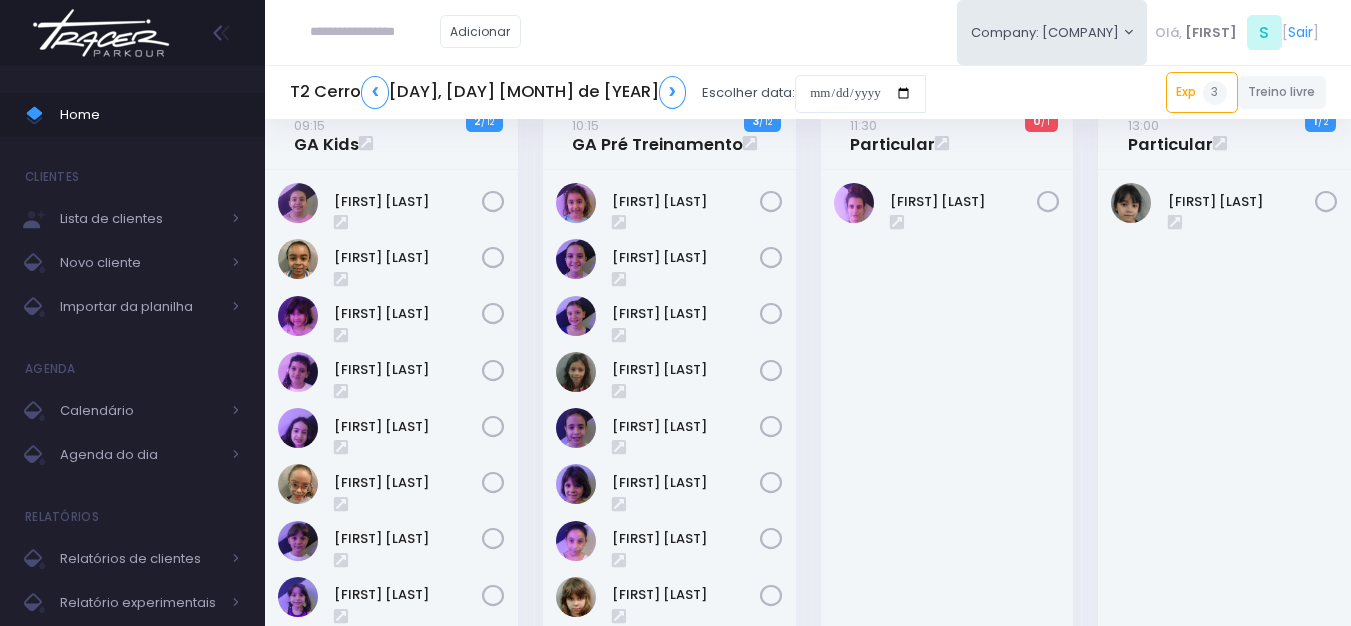 scroll, scrollTop: 0, scrollLeft: 0, axis: both 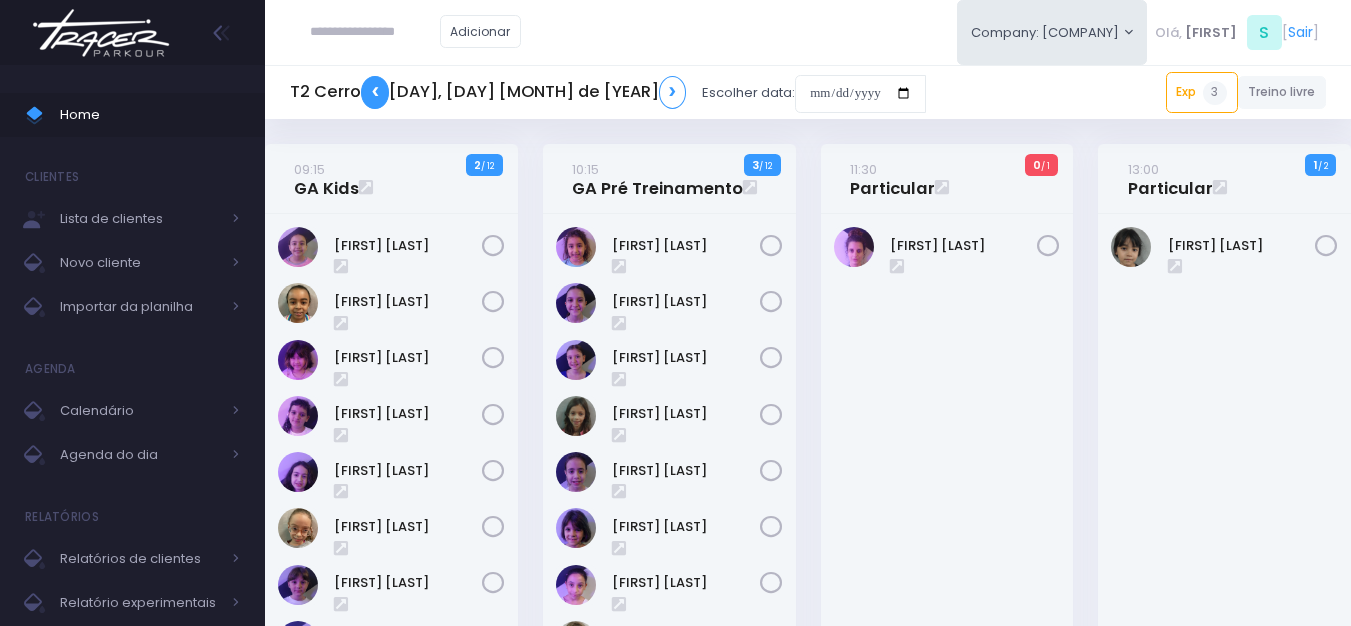 click on "❮" at bounding box center [426, 92] 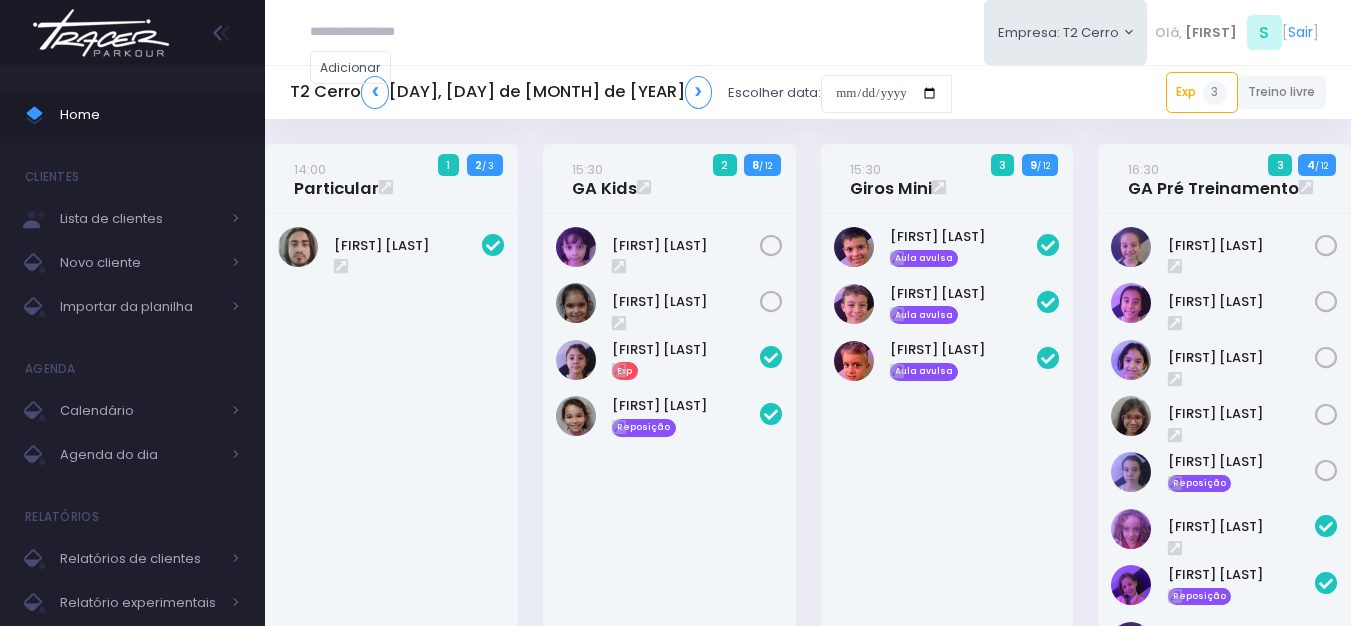 scroll, scrollTop: 0, scrollLeft: 0, axis: both 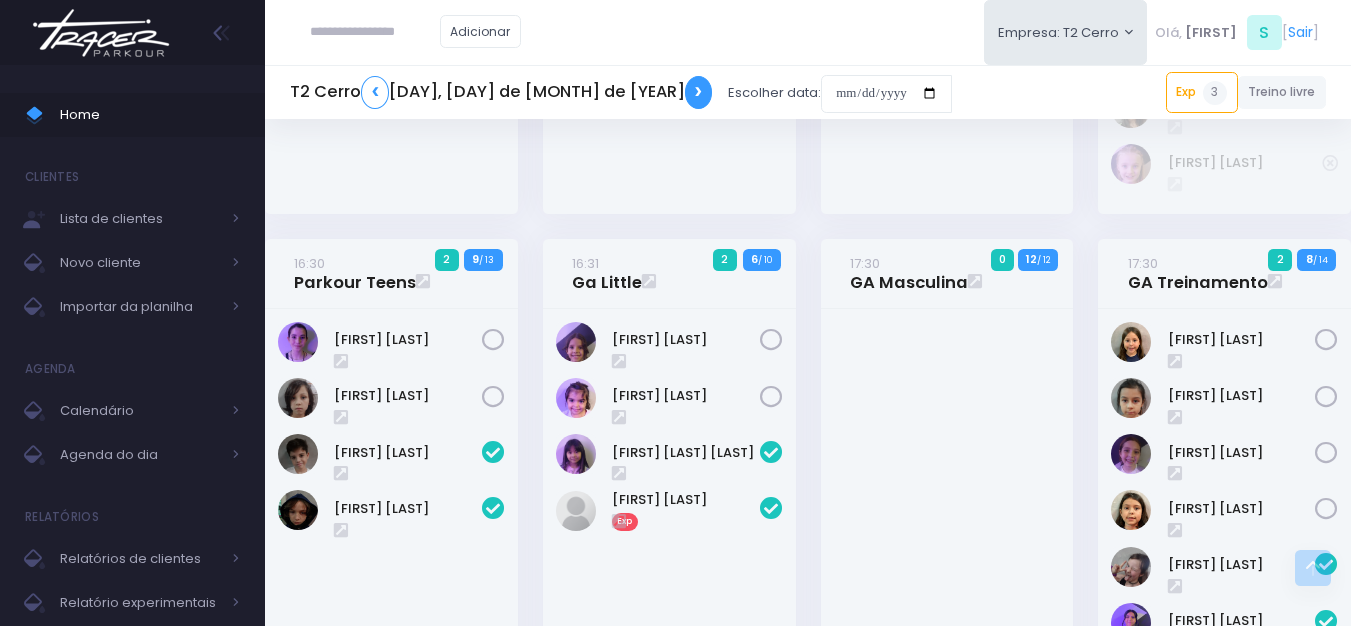 click on "❯" at bounding box center [689, 92] 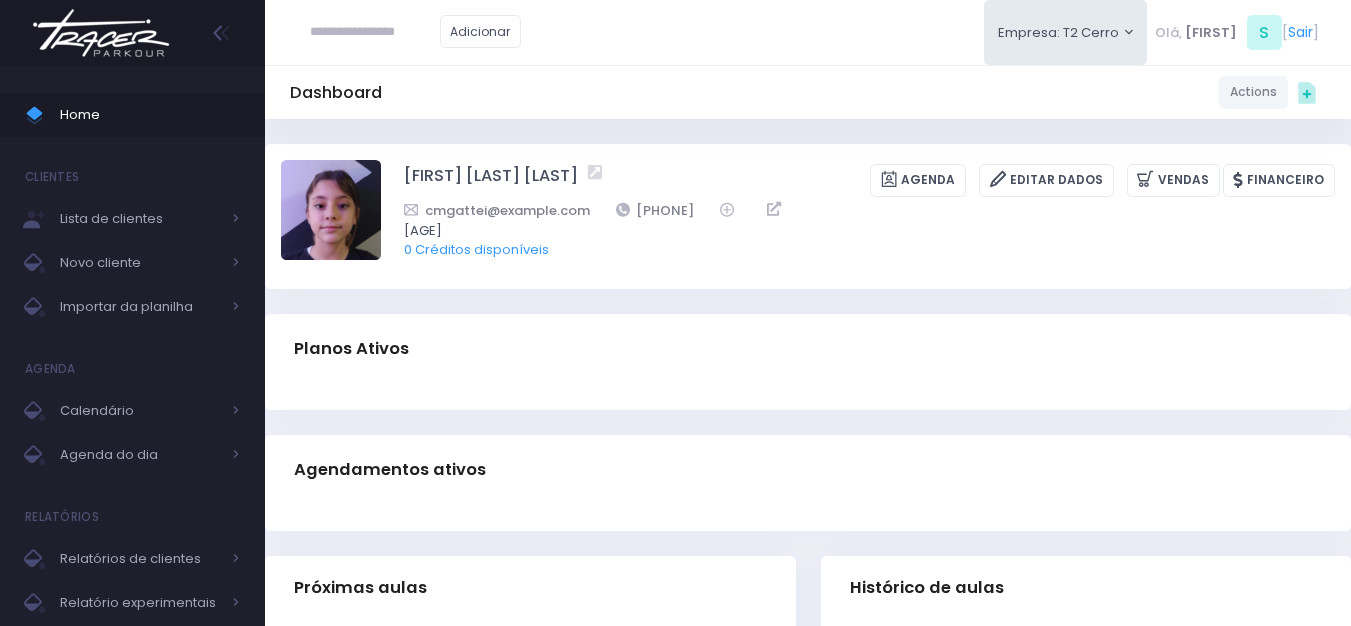 scroll, scrollTop: 0, scrollLeft: 0, axis: both 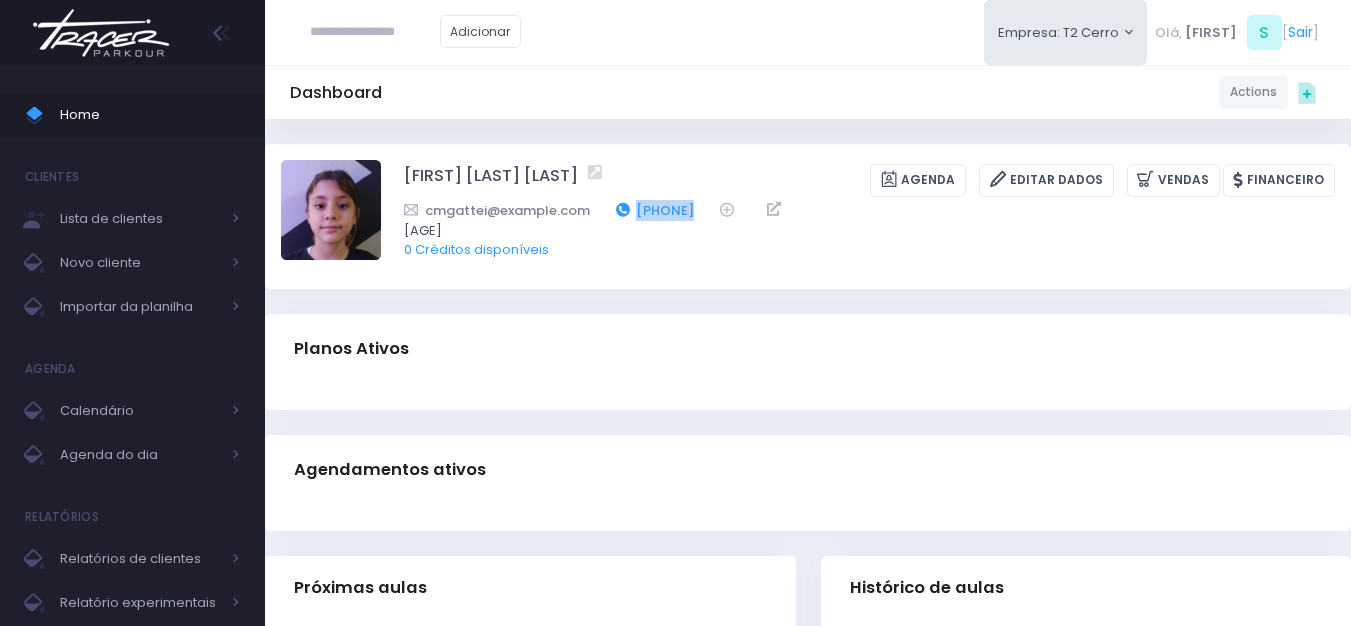 drag, startPoint x: 733, startPoint y: 204, endPoint x: 632, endPoint y: 211, distance: 101.24229 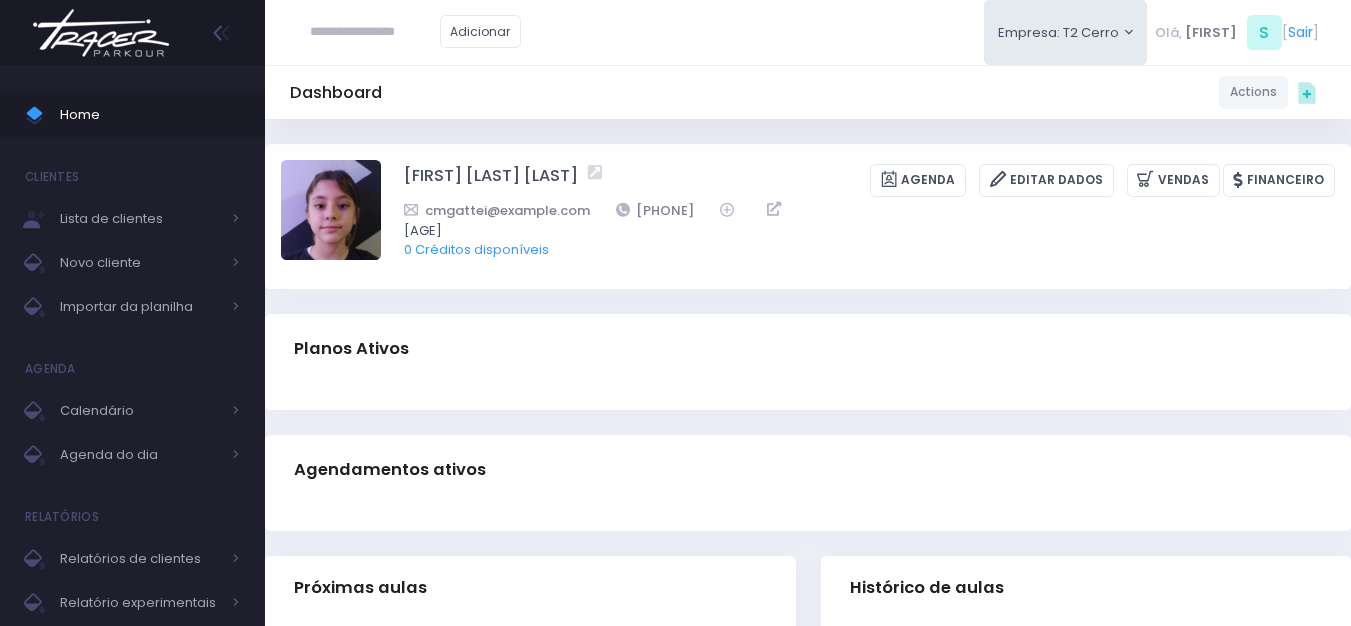drag, startPoint x: 714, startPoint y: 49, endPoint x: 443, endPoint y: 4, distance: 274.71075 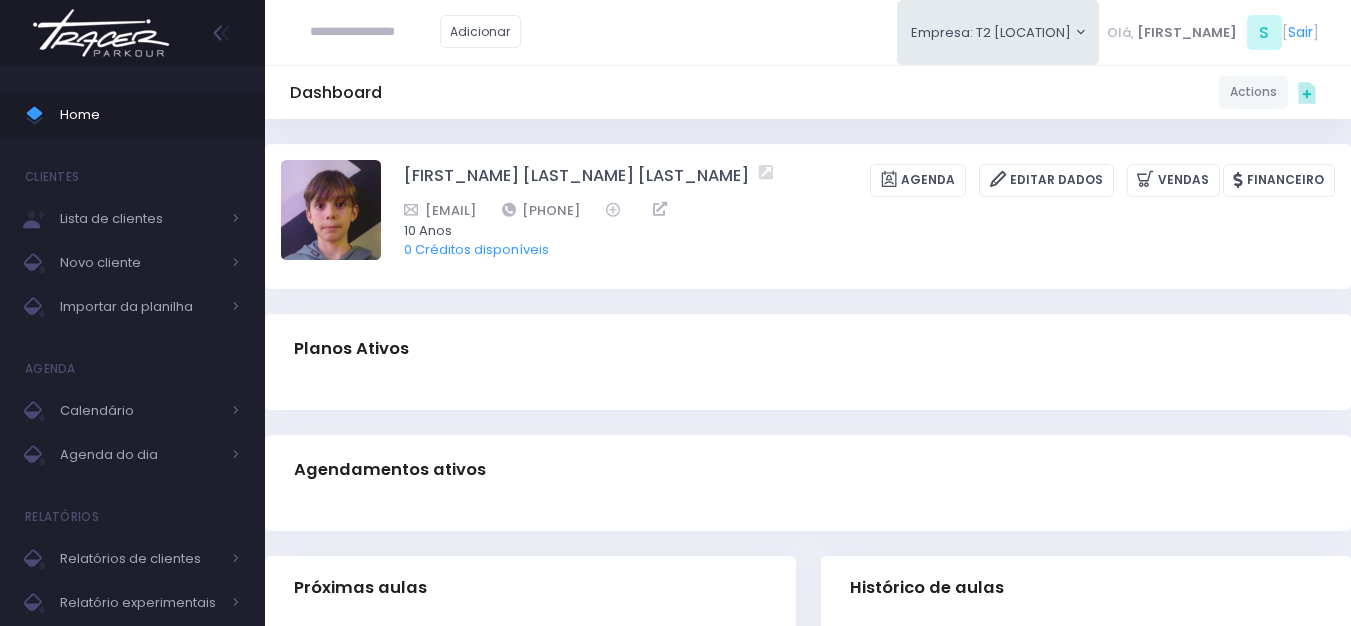 scroll, scrollTop: 0, scrollLeft: 0, axis: both 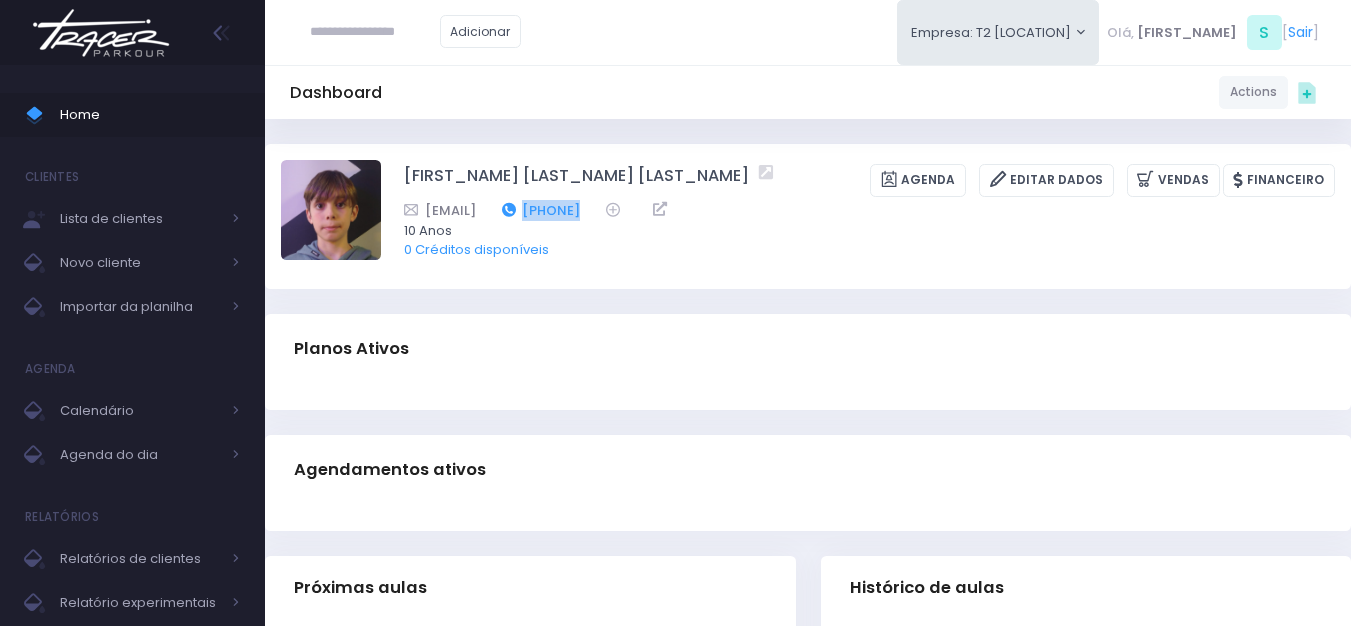 drag, startPoint x: 694, startPoint y: 214, endPoint x: 633, endPoint y: 214, distance: 61 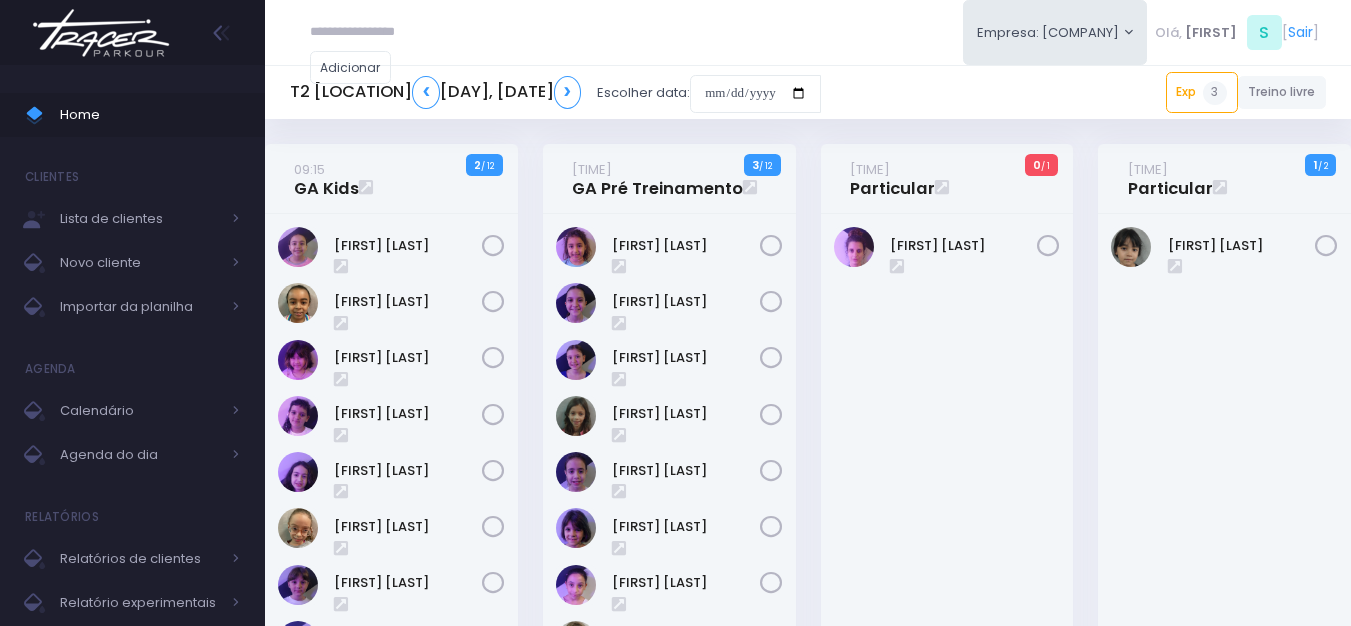 scroll, scrollTop: 0, scrollLeft: 0, axis: both 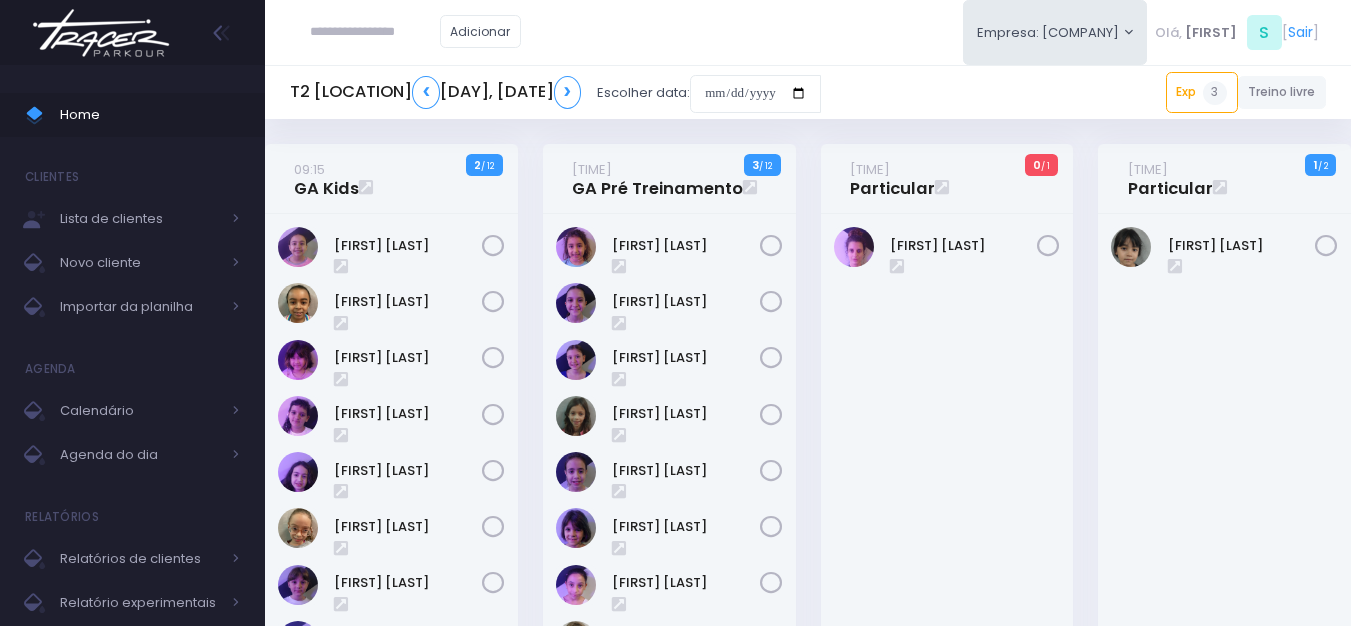 click at bounding box center (101, 33) 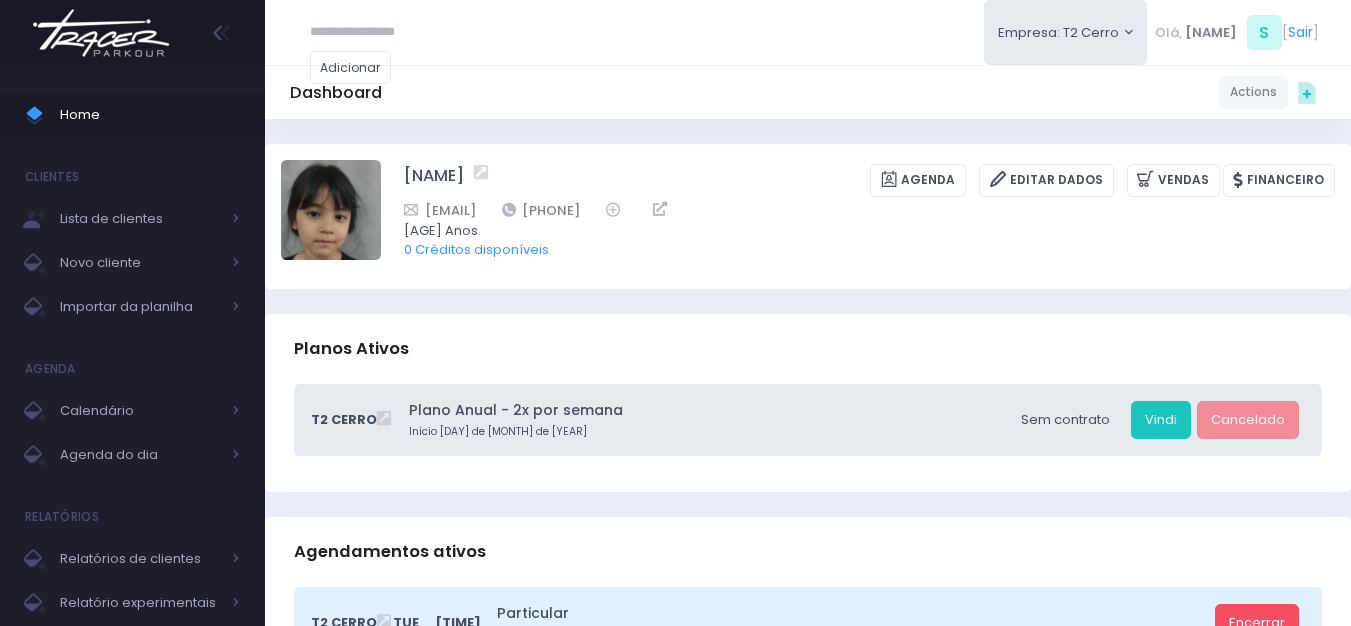 scroll, scrollTop: 0, scrollLeft: 0, axis: both 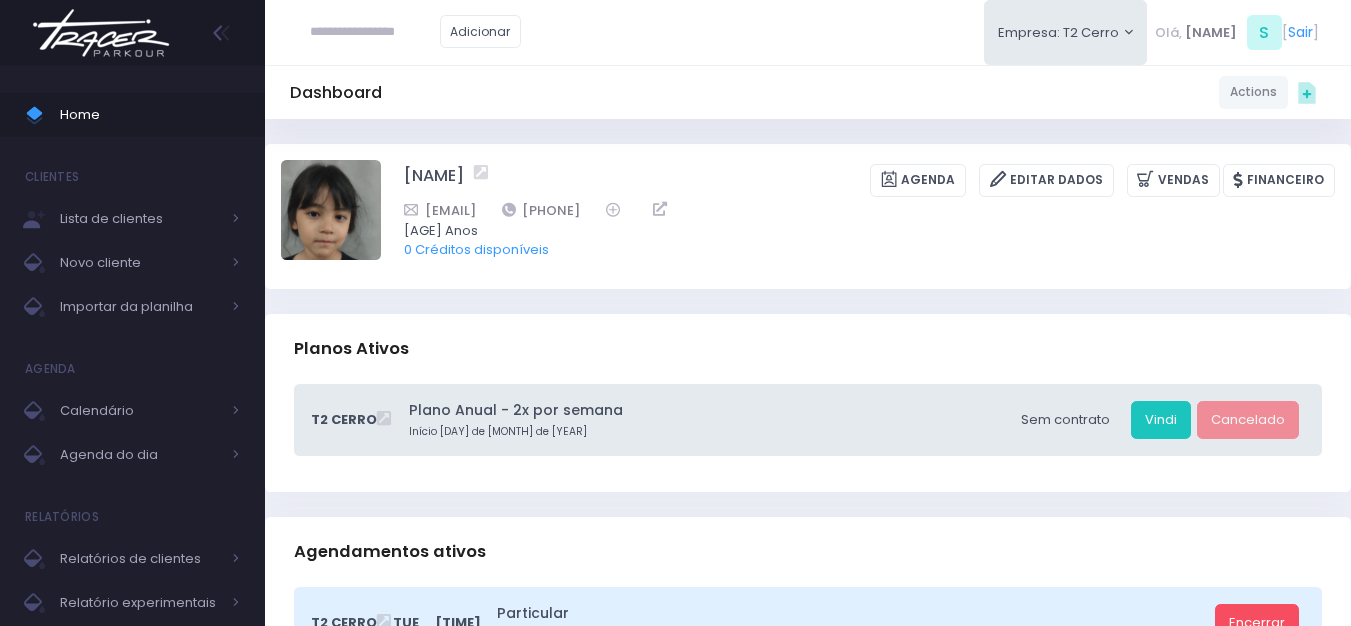 click on "Empresa: [COMPANY]
[COMPANY] [COMPANY] [COMPANY] [COMPANY]" at bounding box center (808, 32) 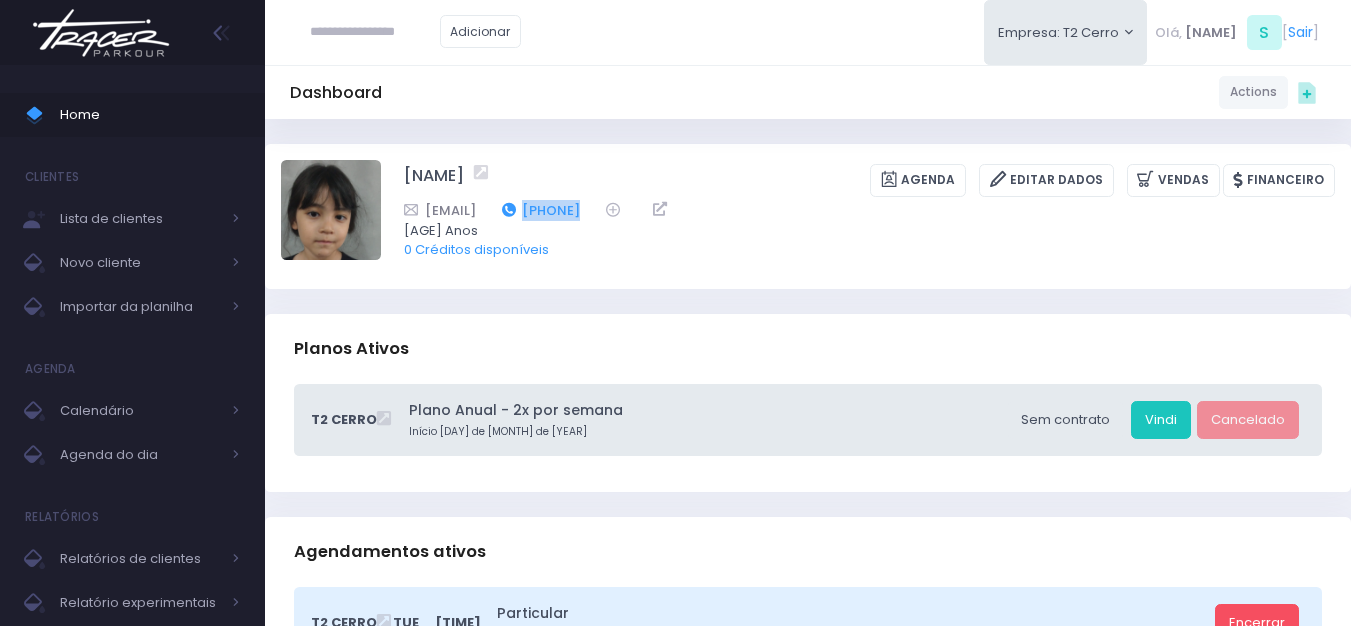 drag, startPoint x: 688, startPoint y: 202, endPoint x: 598, endPoint y: 215, distance: 90.934044 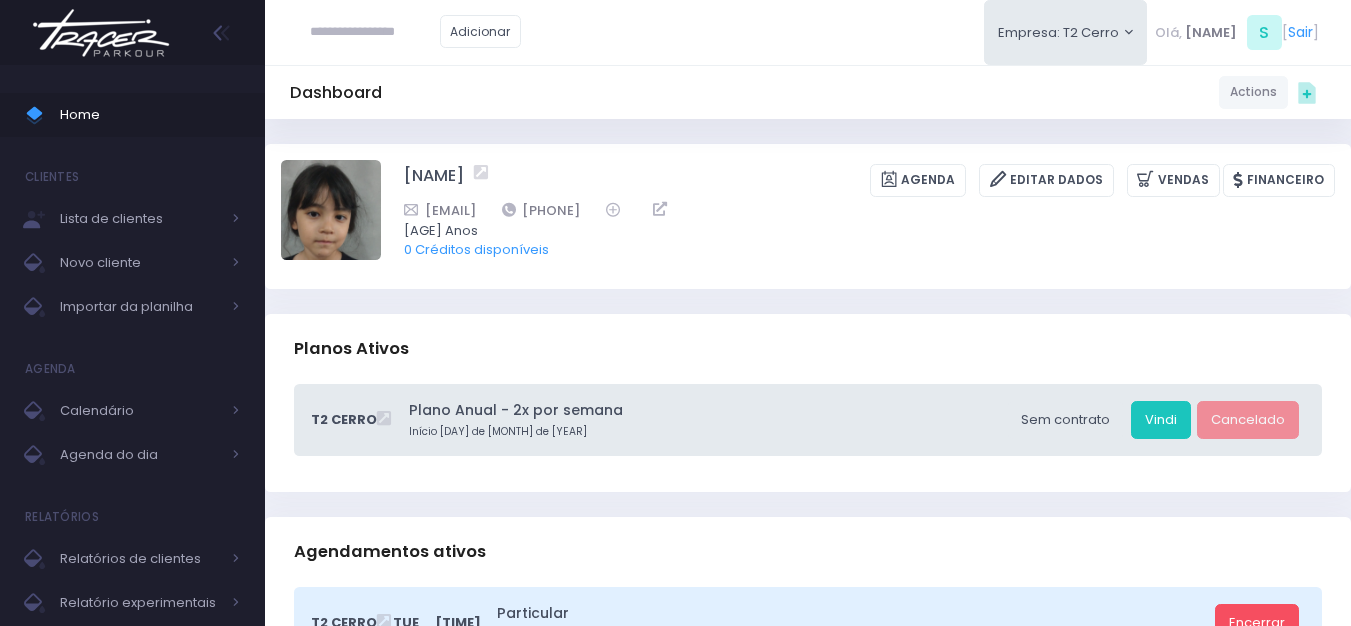 click on "Dashboard
Actions
Choose Label:
Customer
Partner
Suplier
Member
Staff
Add new" at bounding box center (808, 92) 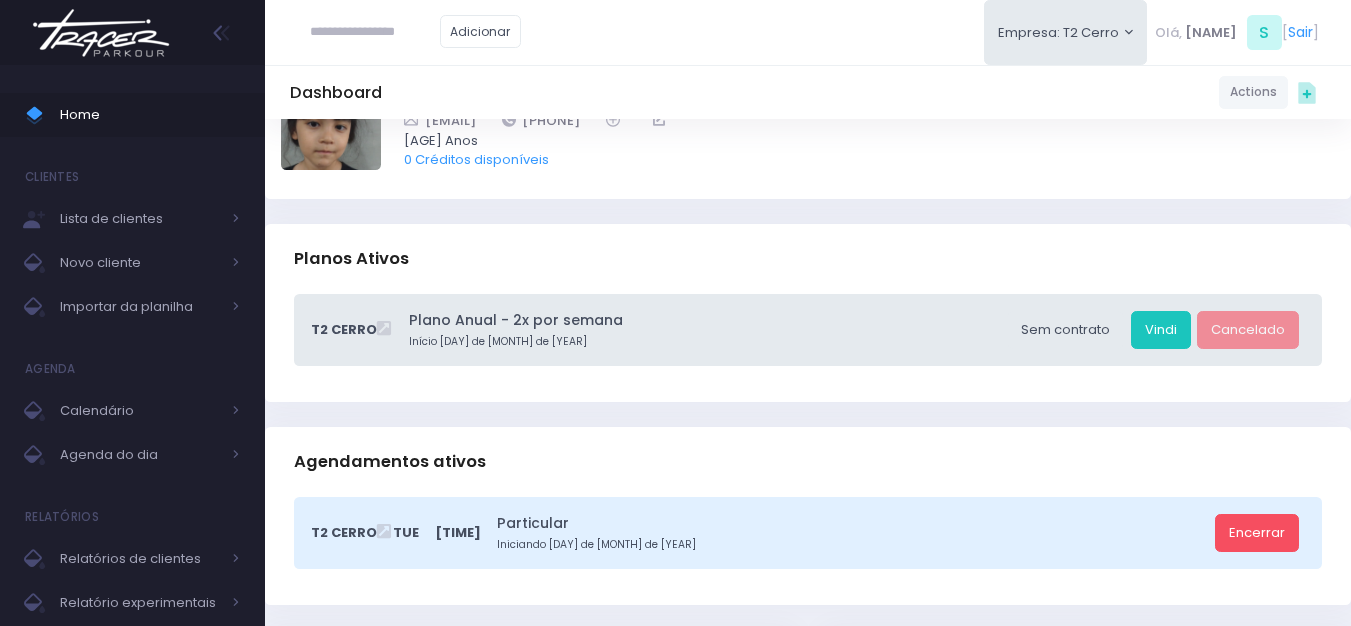 scroll, scrollTop: 0, scrollLeft: 0, axis: both 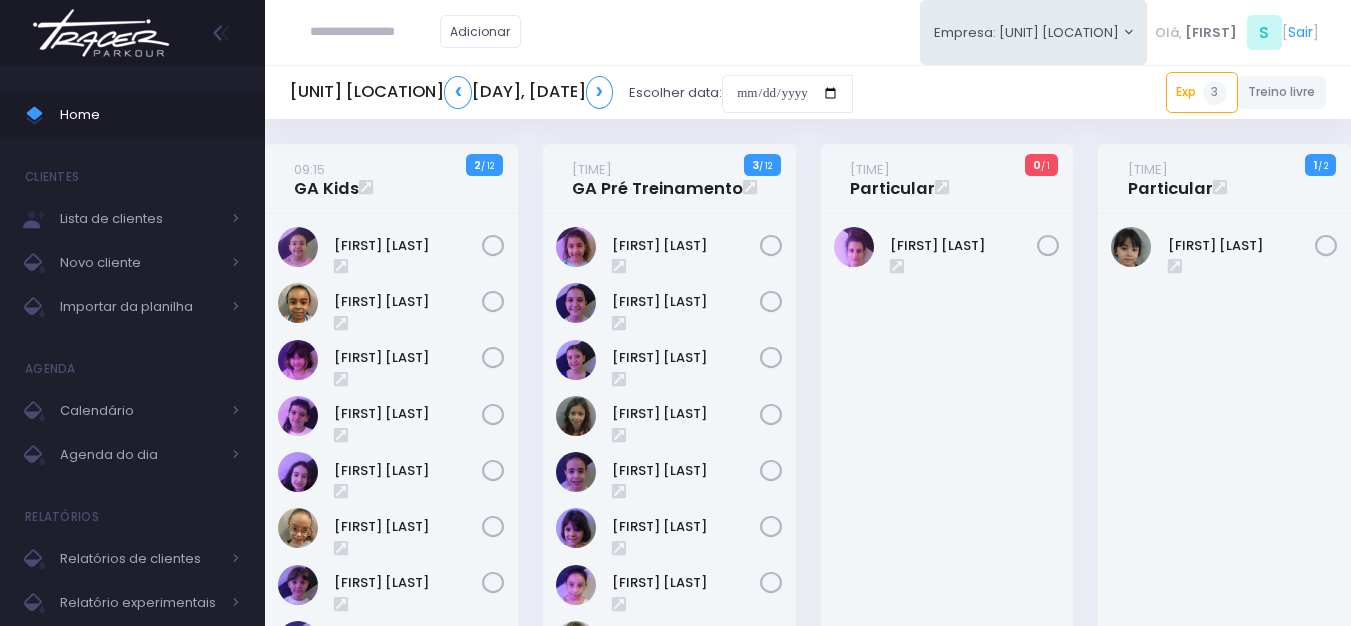 click at bounding box center [375, 32] 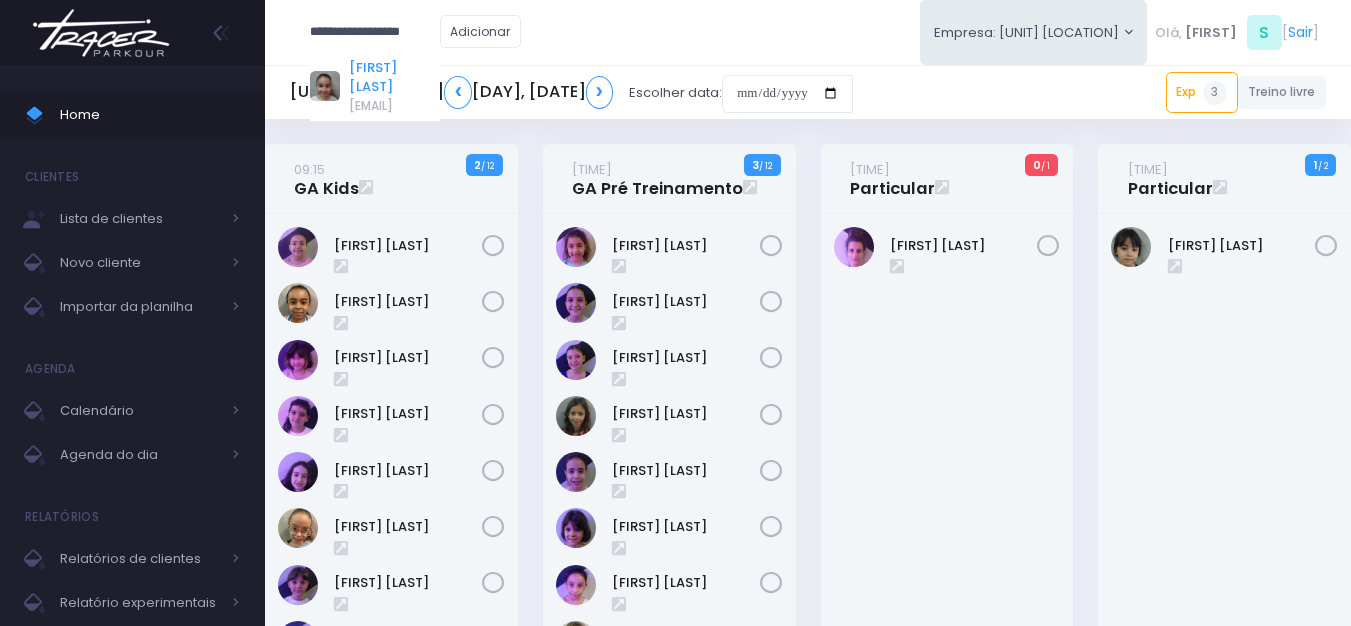 click on "[FIRST] [LAST]" at bounding box center (394, 87) 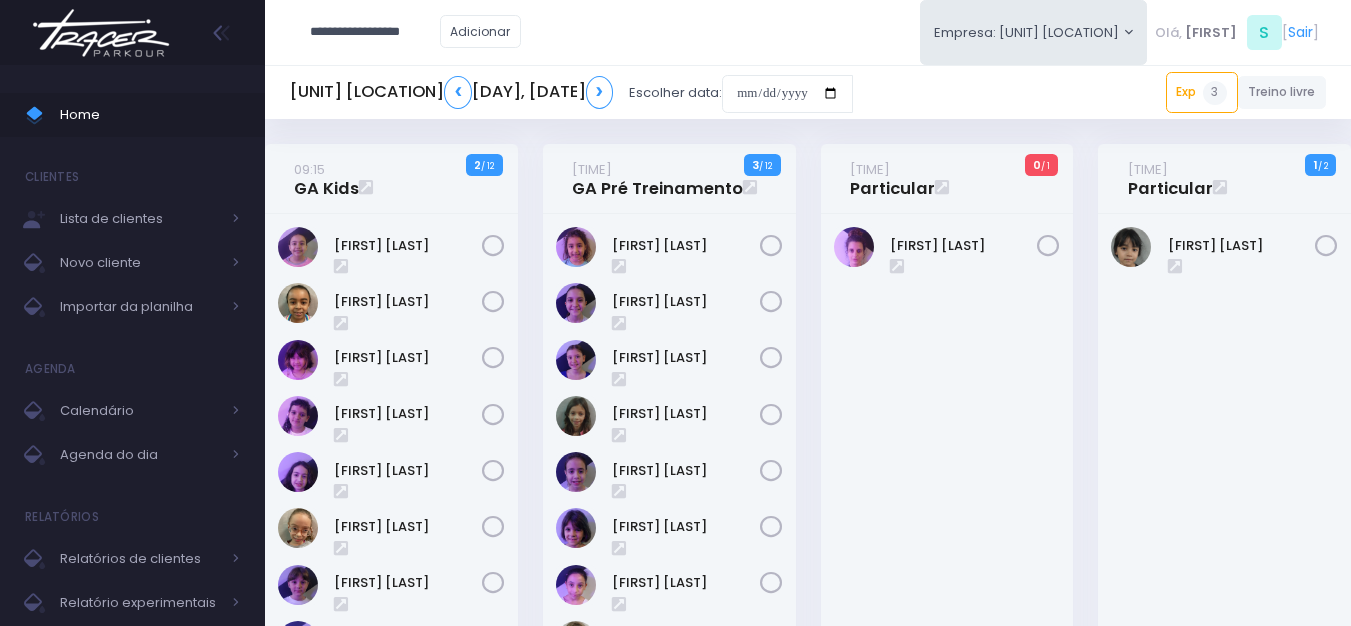 type on "**********" 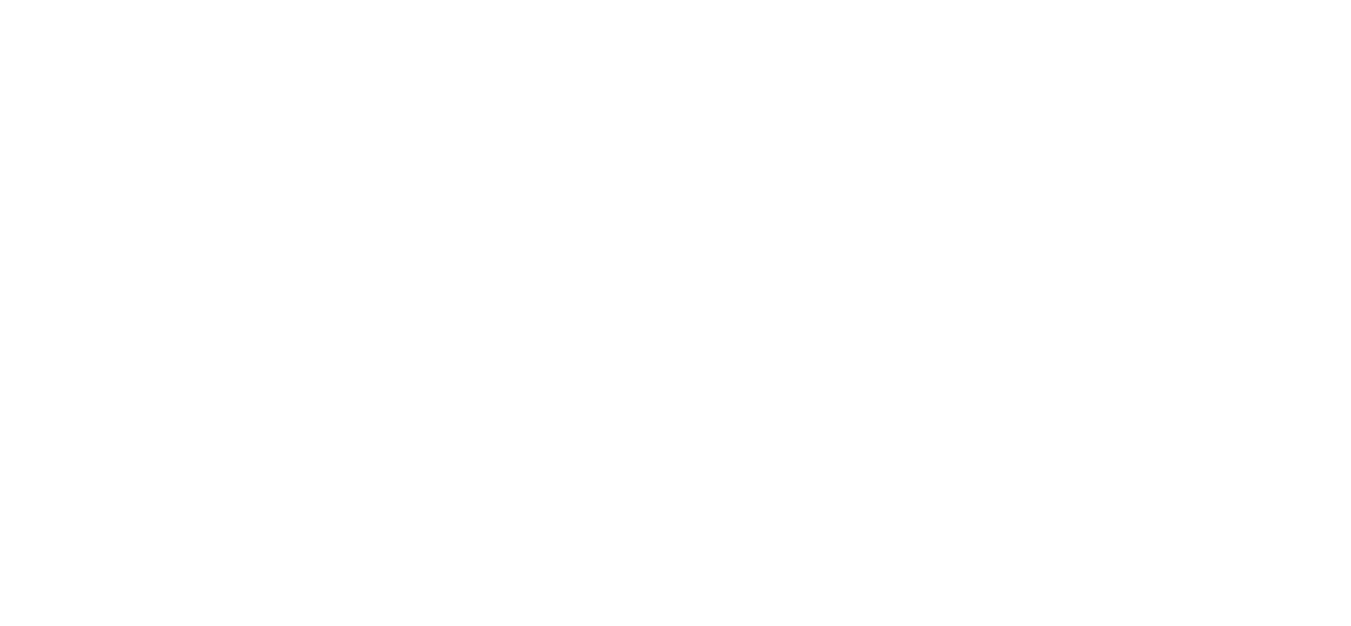 scroll, scrollTop: 0, scrollLeft: 0, axis: both 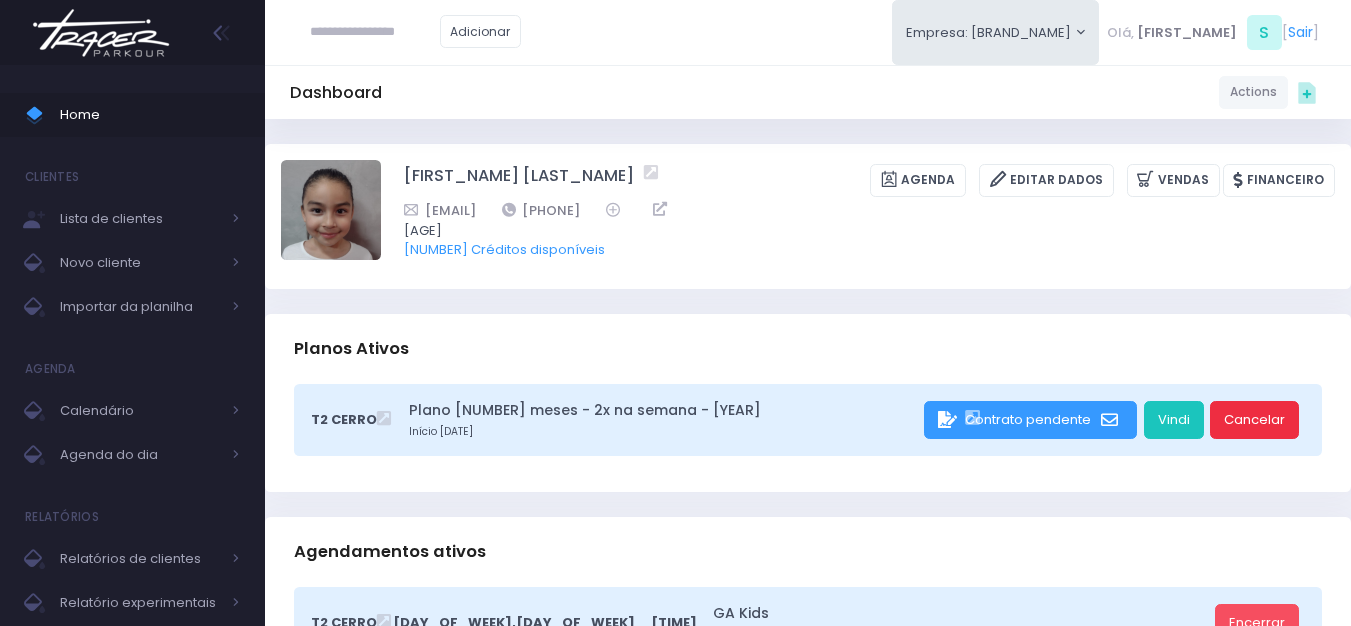 click on "Cancelar" at bounding box center (1254, 420) 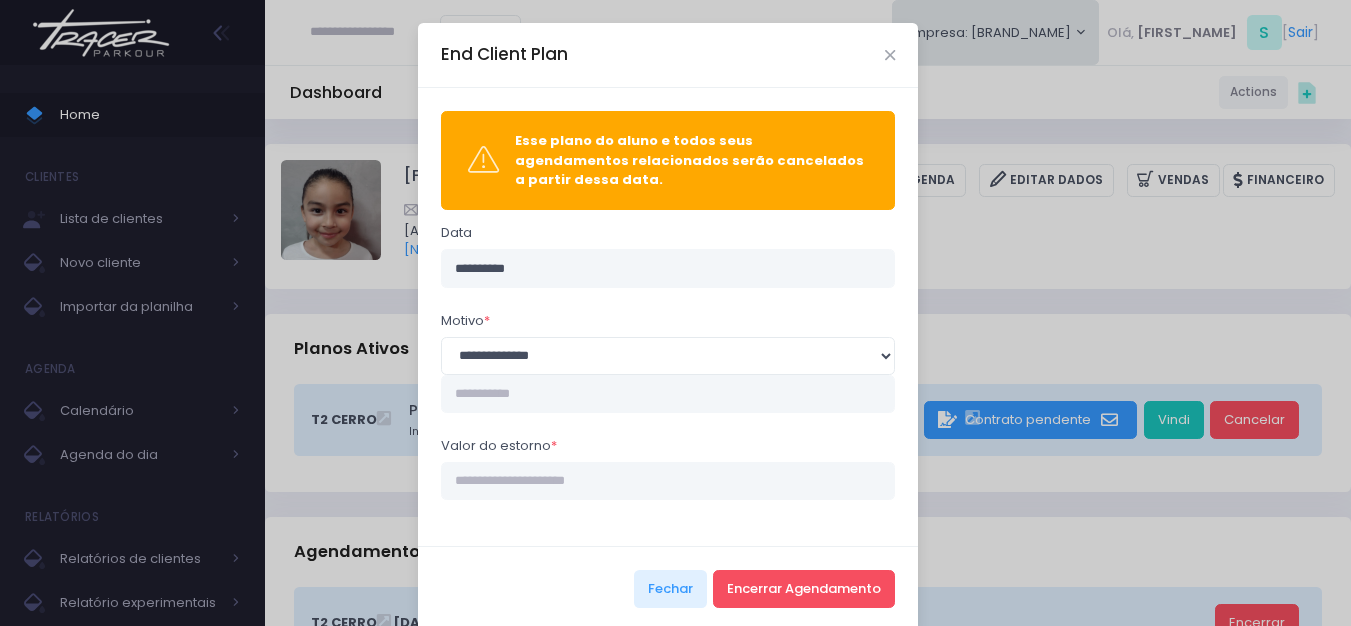 scroll, scrollTop: 16, scrollLeft: 0, axis: vertical 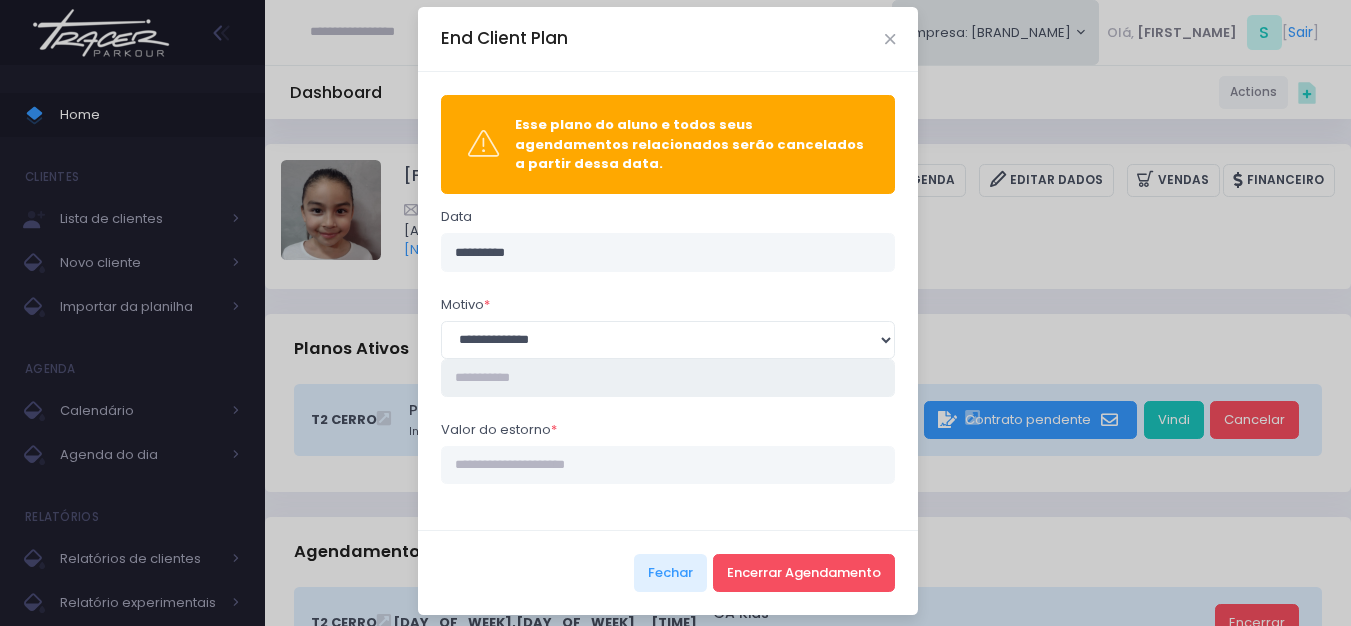 click at bounding box center [668, 378] 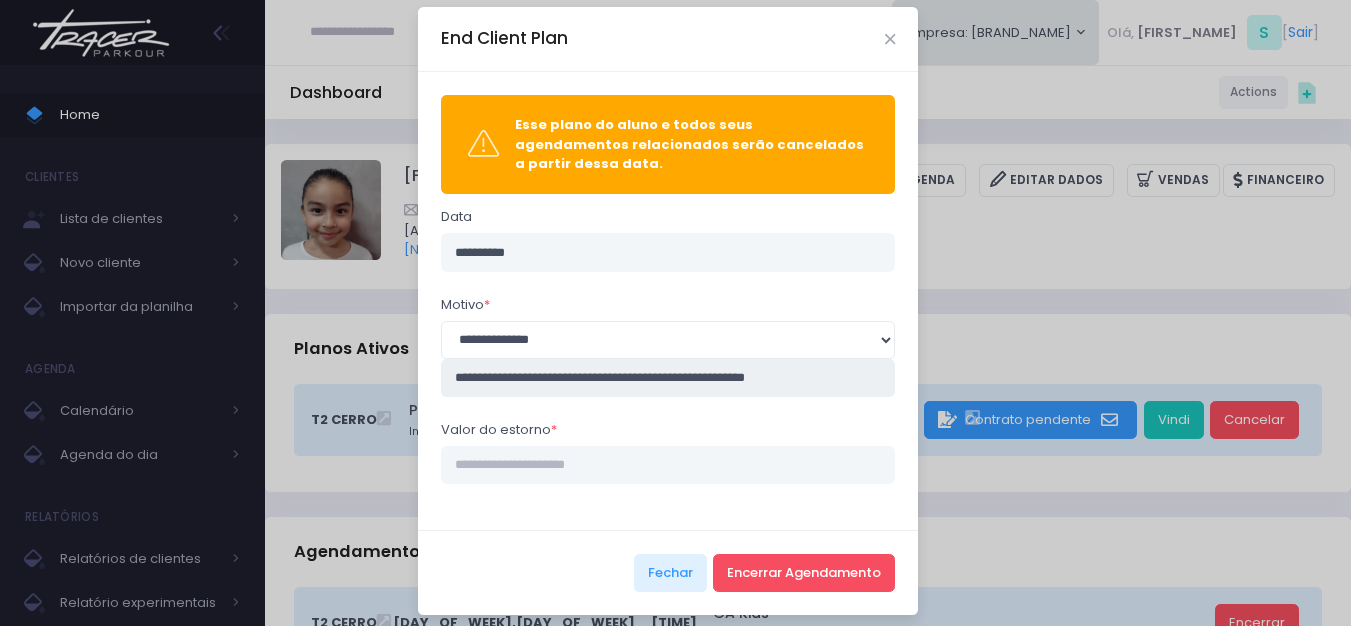 type on "**********" 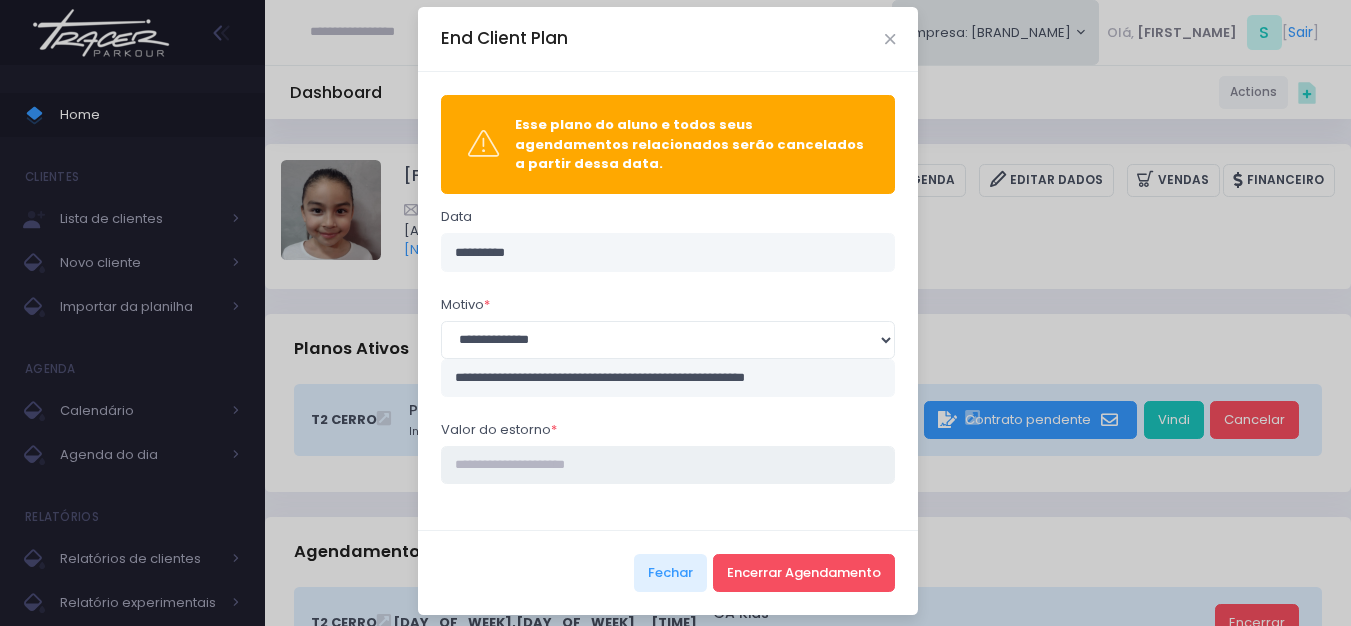click on "Valor do estorno  *" at bounding box center (668, 465) 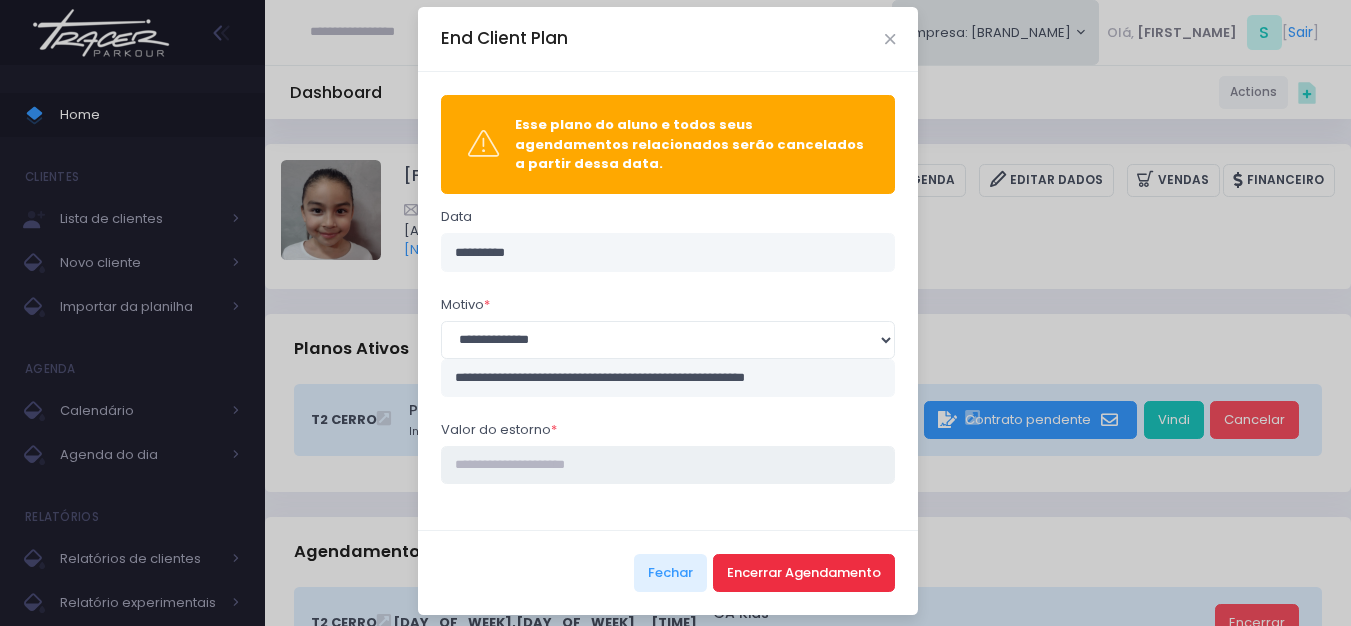 type on "****" 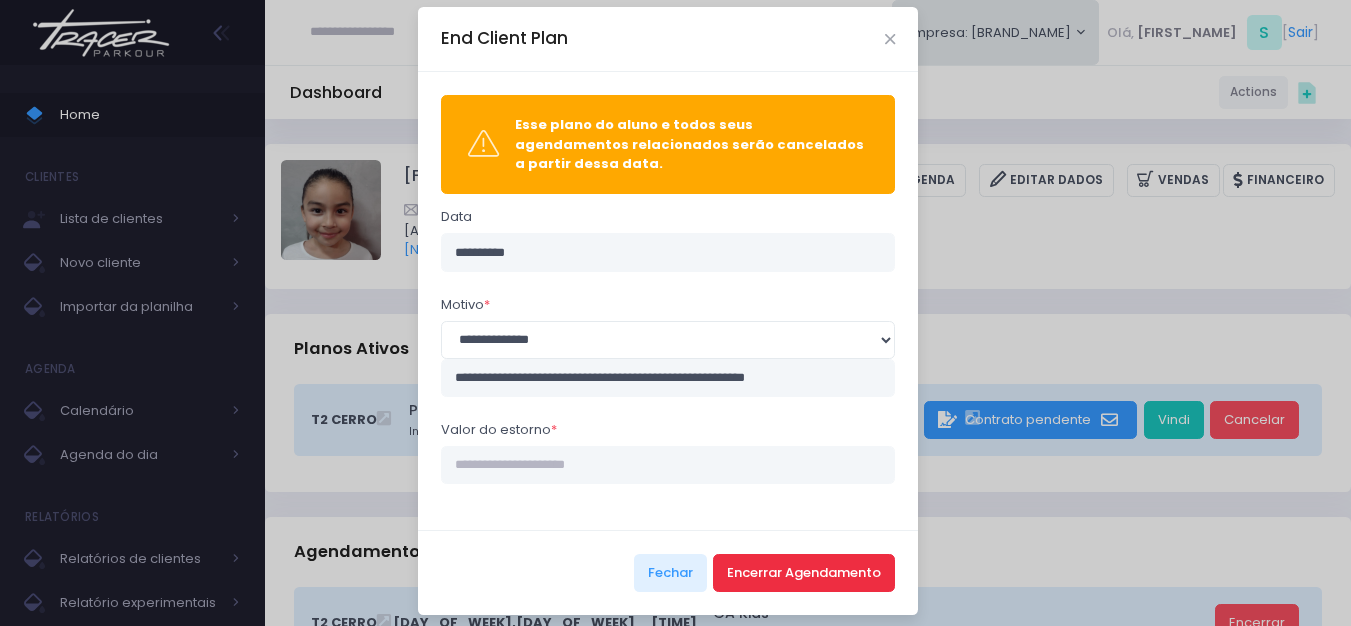 click on "Encerrar Agendamento" at bounding box center (804, 573) 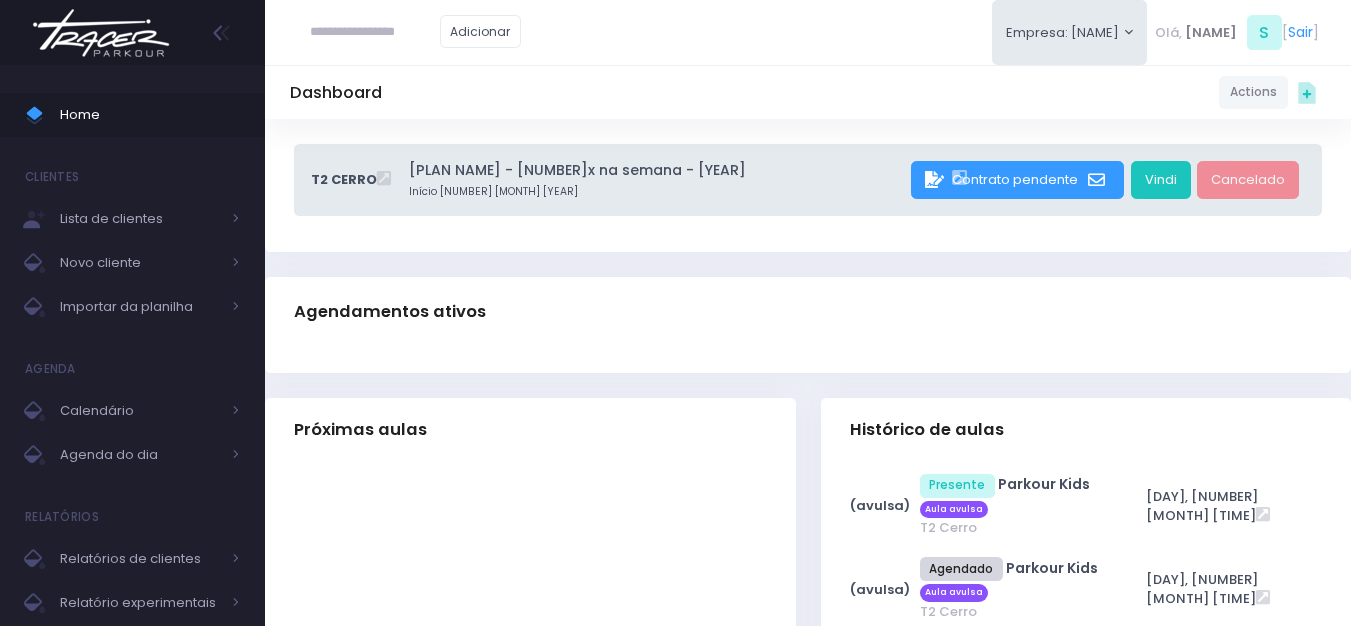 scroll, scrollTop: 0, scrollLeft: 0, axis: both 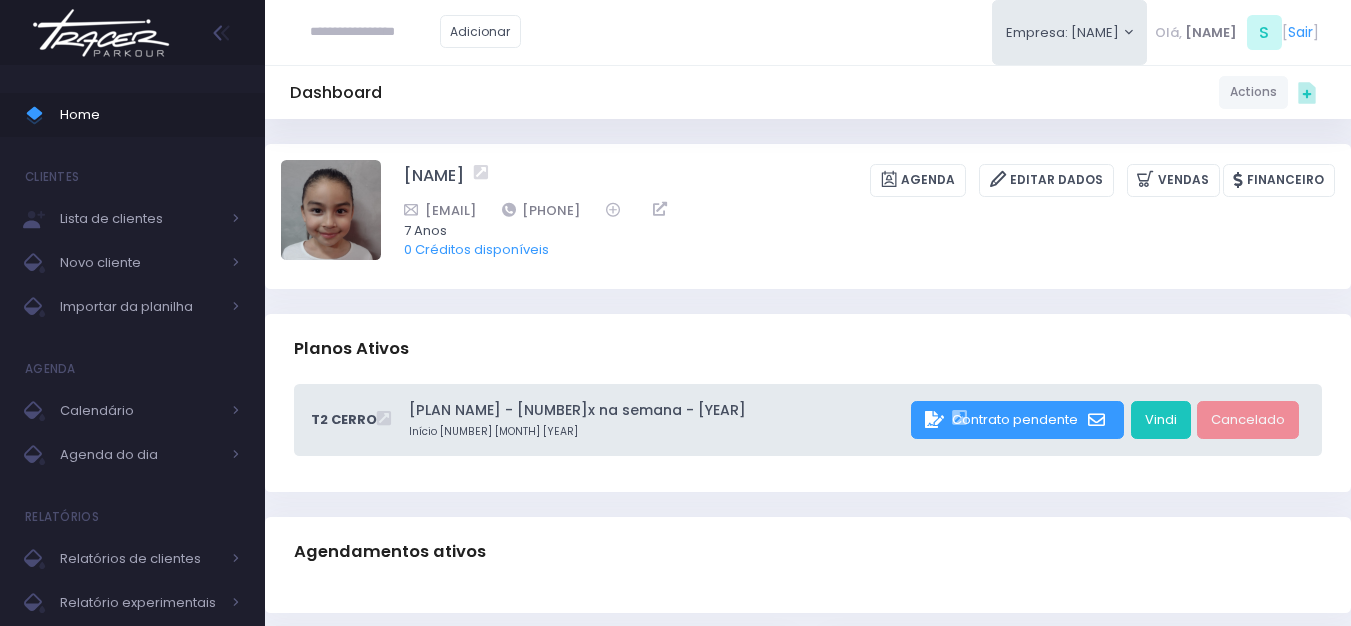 click at bounding box center (101, 33) 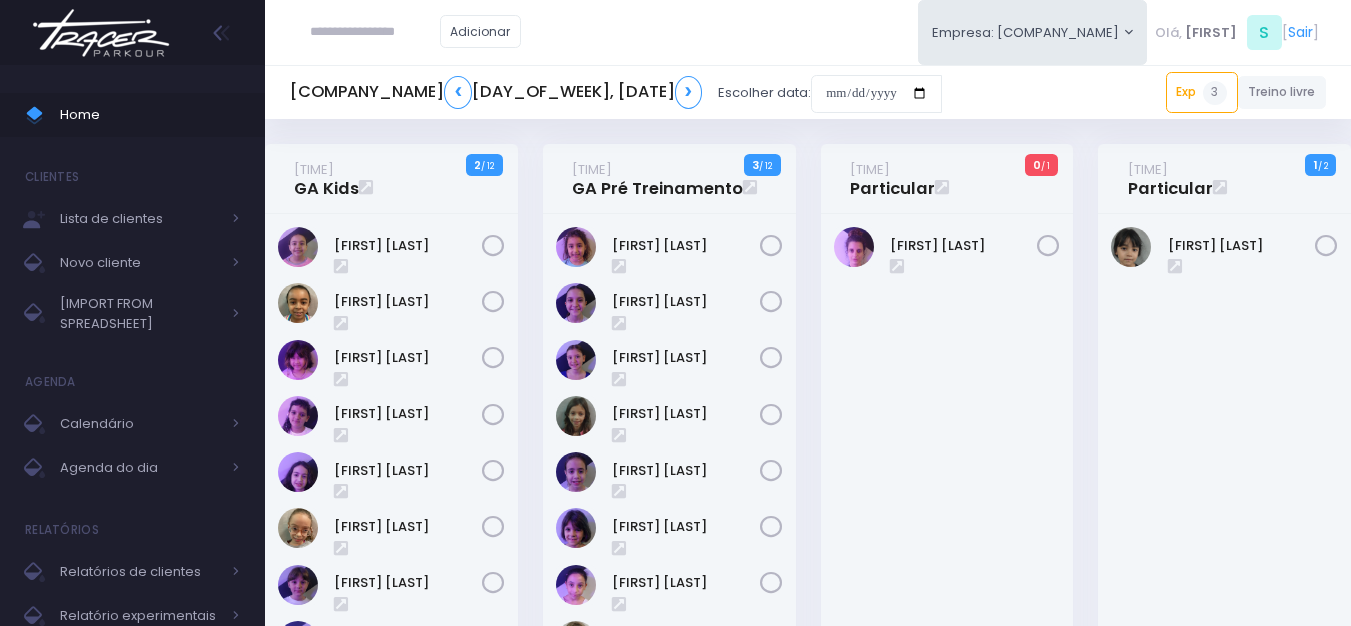 scroll, scrollTop: 0, scrollLeft: 0, axis: both 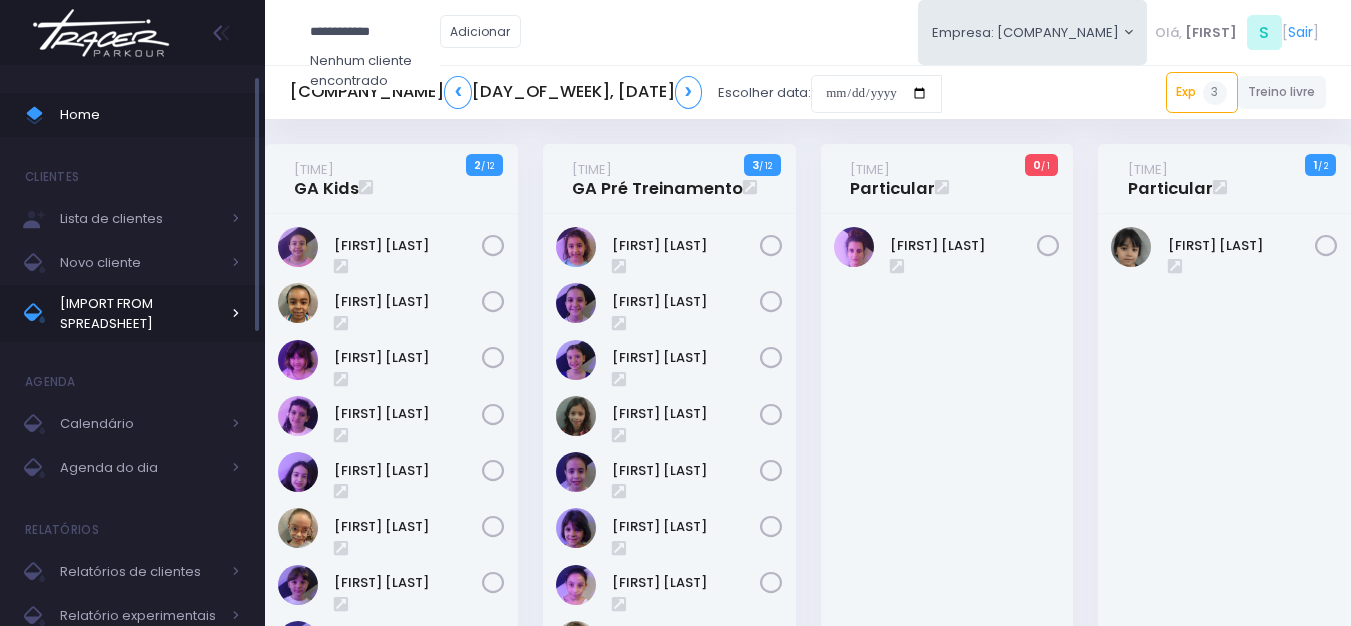 type on "**********" 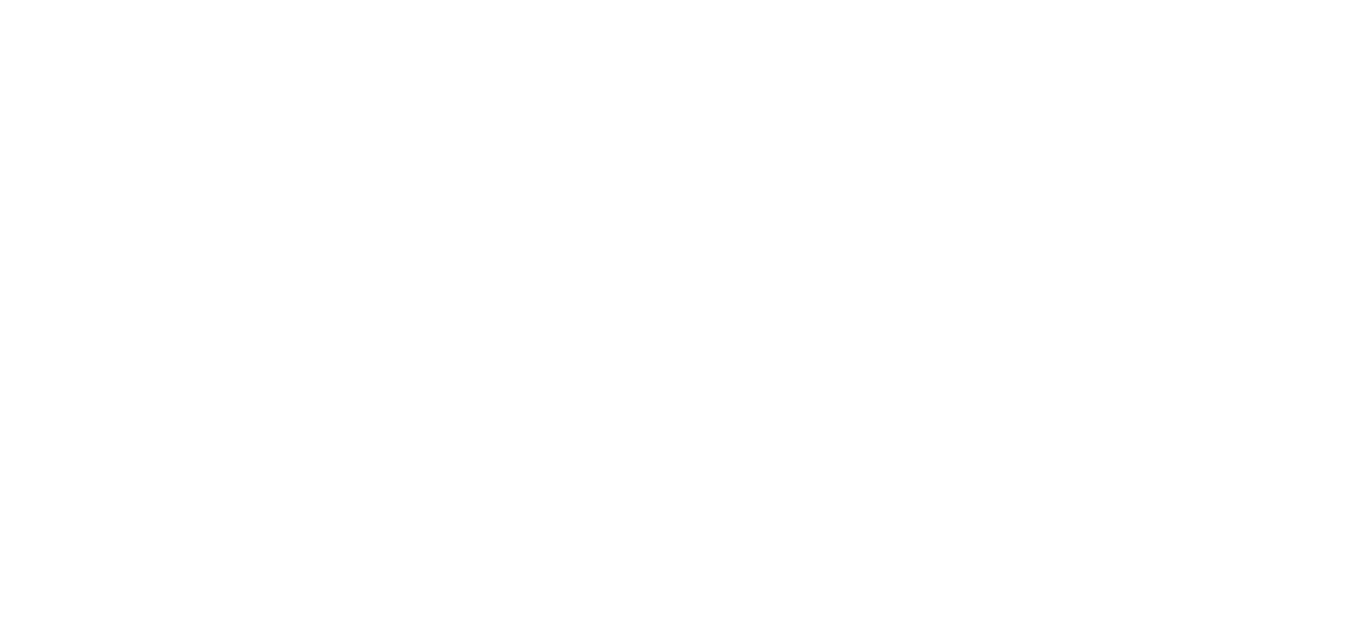 scroll, scrollTop: 0, scrollLeft: 0, axis: both 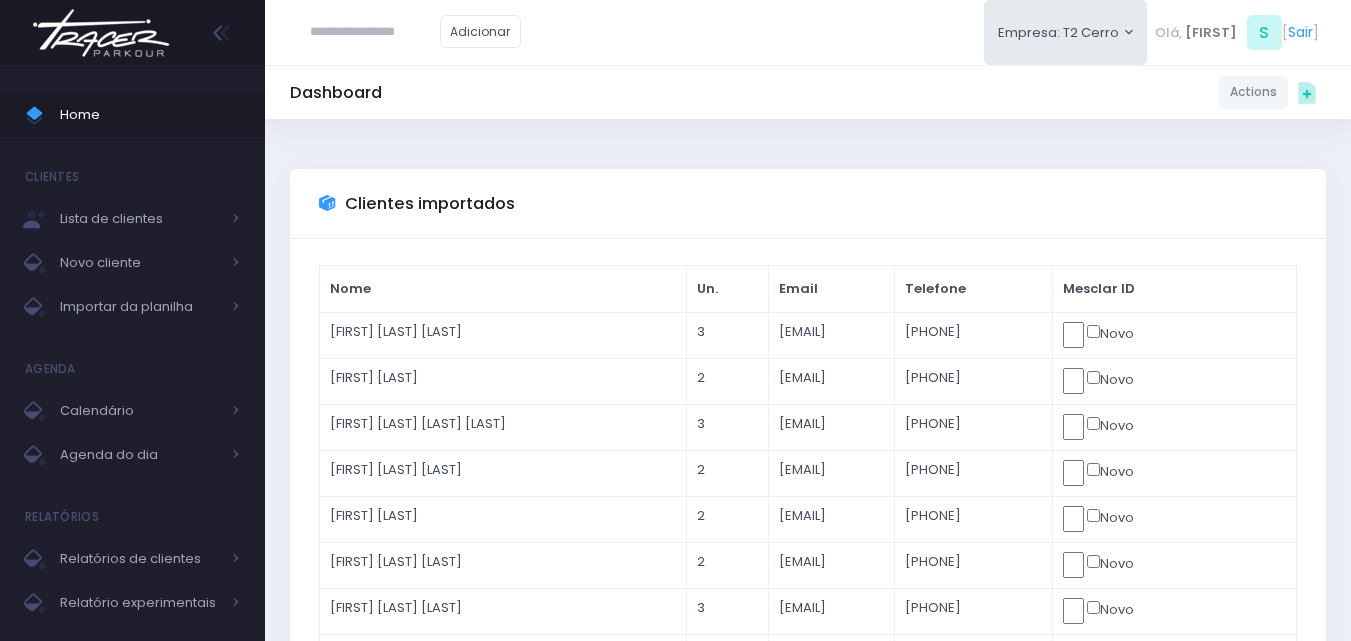 click at bounding box center [375, 32] 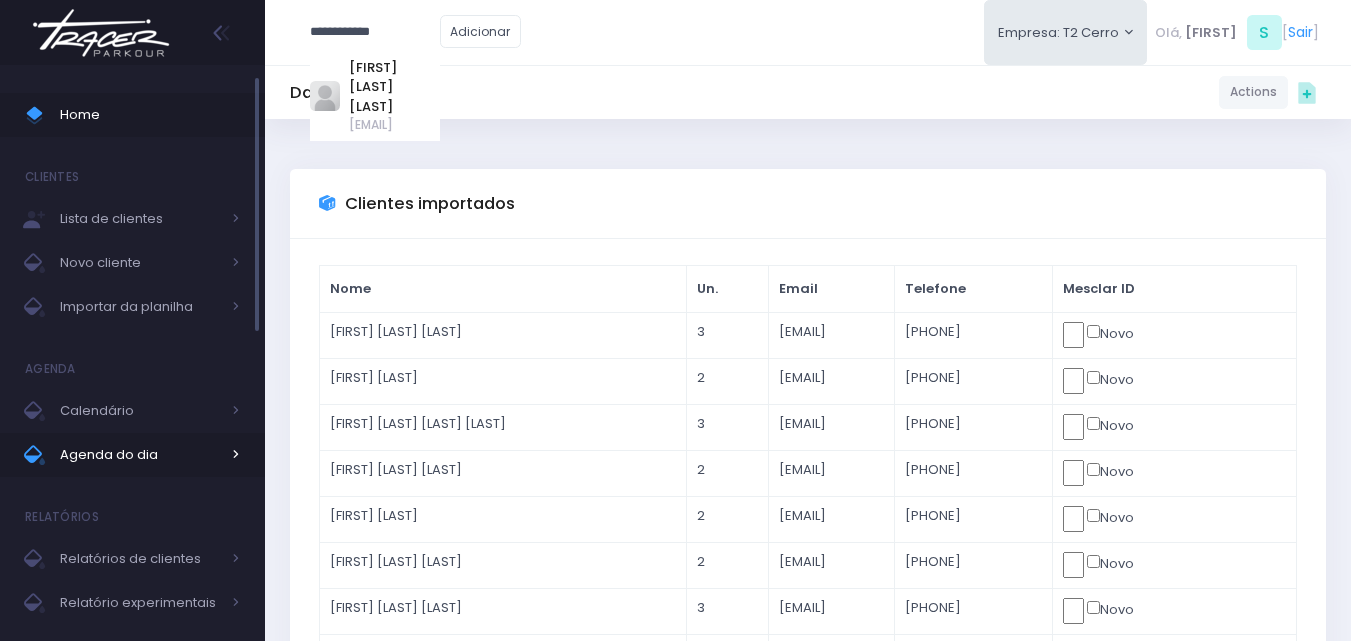 type on "**********" 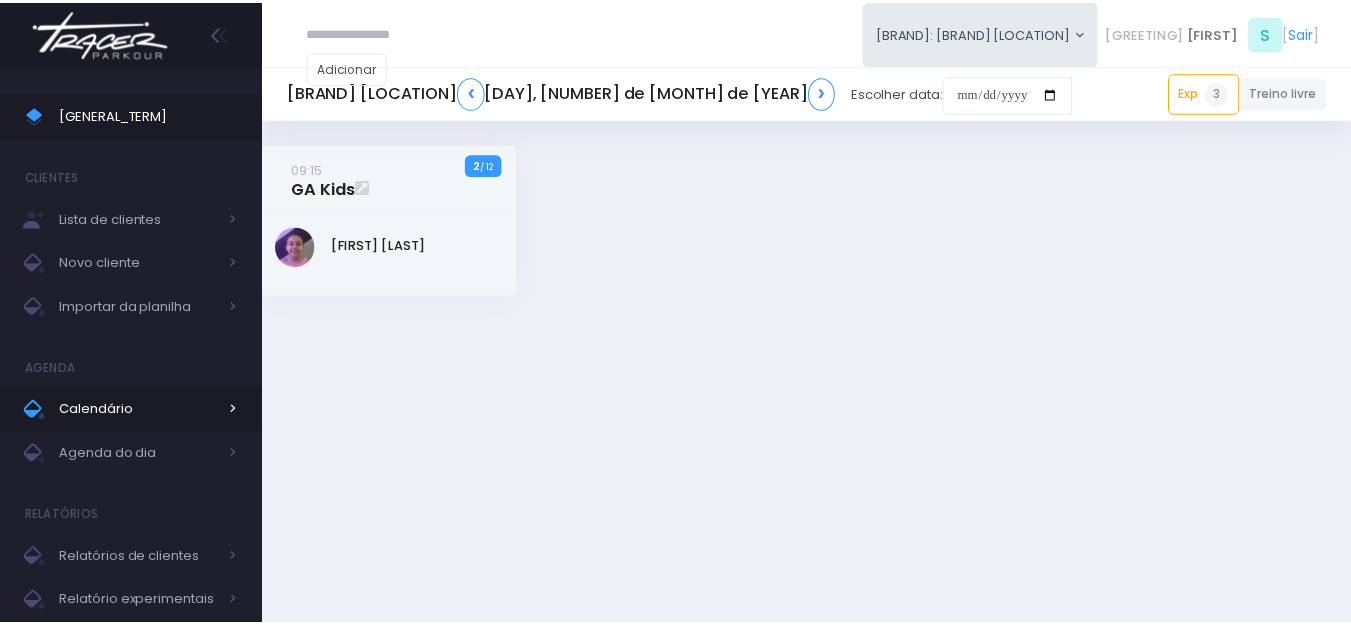 scroll, scrollTop: 0, scrollLeft: 0, axis: both 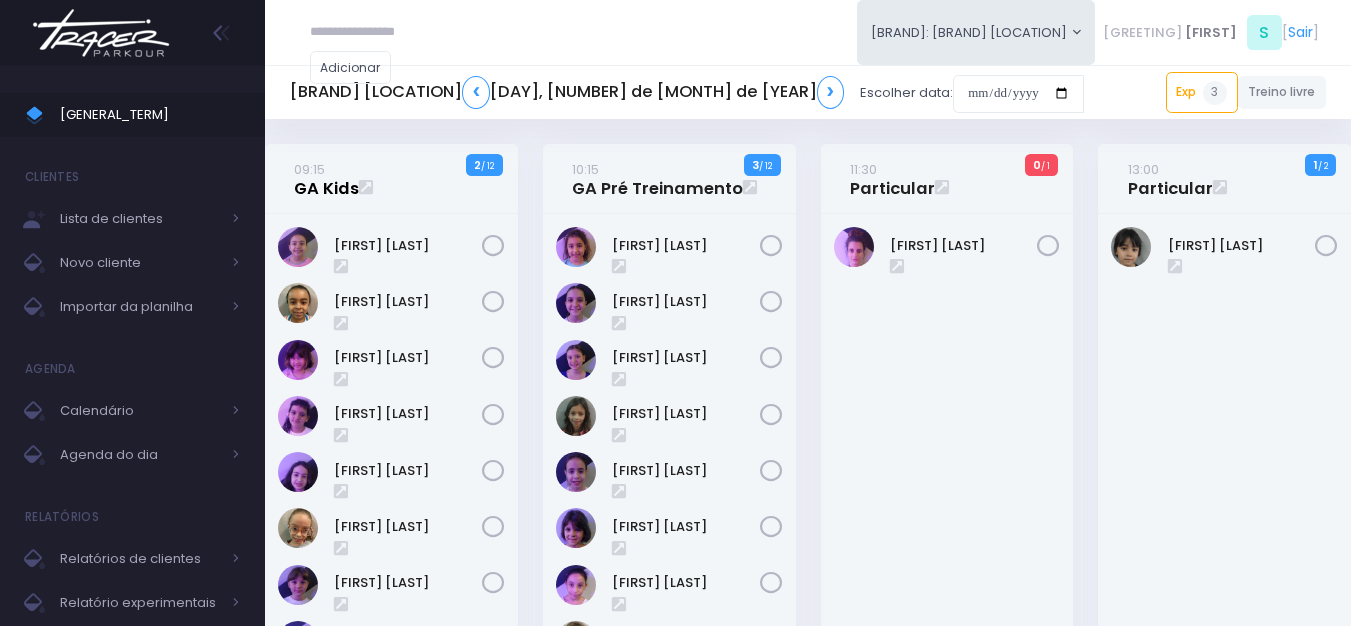 click on "[TIME] GA Kids" at bounding box center [326, 179] 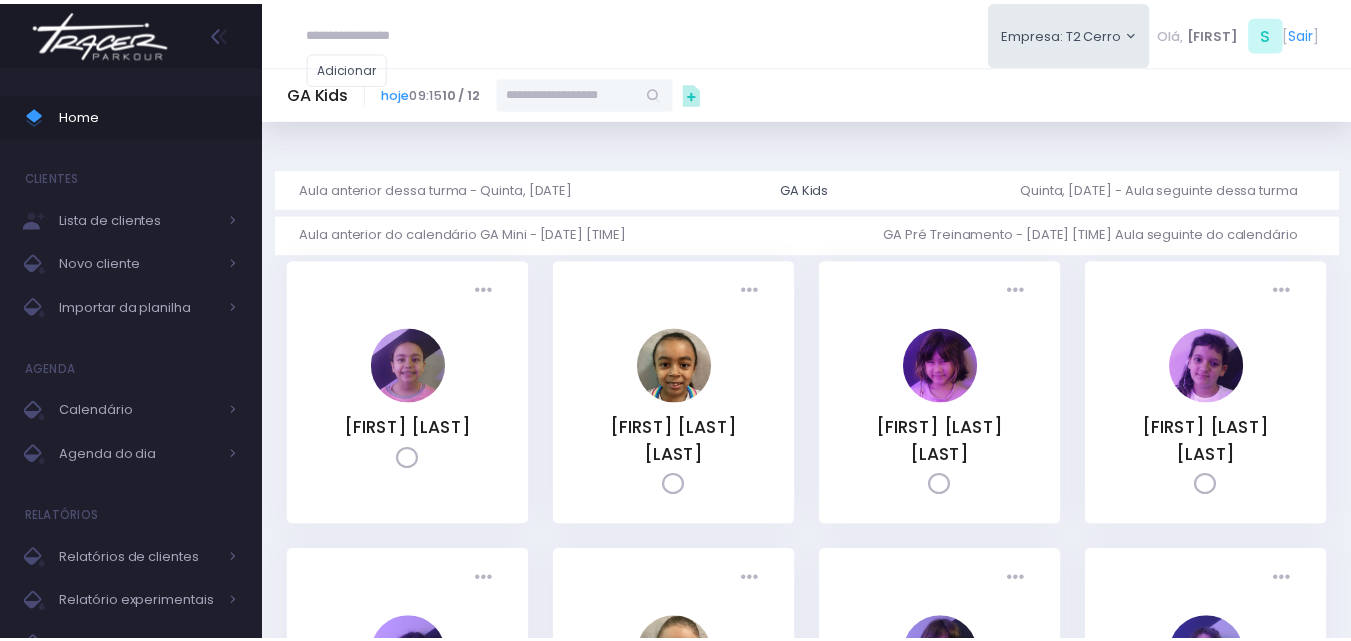 scroll, scrollTop: 0, scrollLeft: 0, axis: both 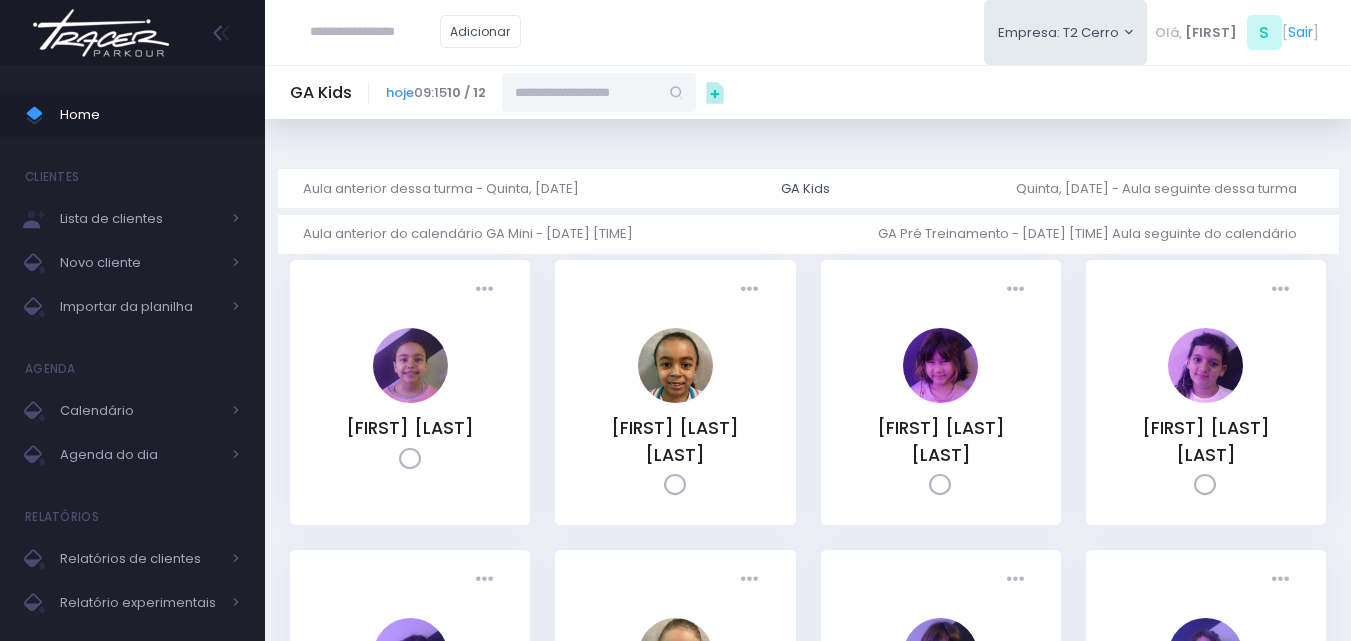 click at bounding box center [580, 92] 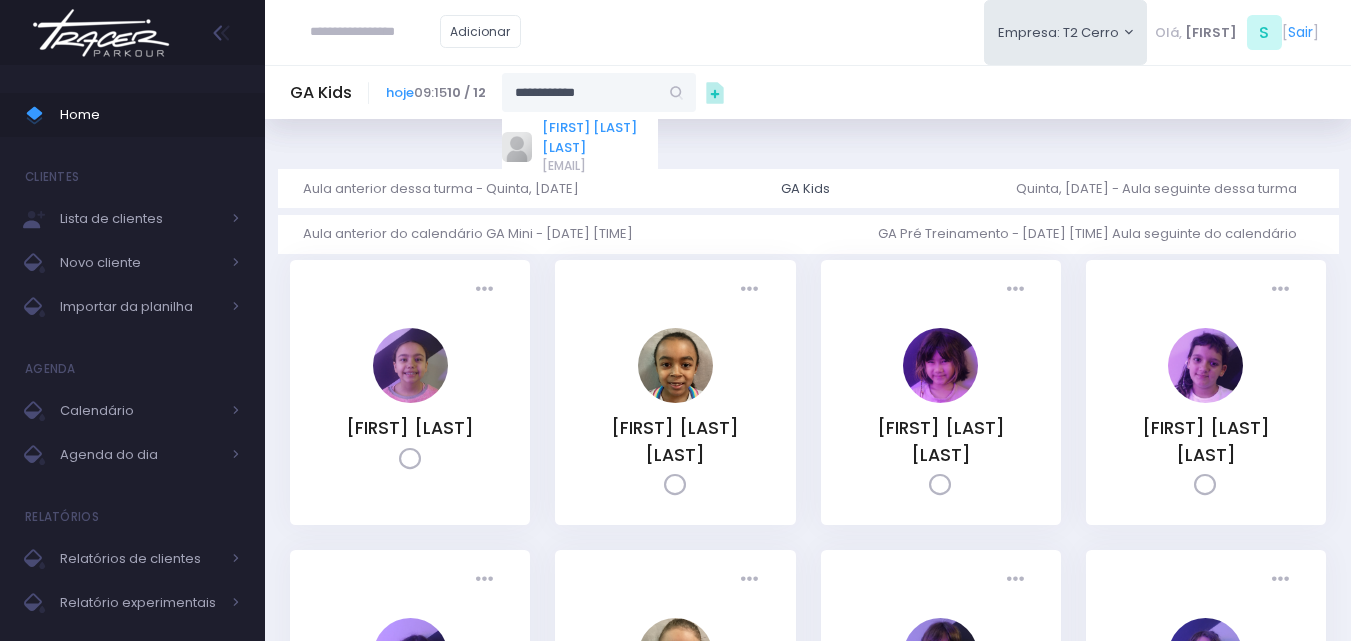 click on "Cleo Chaguri Kihara" at bounding box center (600, 137) 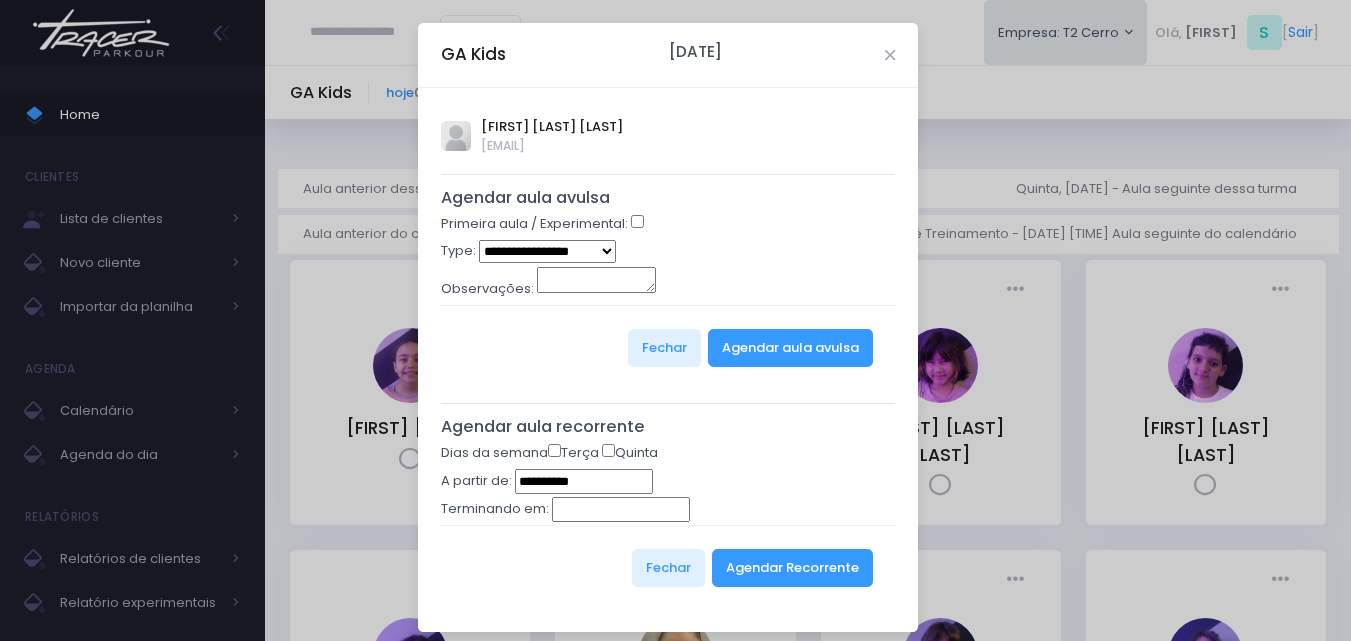 type on "**********" 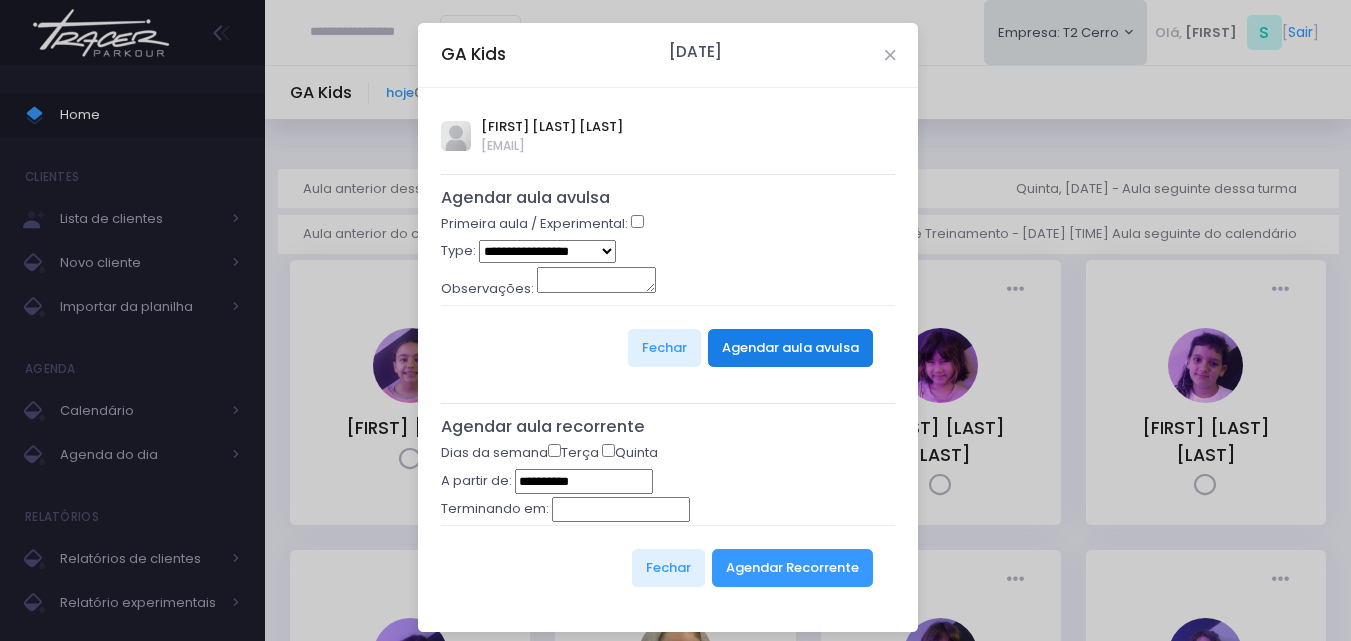 click on "Agendar aula avulsa" at bounding box center (790, 348) 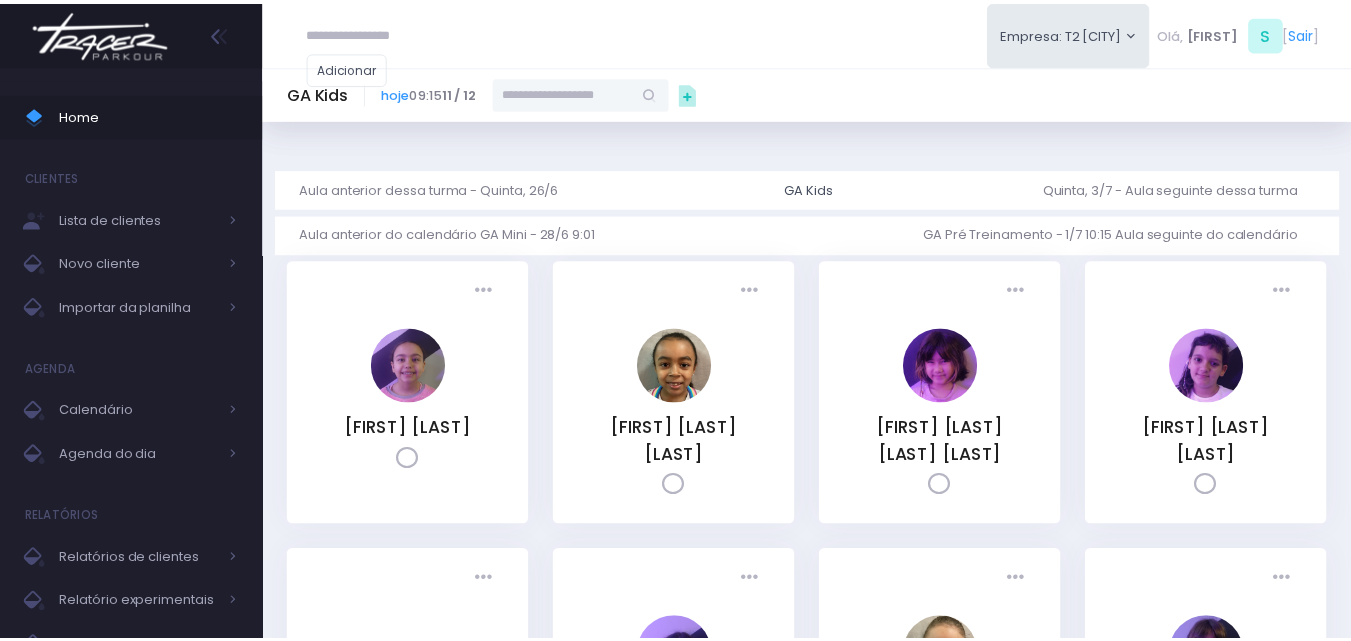 scroll, scrollTop: 0, scrollLeft: 0, axis: both 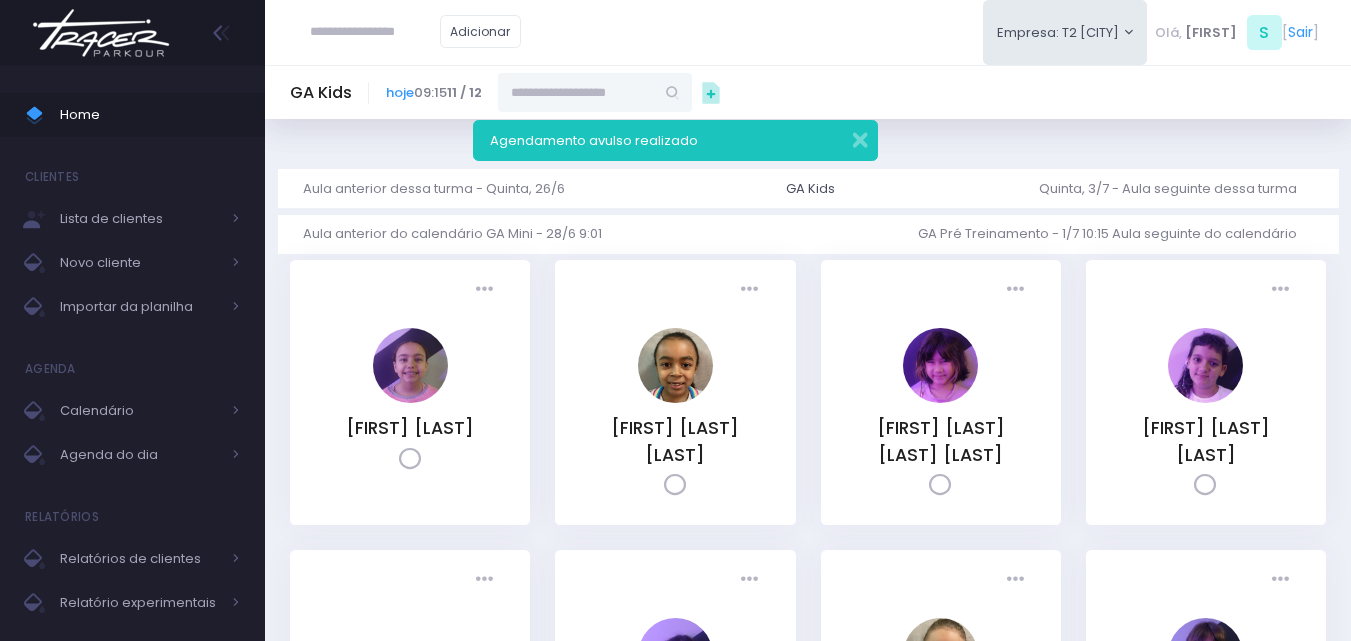 click at bounding box center (101, 33) 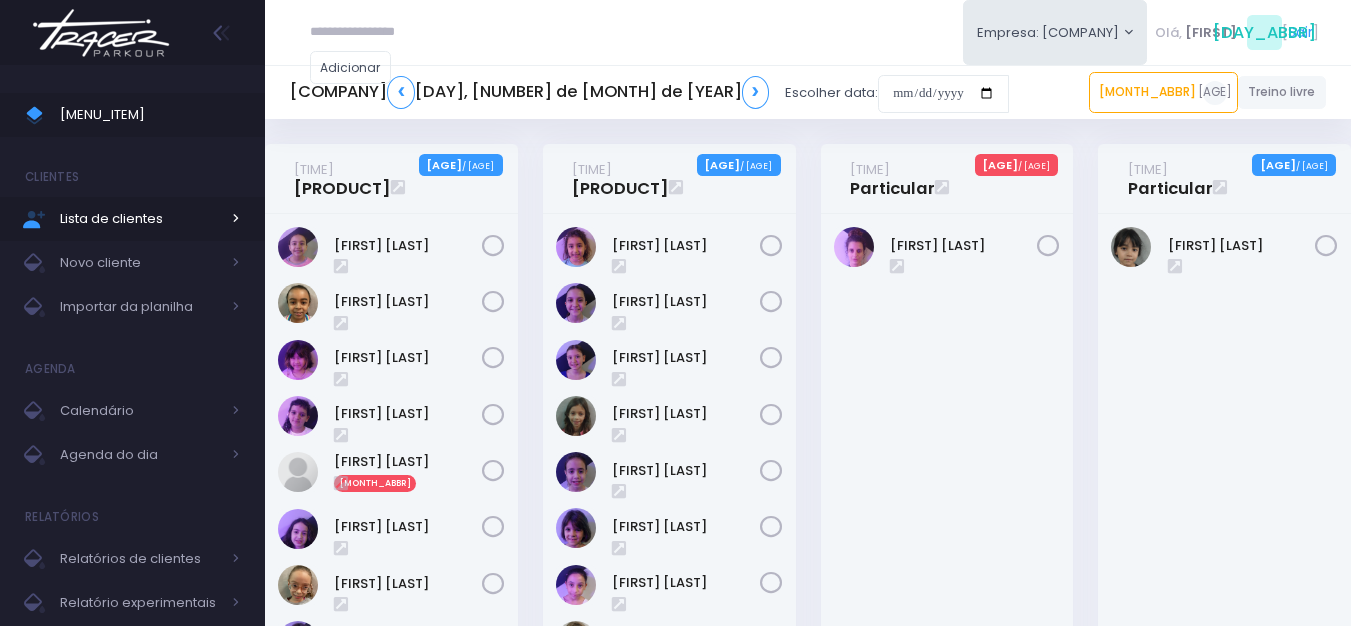 scroll, scrollTop: 0, scrollLeft: 0, axis: both 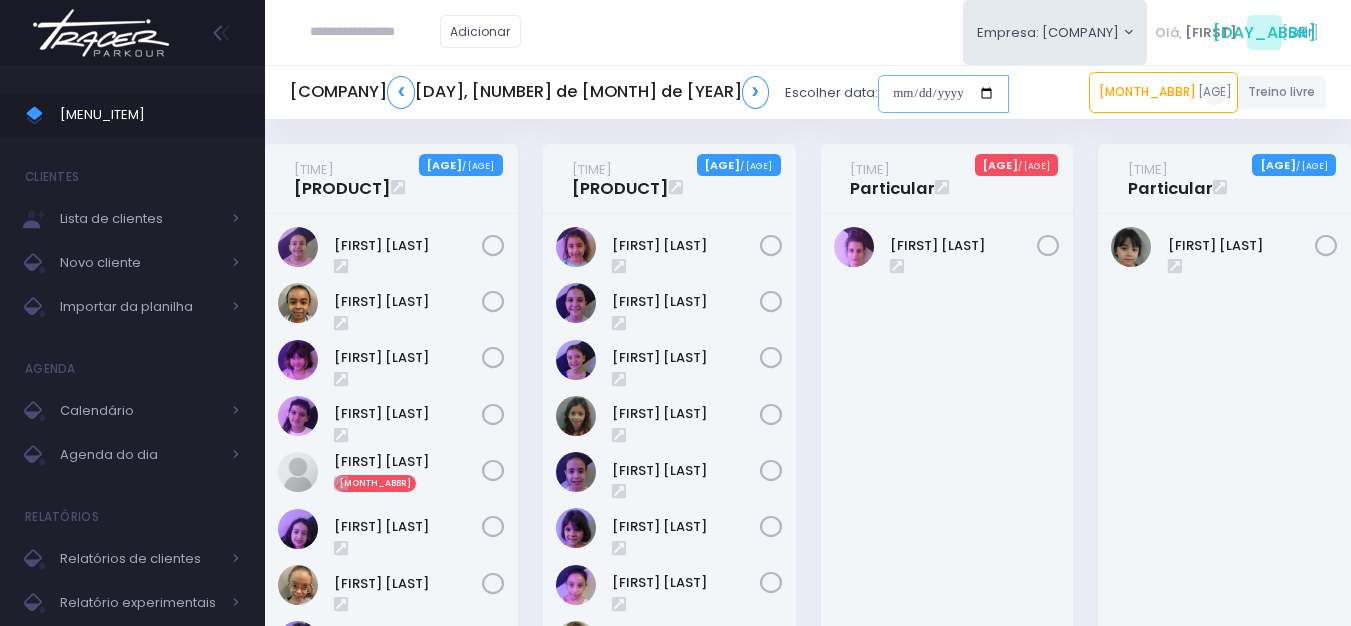click at bounding box center (949, 94) 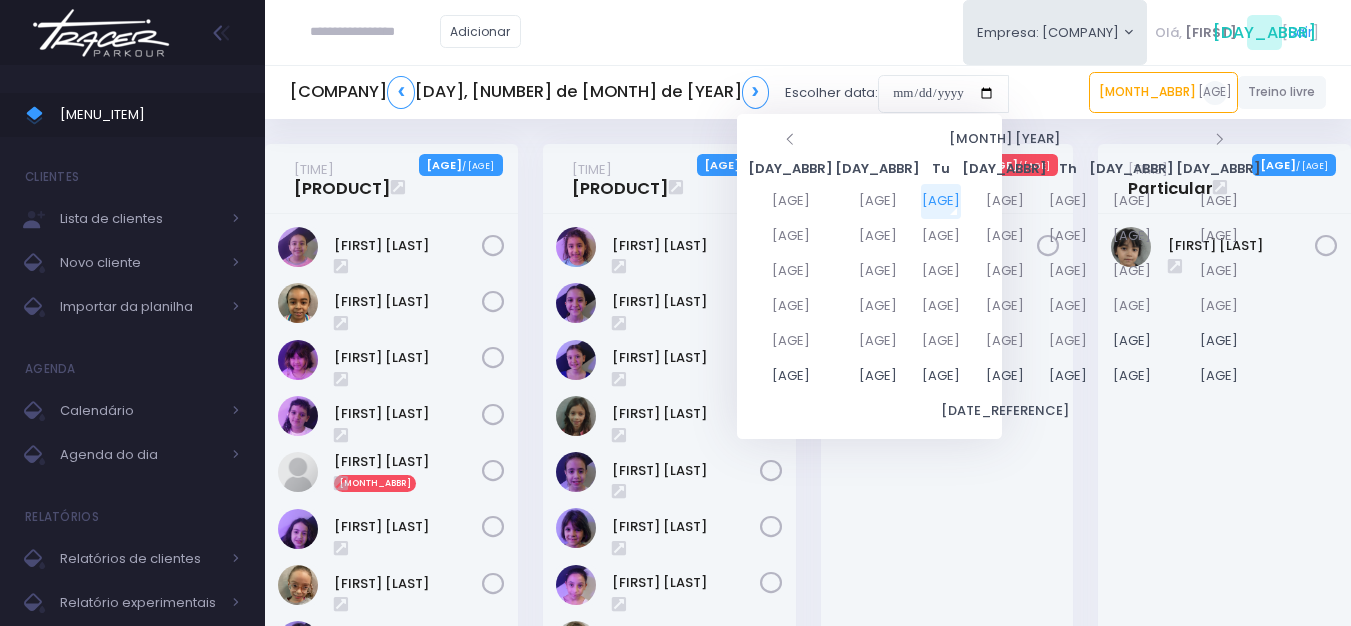 click on "Empresa: [COMPANY]
[COMPANY] [COMPANY] [COMPANY] [COMPANY]" at bounding box center [808, 32] 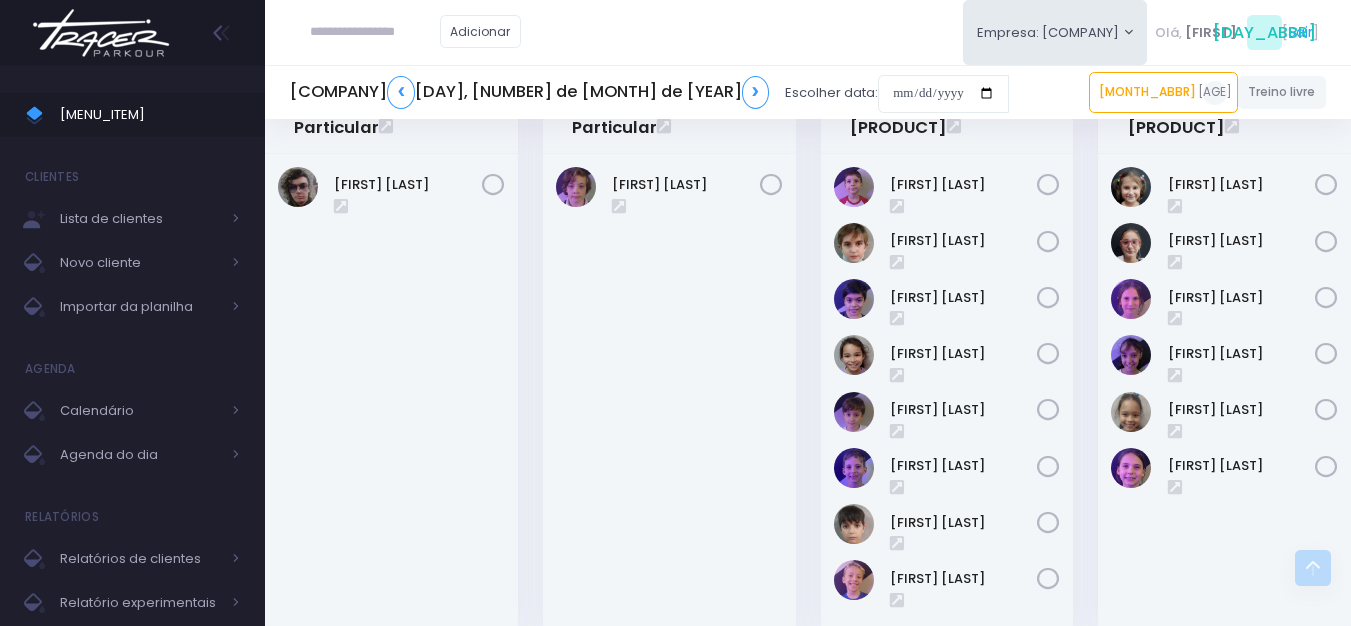 scroll, scrollTop: 800, scrollLeft: 0, axis: vertical 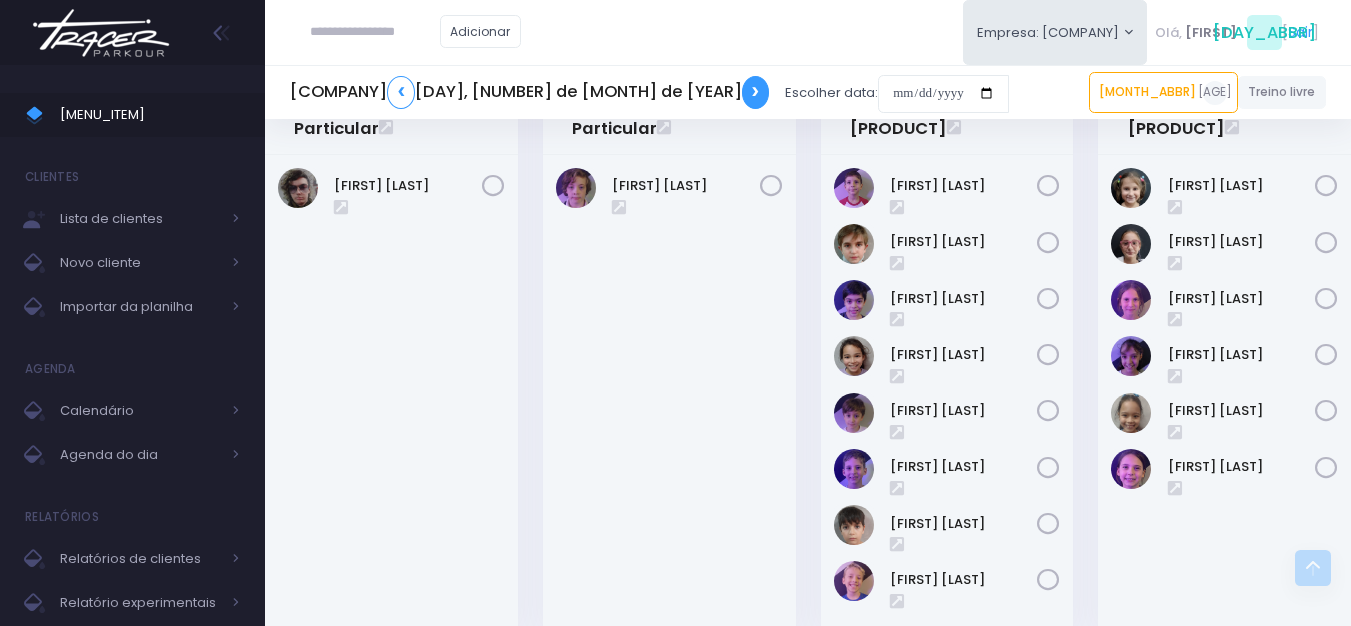 click on "❯" at bounding box center [762, 92] 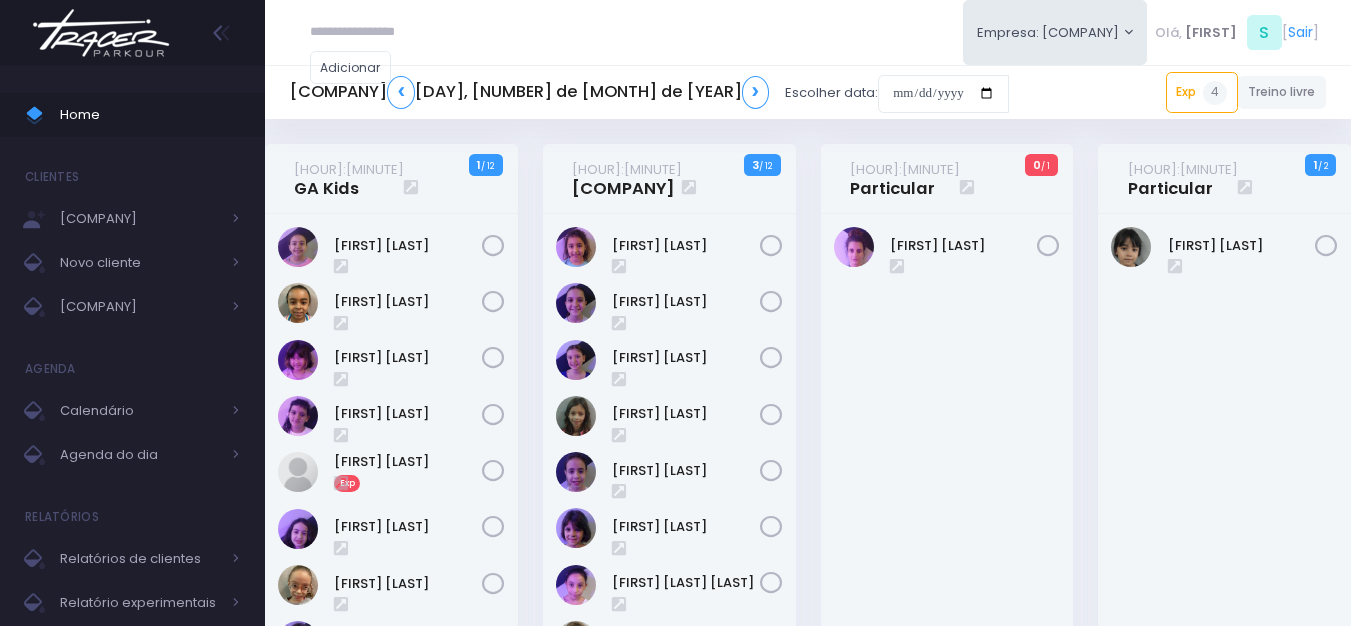scroll, scrollTop: 0, scrollLeft: 0, axis: both 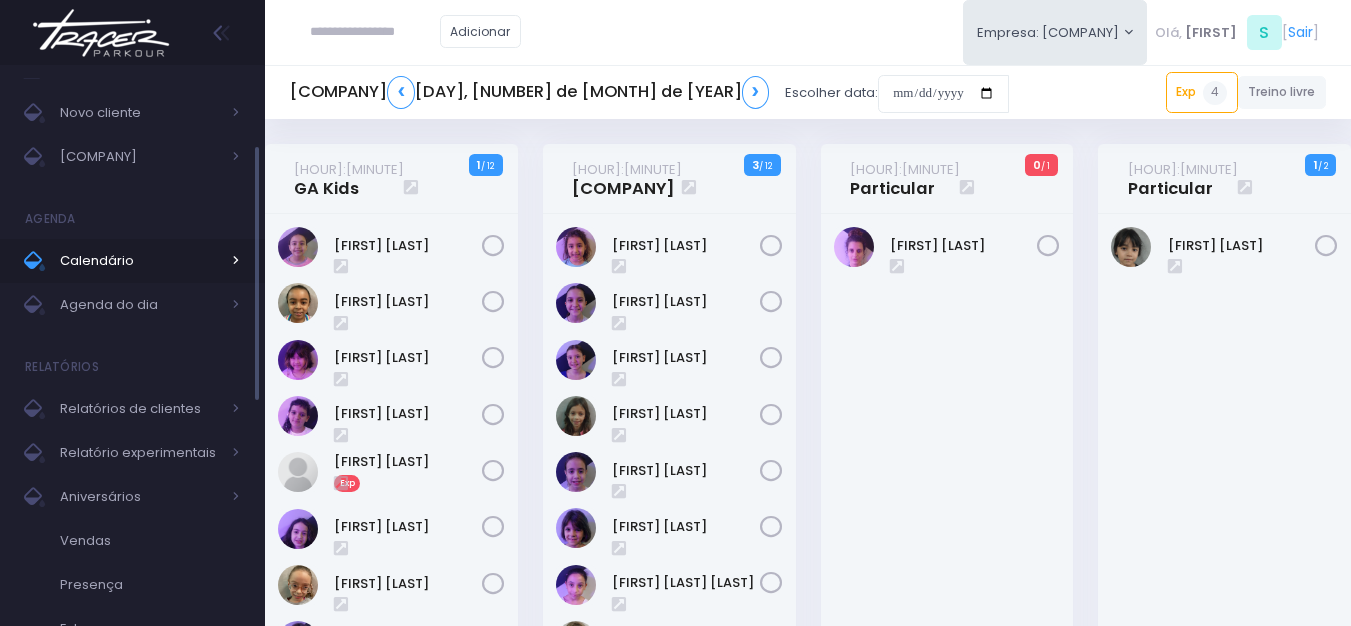 click on "Calendário" at bounding box center [140, 261] 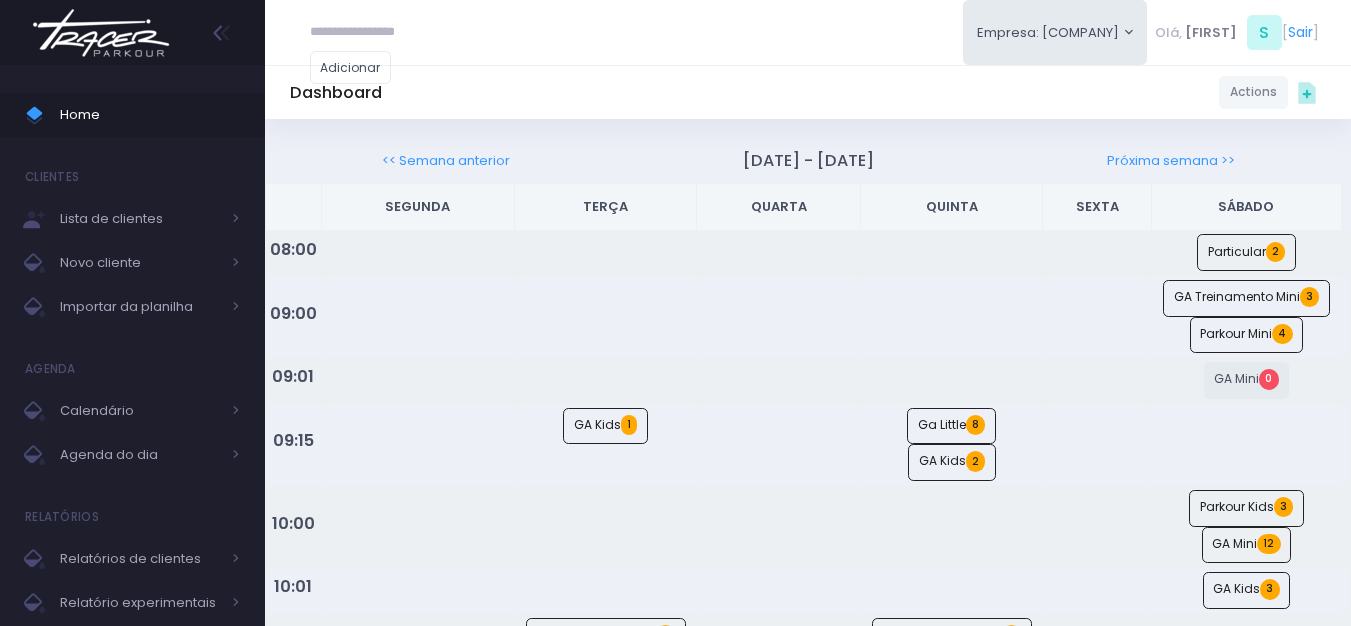 scroll, scrollTop: 0, scrollLeft: 0, axis: both 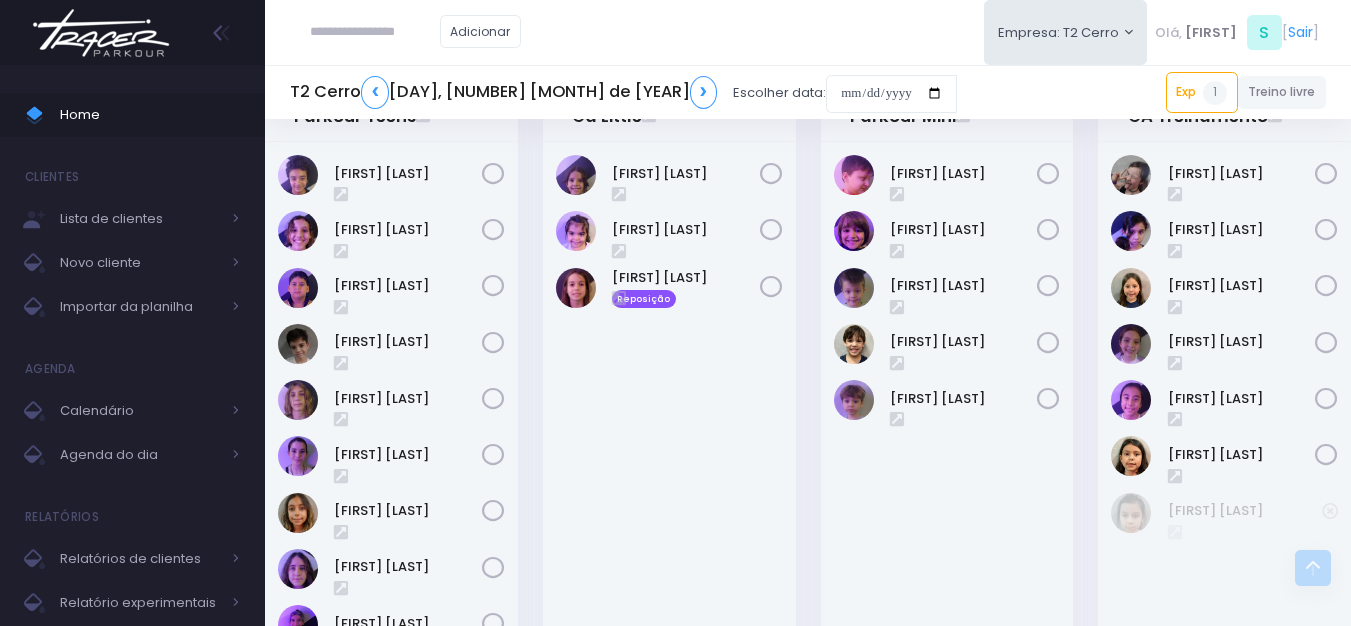 click at bounding box center (375, 32) 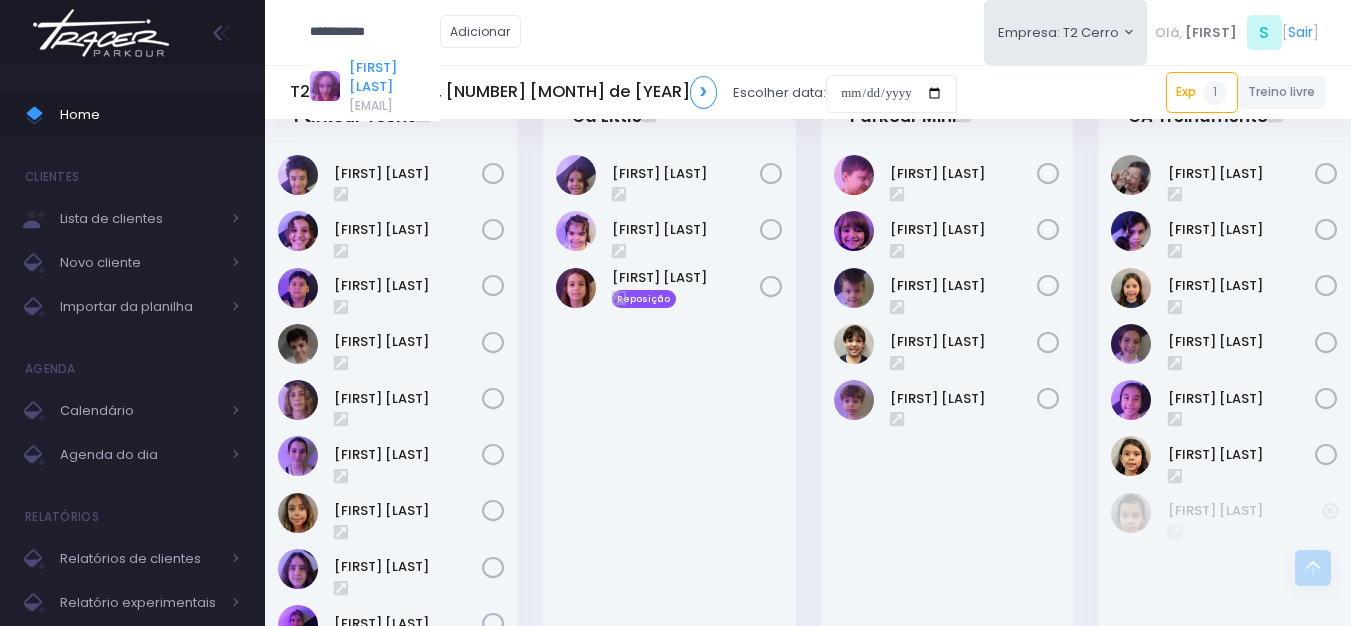 click on "Lys Curiati" at bounding box center (394, 77) 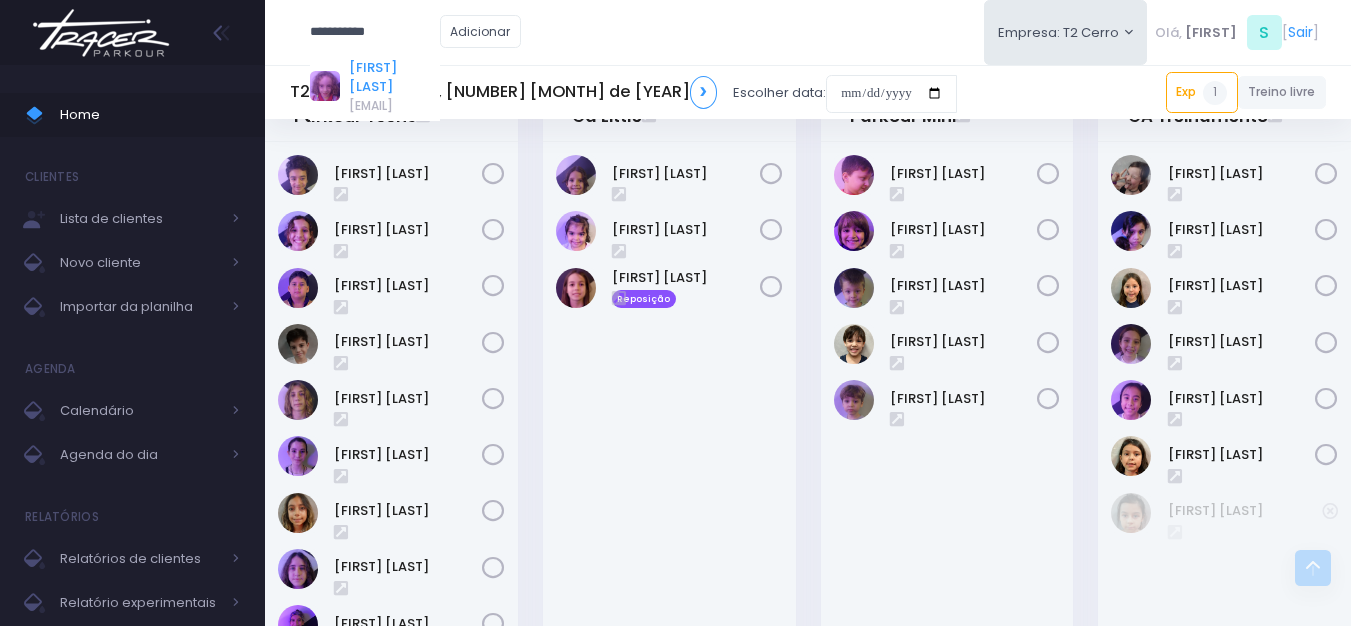 scroll, scrollTop: 0, scrollLeft: 0, axis: both 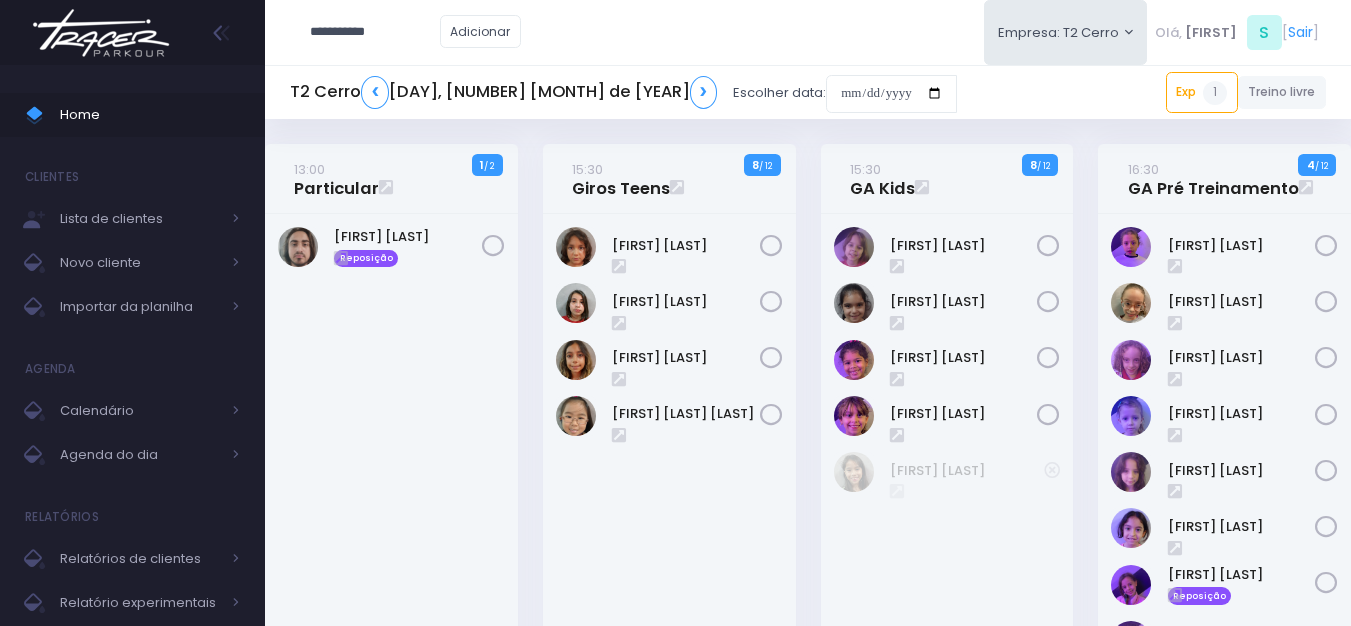 type on "**********" 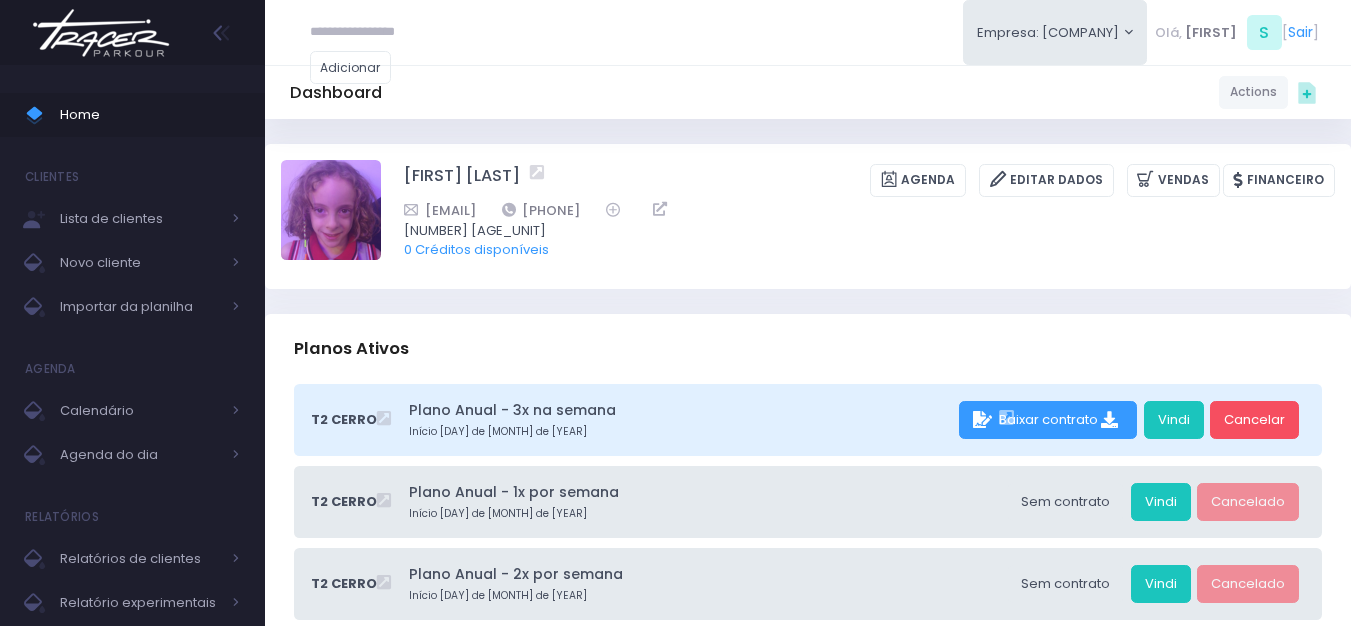 scroll, scrollTop: 0, scrollLeft: 0, axis: both 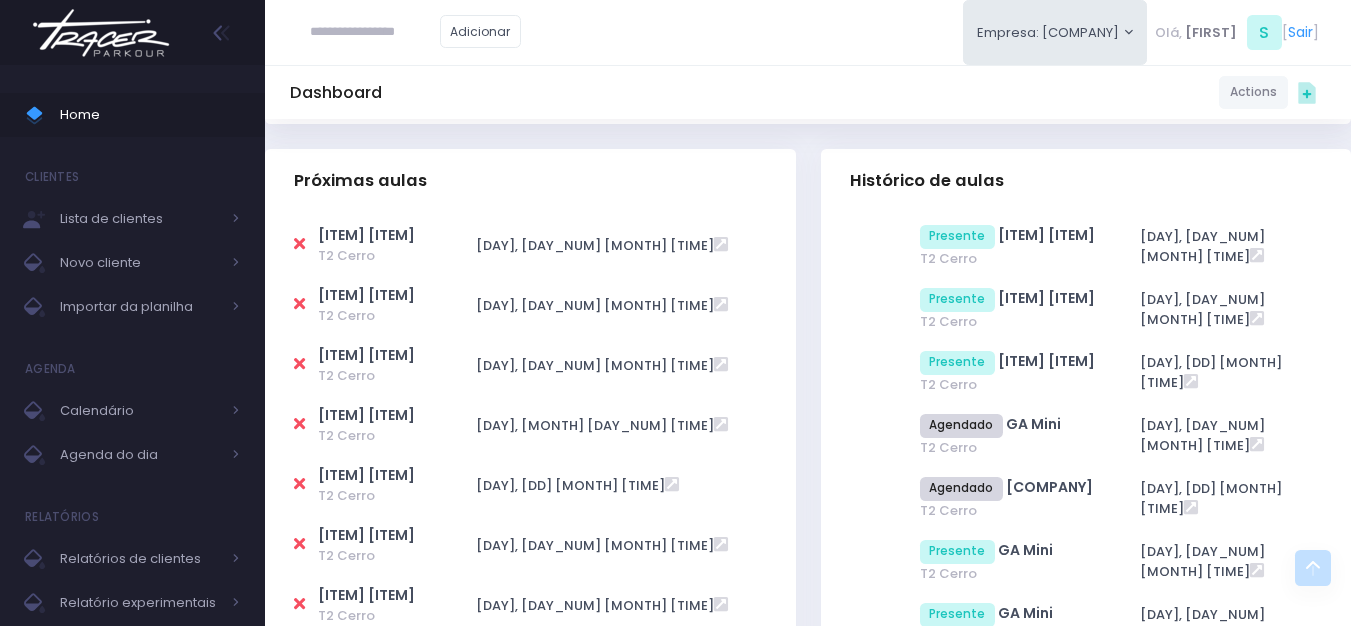 click at bounding box center [375, 32] 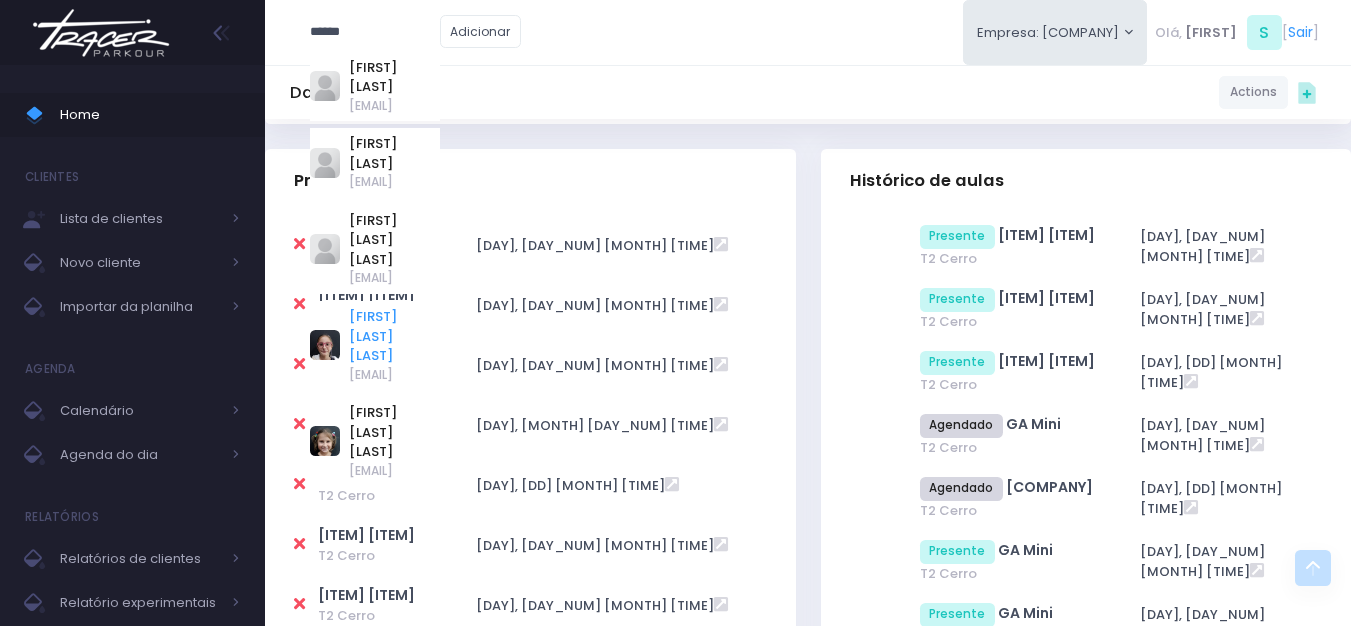 click on "Julia Abrell Ribeiro" at bounding box center (402, 68) 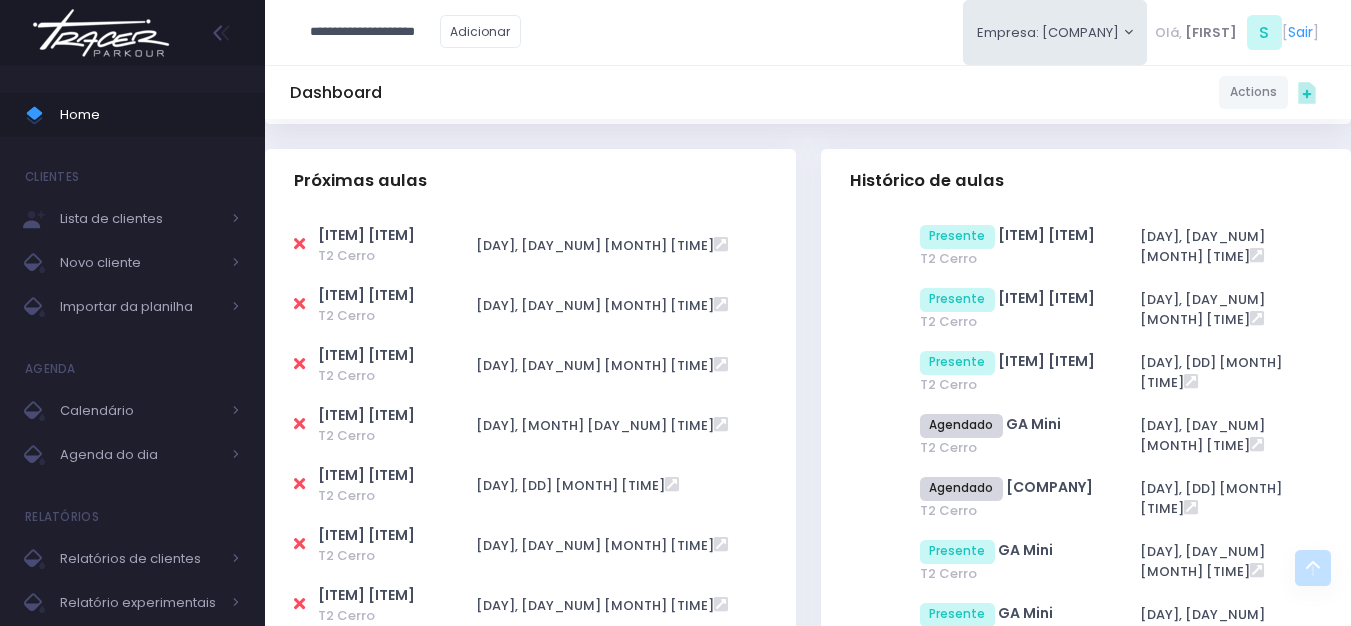 scroll, scrollTop: 0, scrollLeft: 0, axis: both 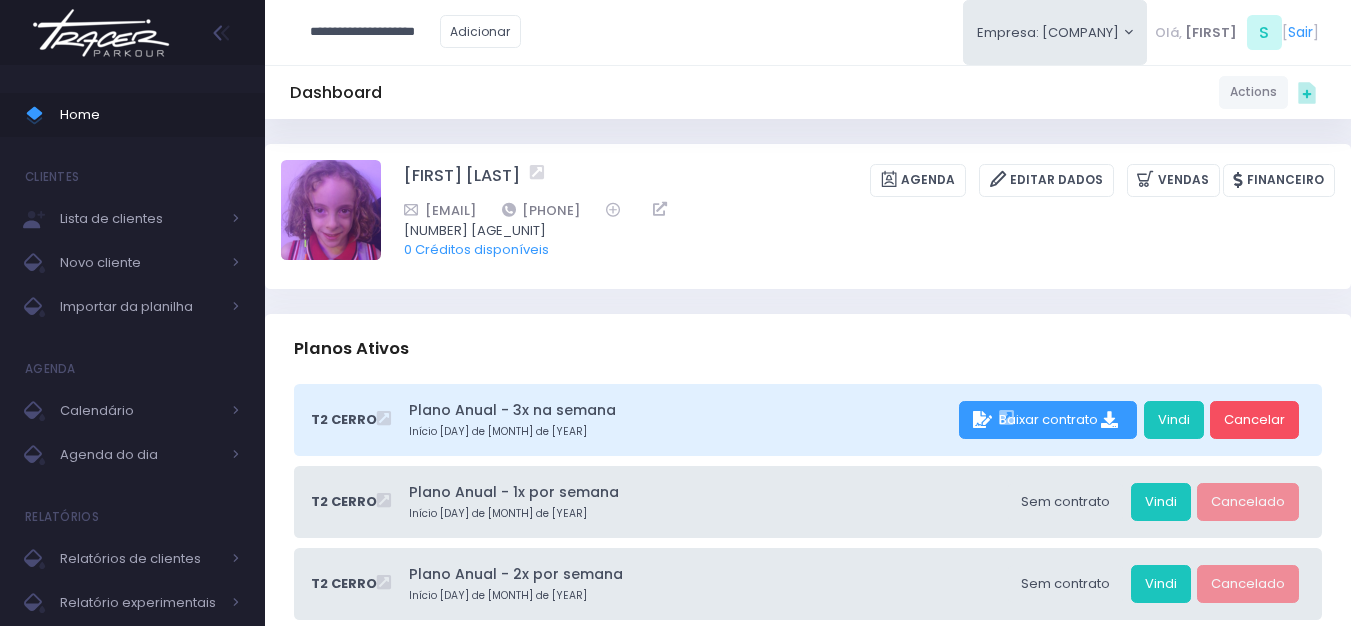 type on "**********" 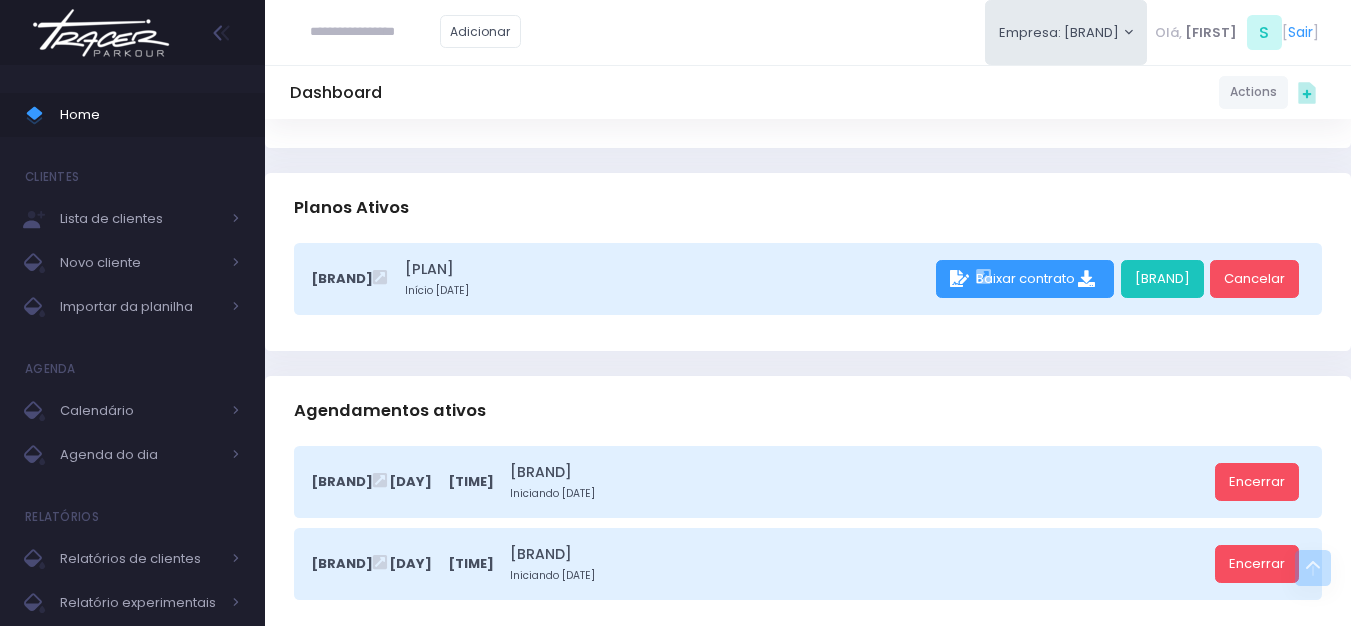 scroll, scrollTop: 100, scrollLeft: 0, axis: vertical 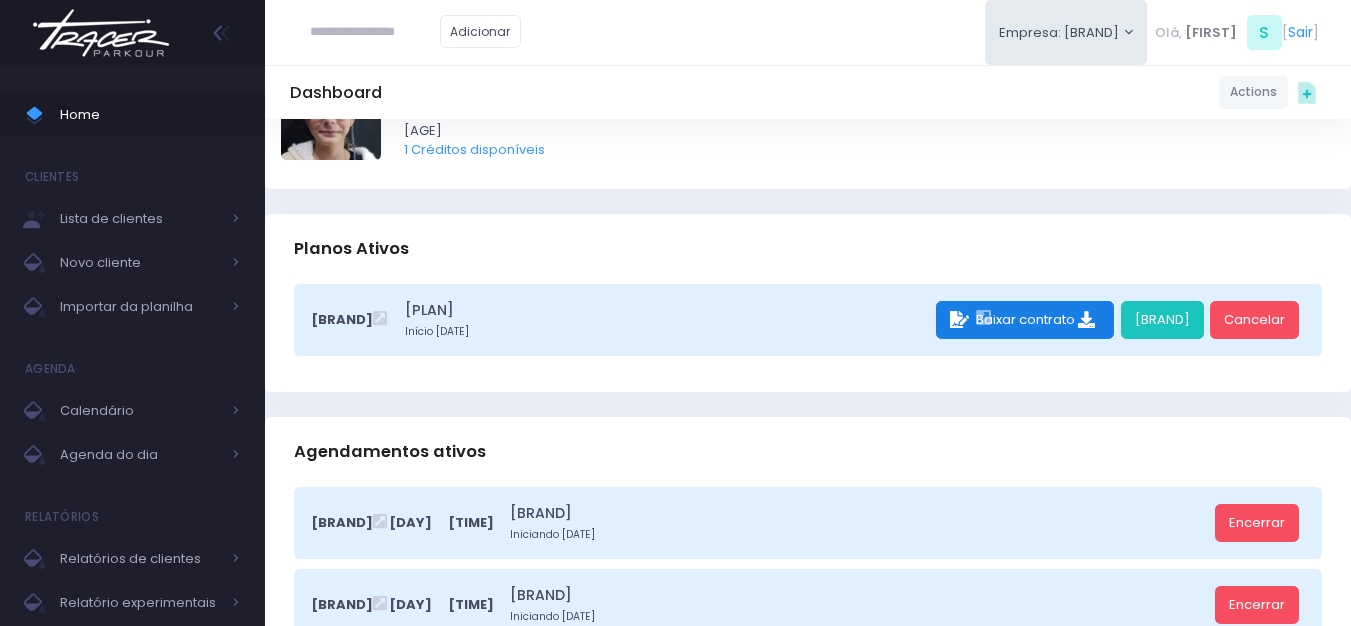 click on "Baixar contrato" at bounding box center (1048, 320) 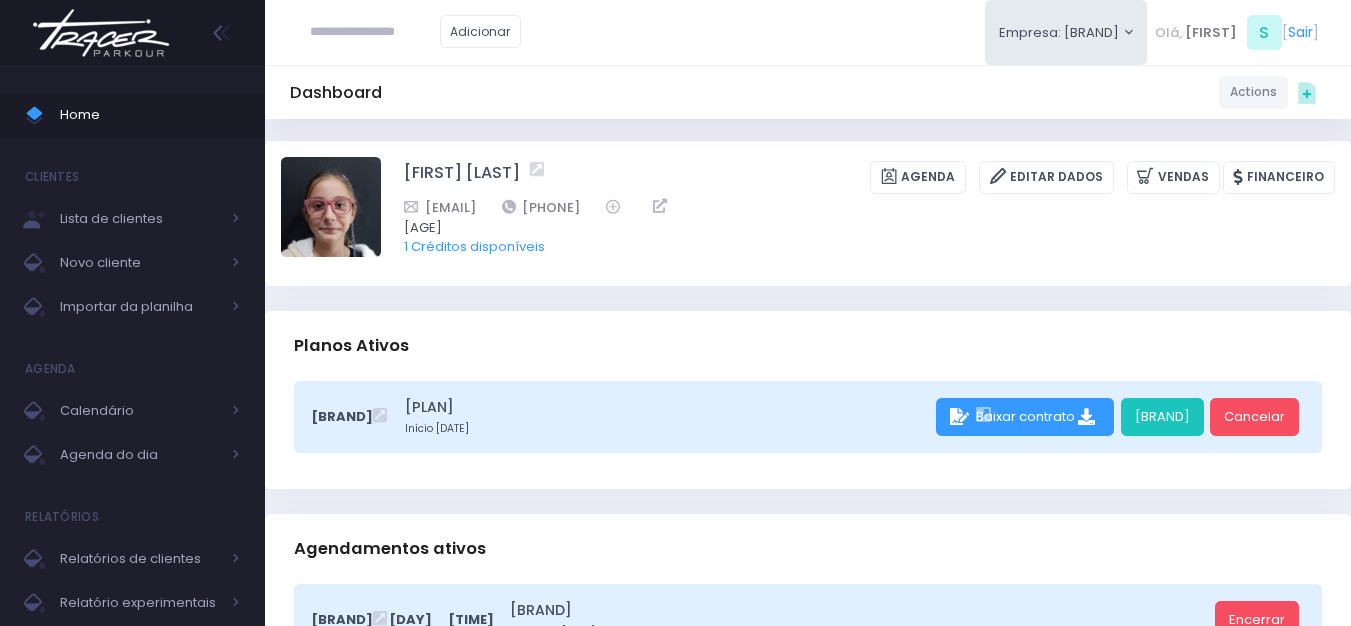 scroll, scrollTop: 0, scrollLeft: 0, axis: both 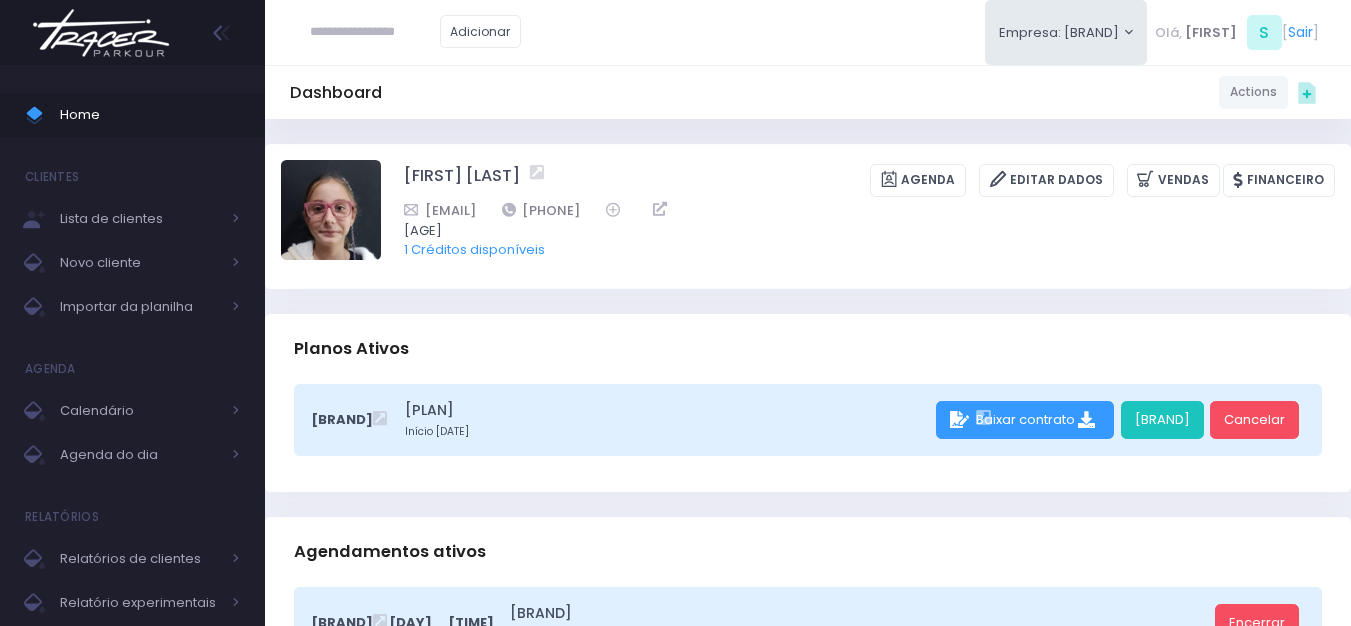 click at bounding box center (101, 33) 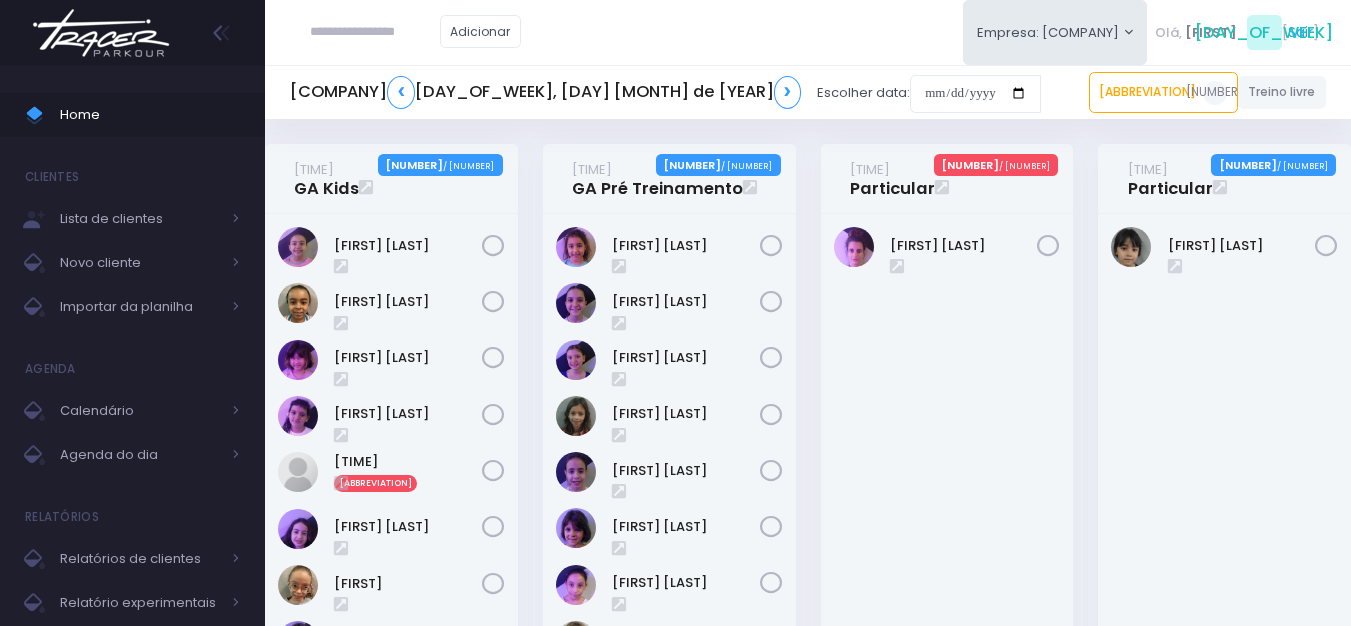scroll, scrollTop: 0, scrollLeft: 0, axis: both 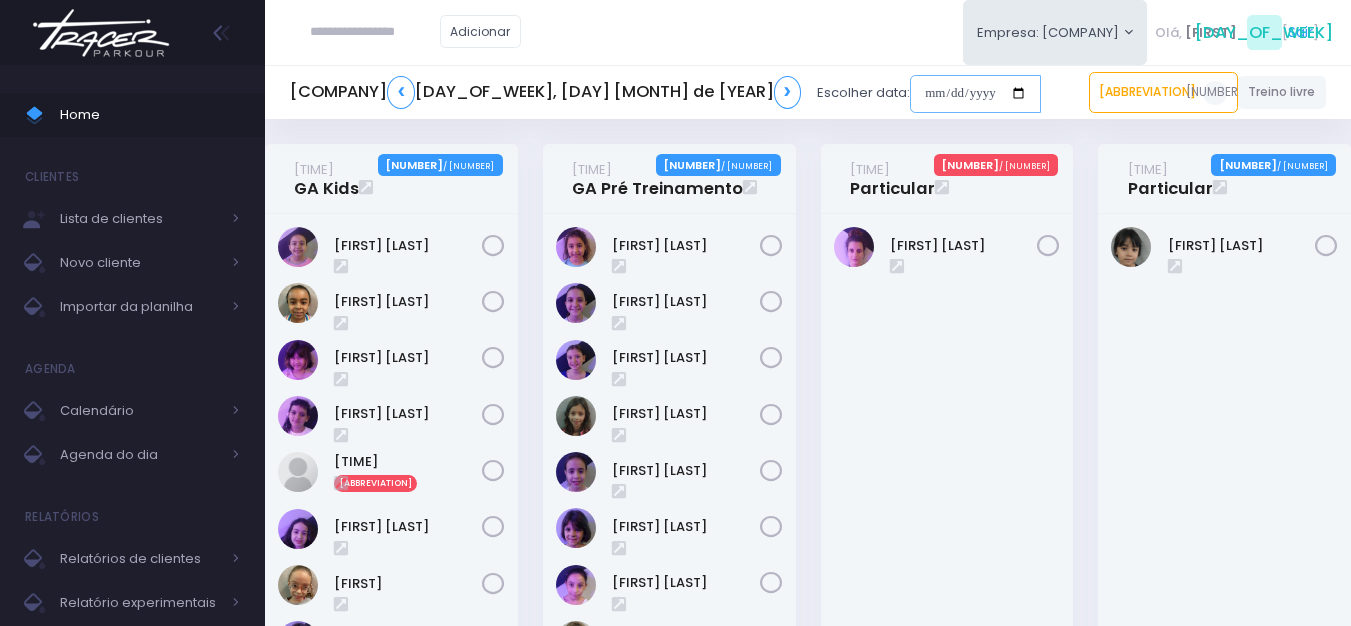 click at bounding box center [917, 94] 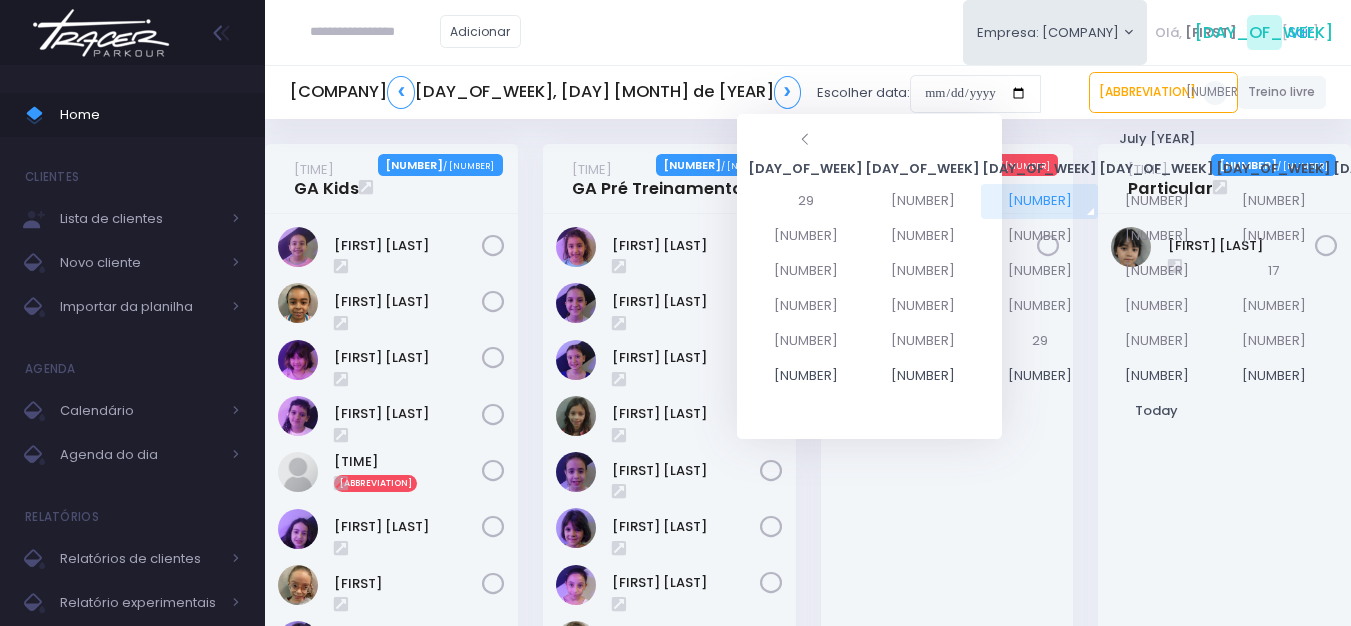 click on "12" at bounding box center (1176, 201) 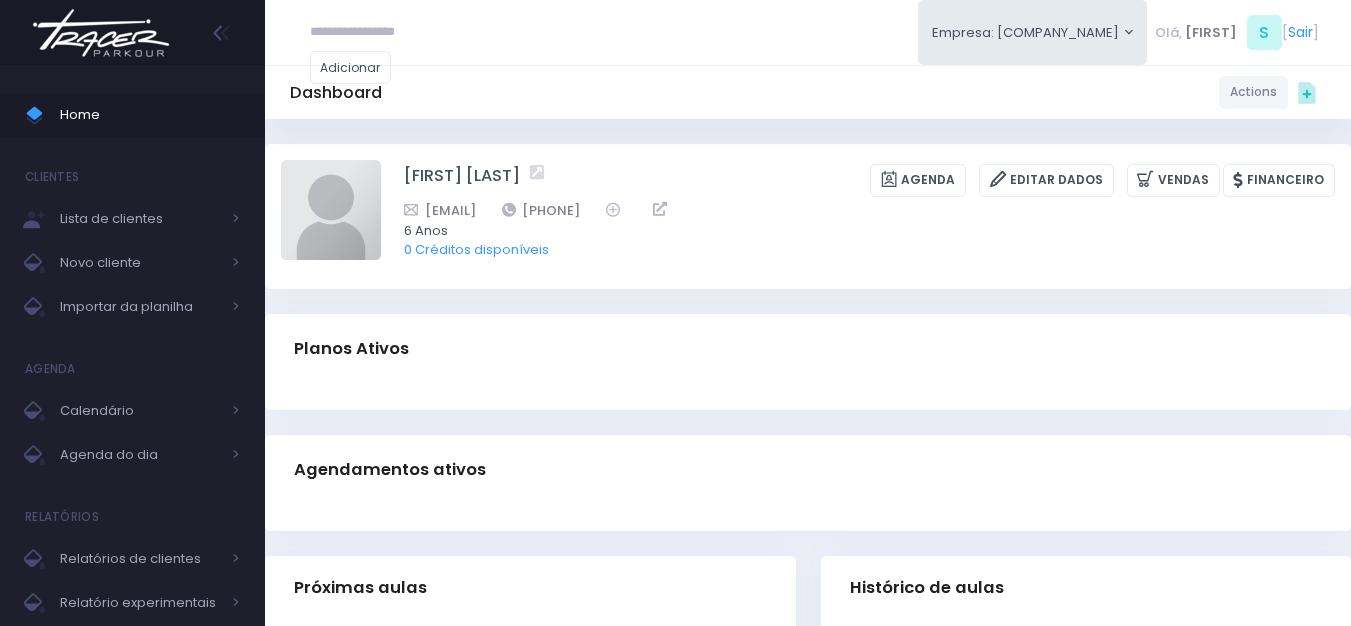 scroll, scrollTop: 0, scrollLeft: 0, axis: both 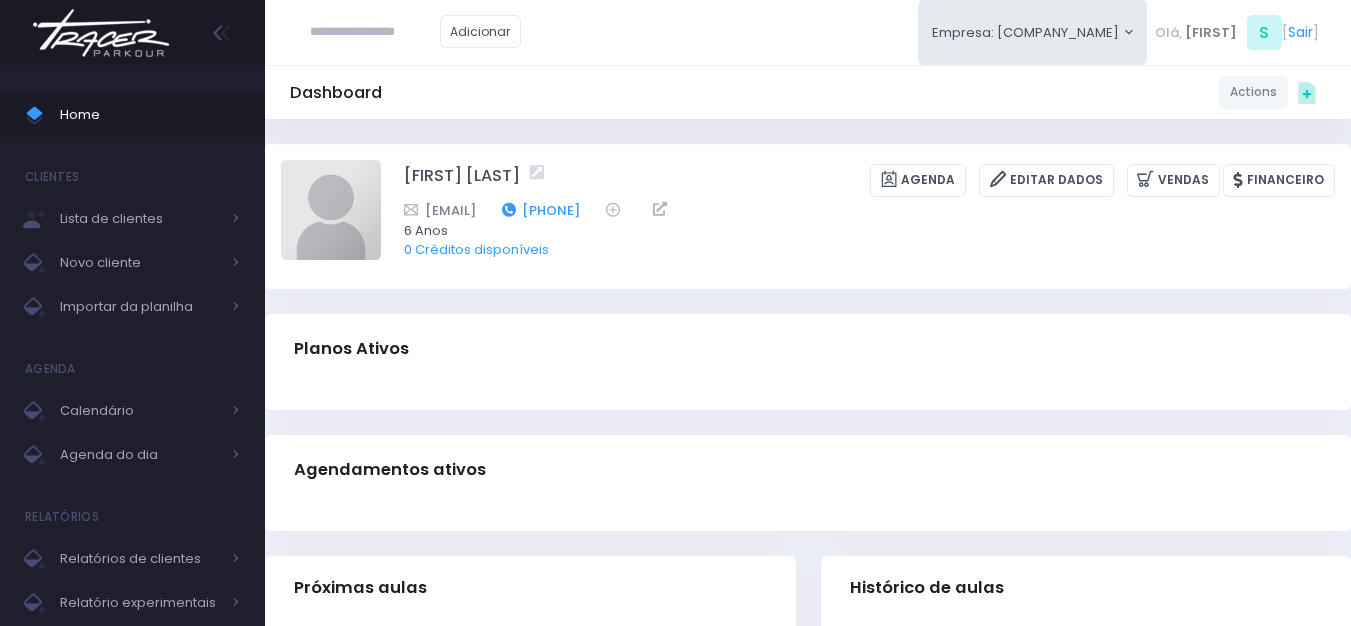drag, startPoint x: 706, startPoint y: 204, endPoint x: 615, endPoint y: 211, distance: 91.26884 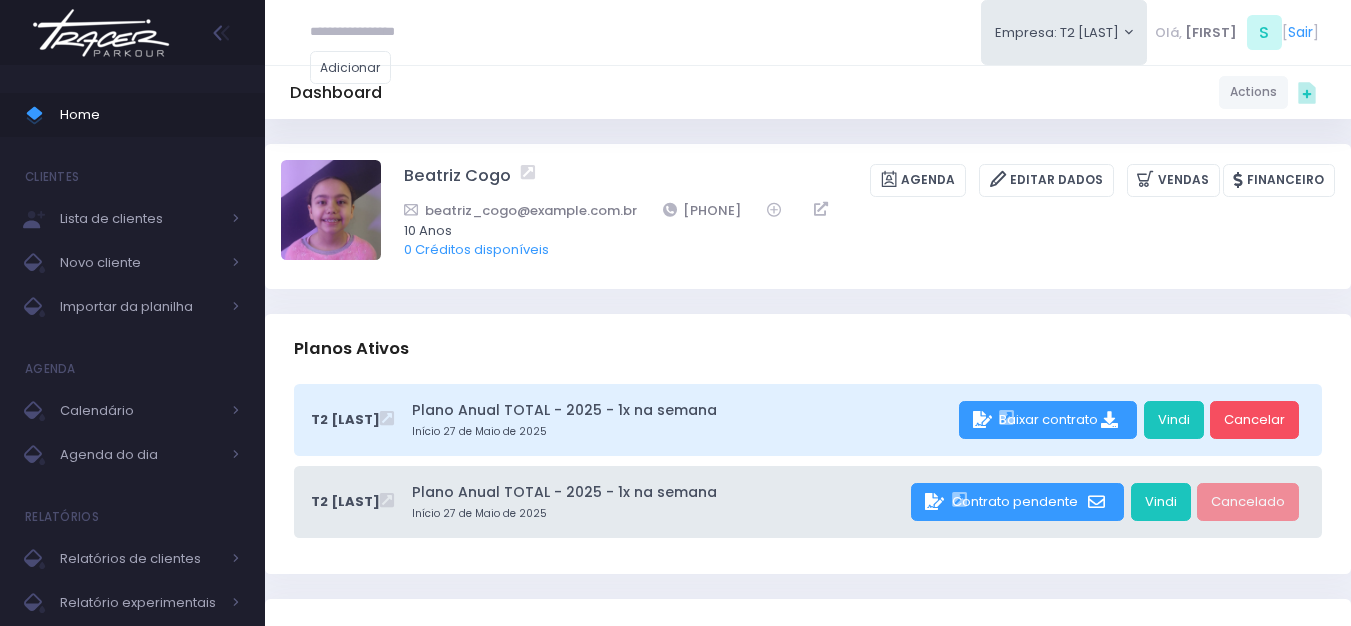 scroll, scrollTop: 0, scrollLeft: 0, axis: both 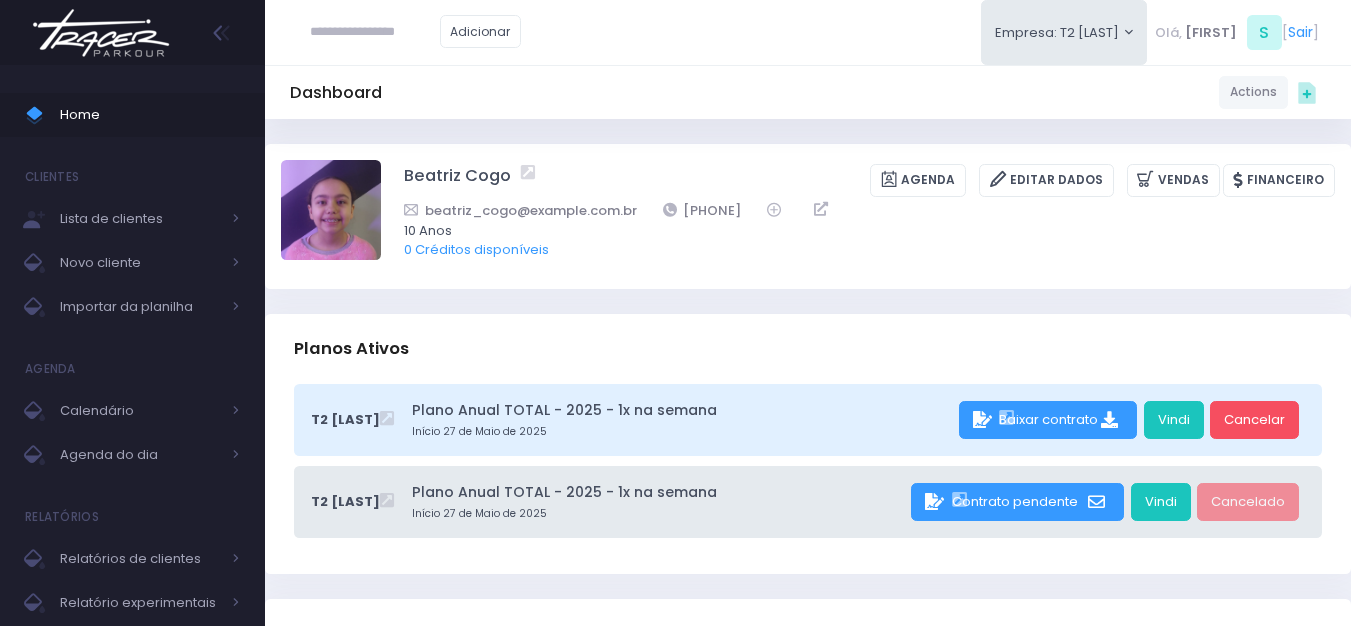click on "Empresa: [COMPANY]
[COMPANY] [COMPANY] [COMPANY] [COMPANY]" at bounding box center (808, 32) 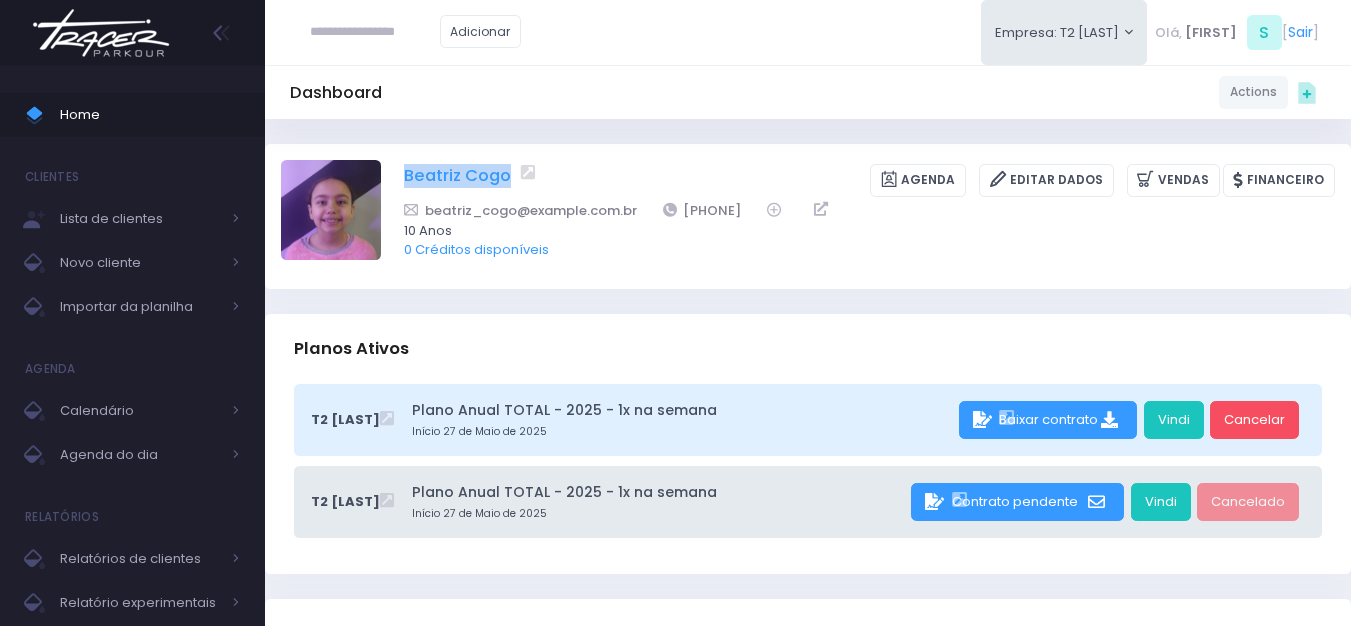 drag, startPoint x: 392, startPoint y: 174, endPoint x: 508, endPoint y: 170, distance: 116.06895 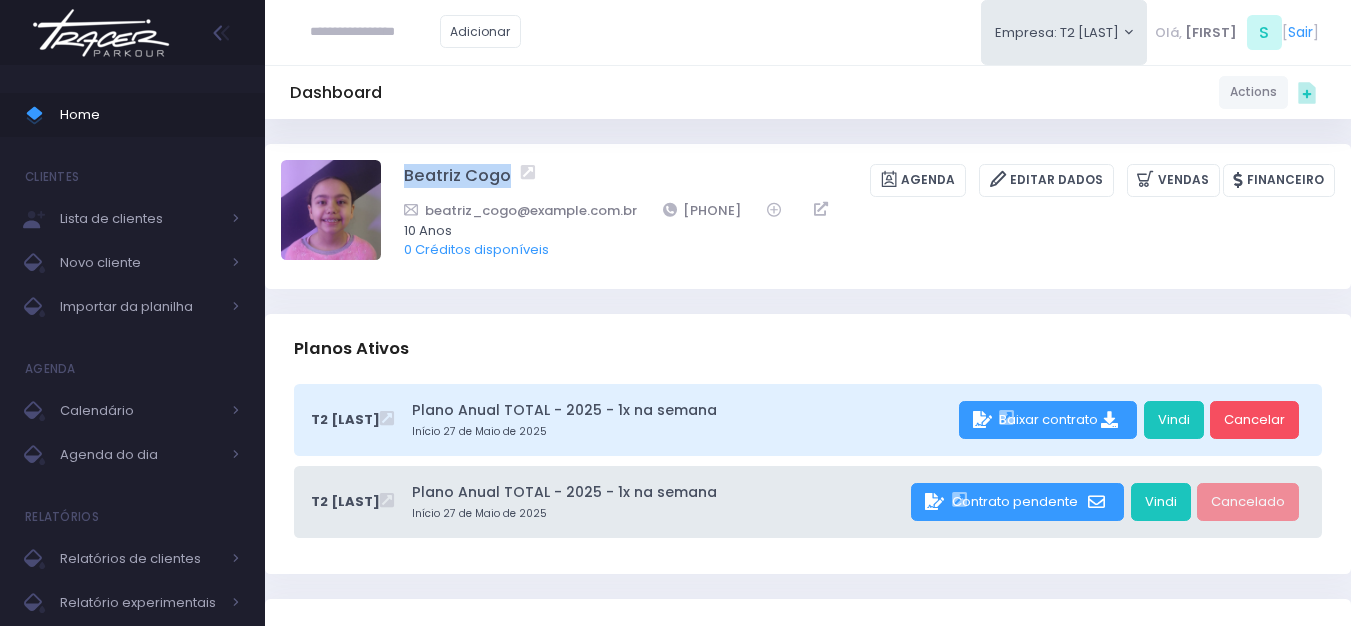 copy on "[FIRST] [LAST]" 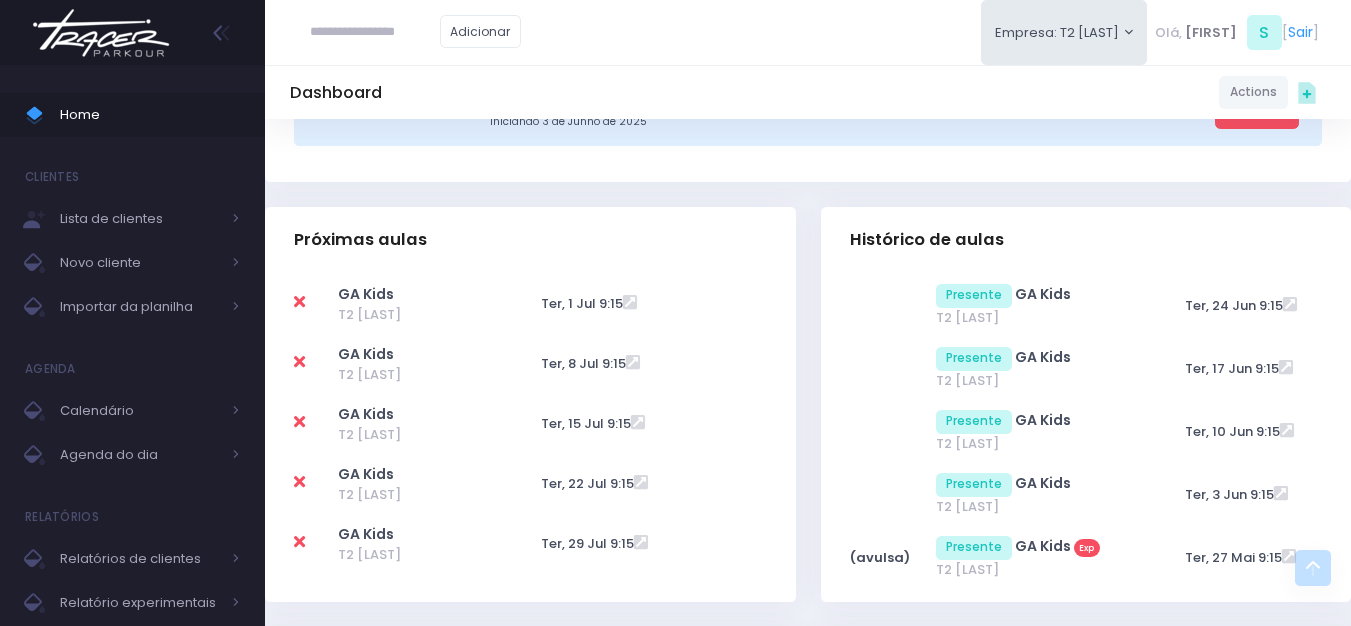 scroll, scrollTop: 600, scrollLeft: 0, axis: vertical 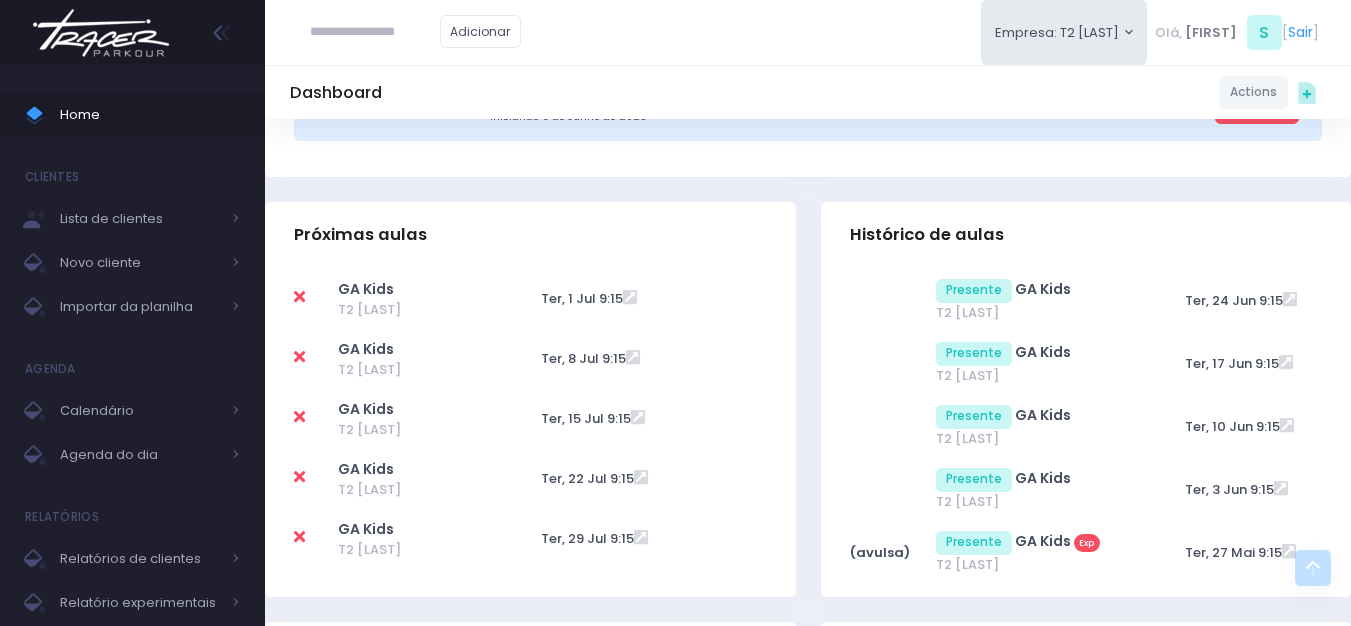 click at bounding box center [299, 297] 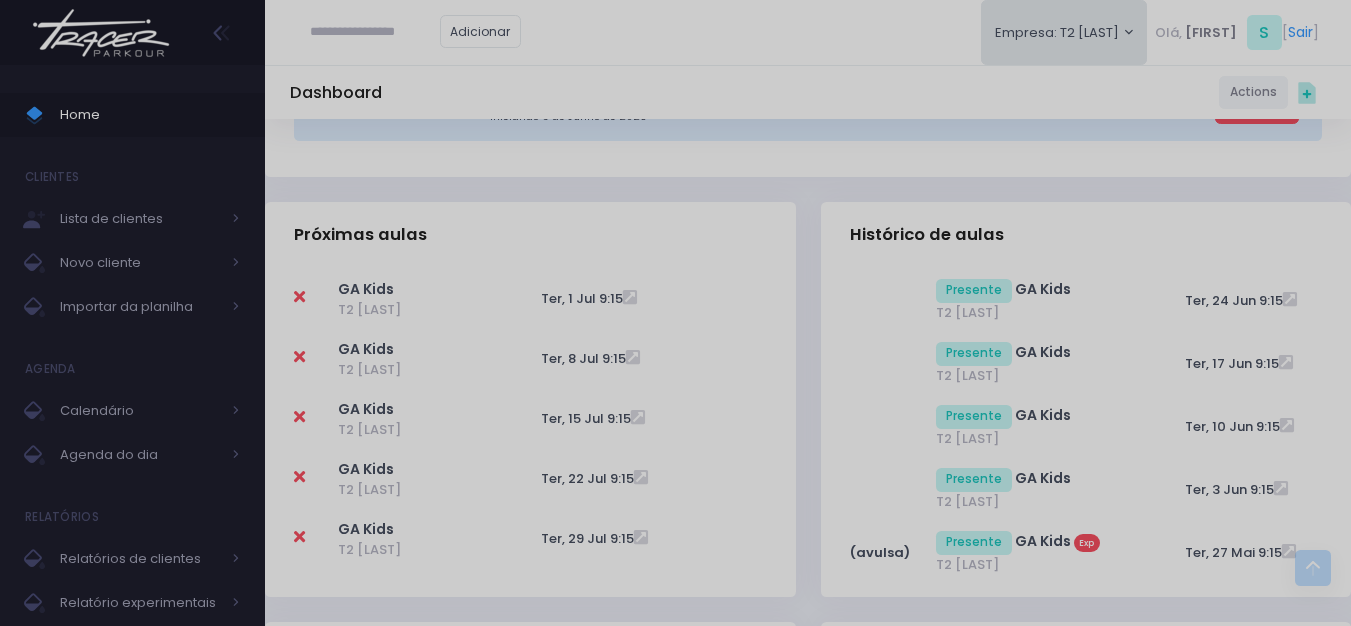 scroll, scrollTop: 0, scrollLeft: 0, axis: both 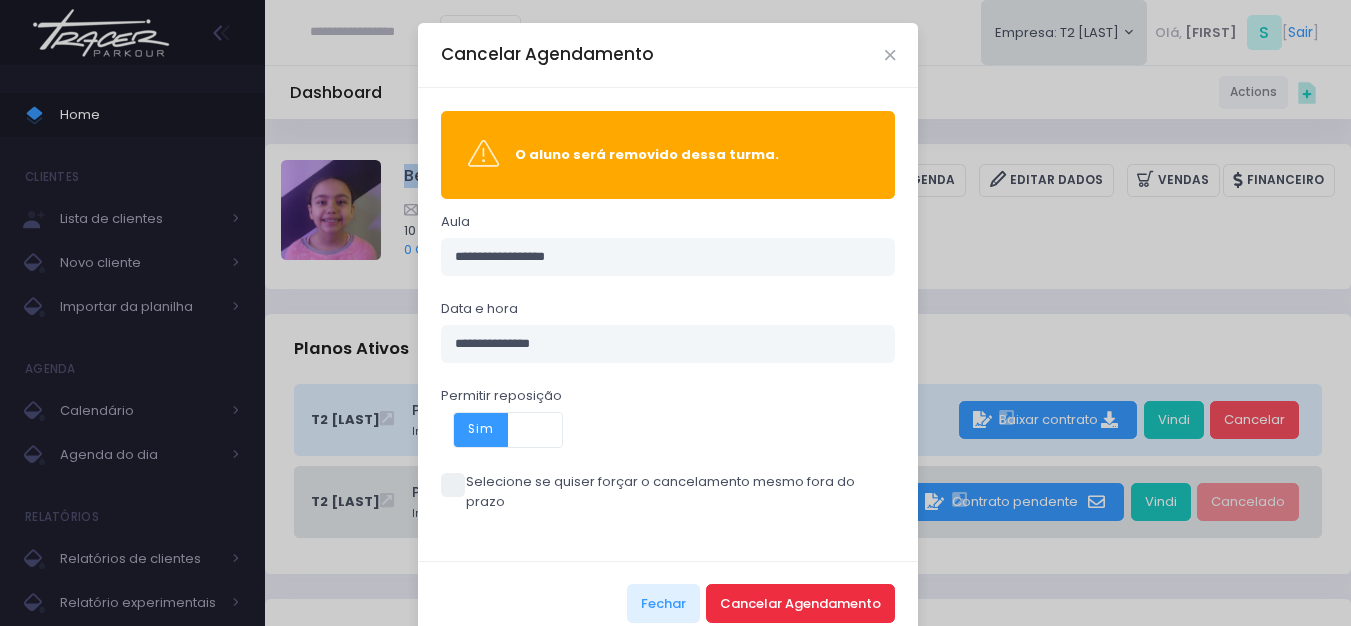 click on "Cancelar Agendamento" at bounding box center [800, 603] 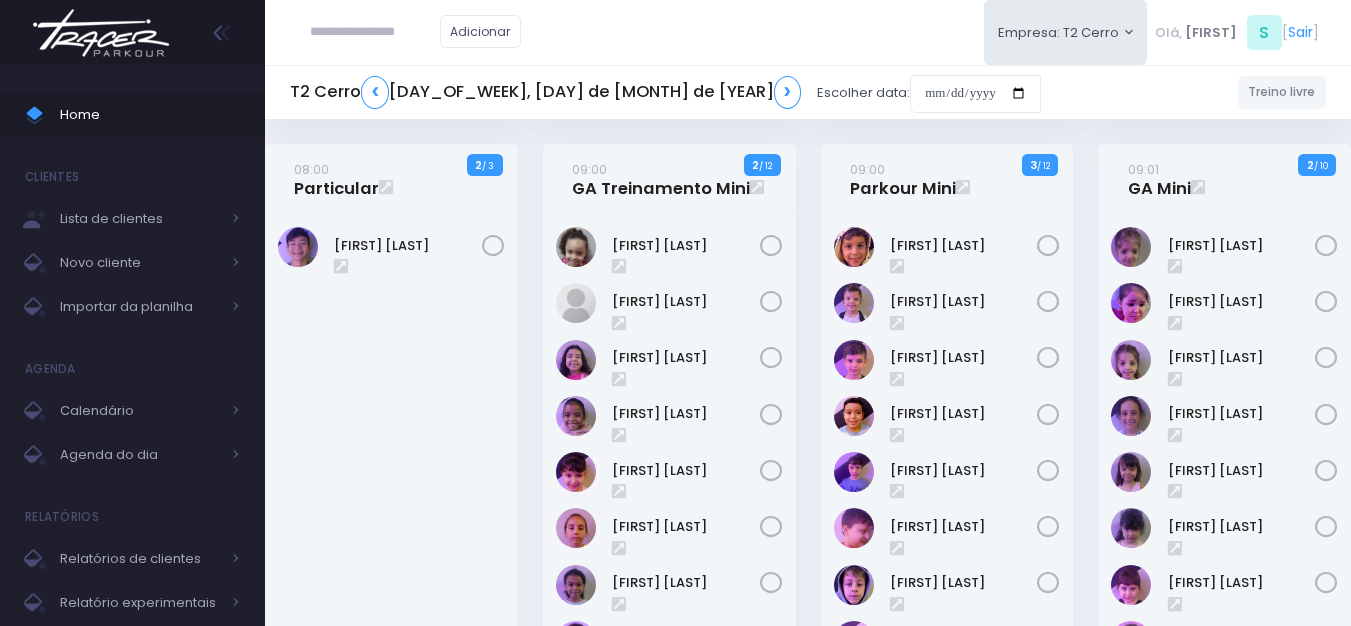 scroll, scrollTop: 0, scrollLeft: 0, axis: both 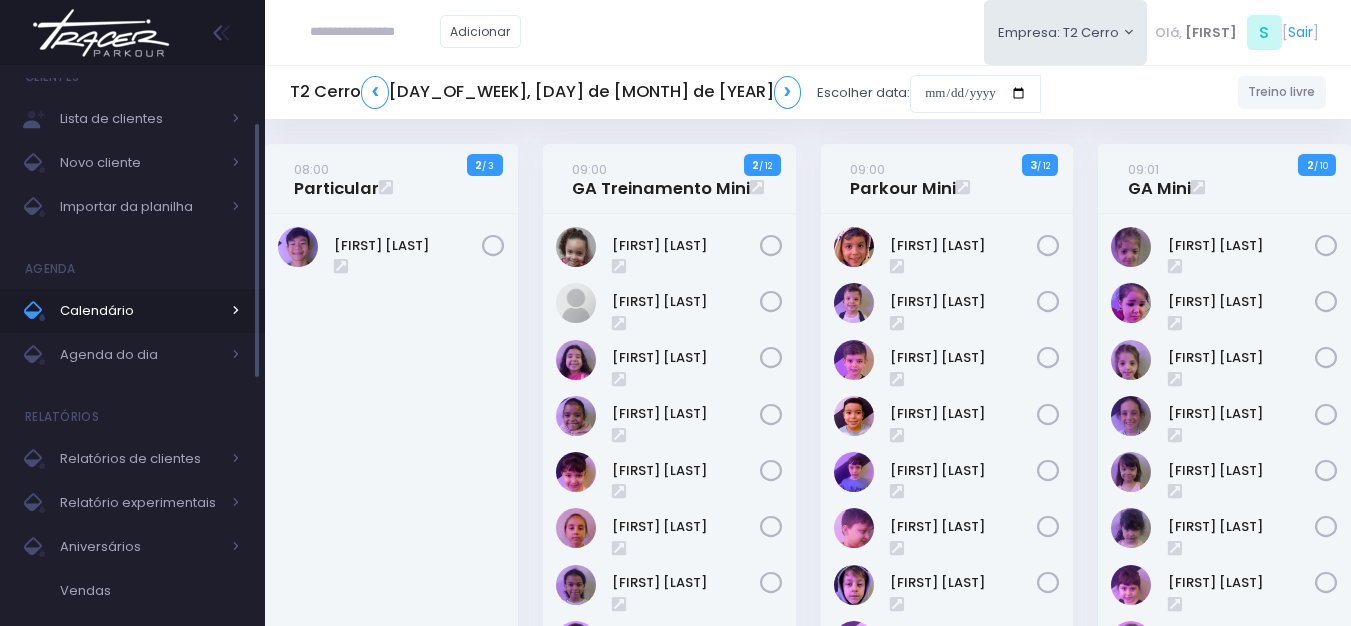 click on "[CALENDAR]" at bounding box center (140, 311) 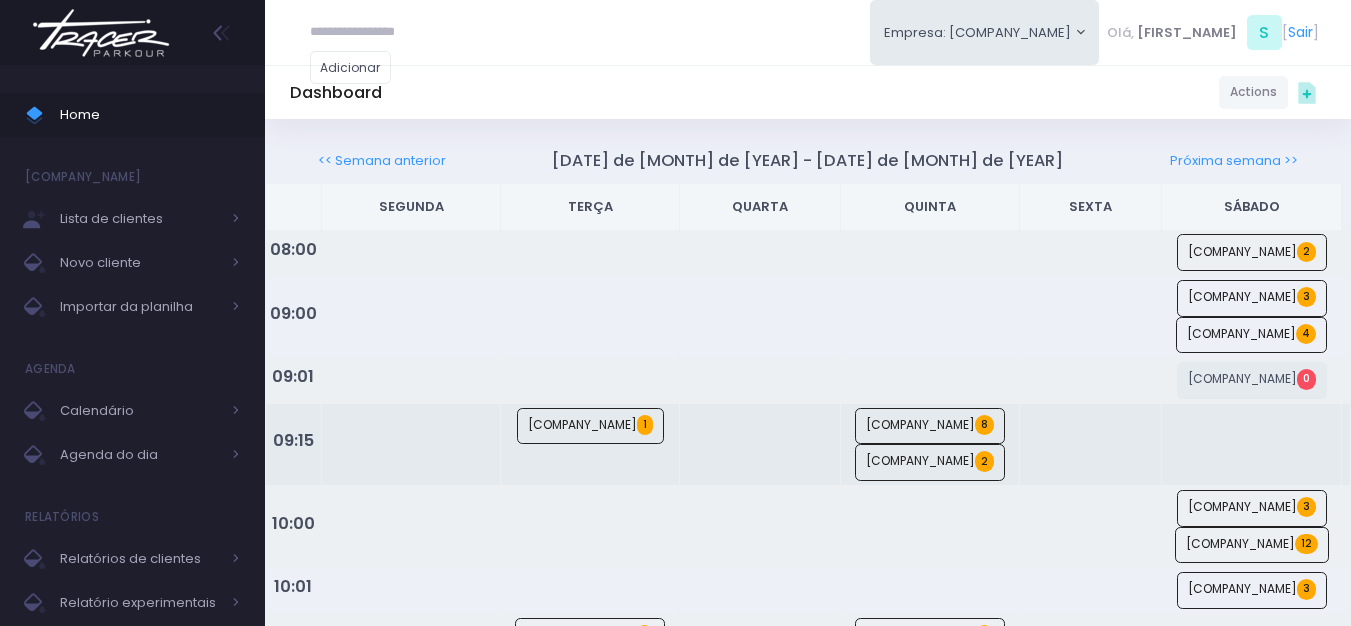 scroll, scrollTop: 0, scrollLeft: 0, axis: both 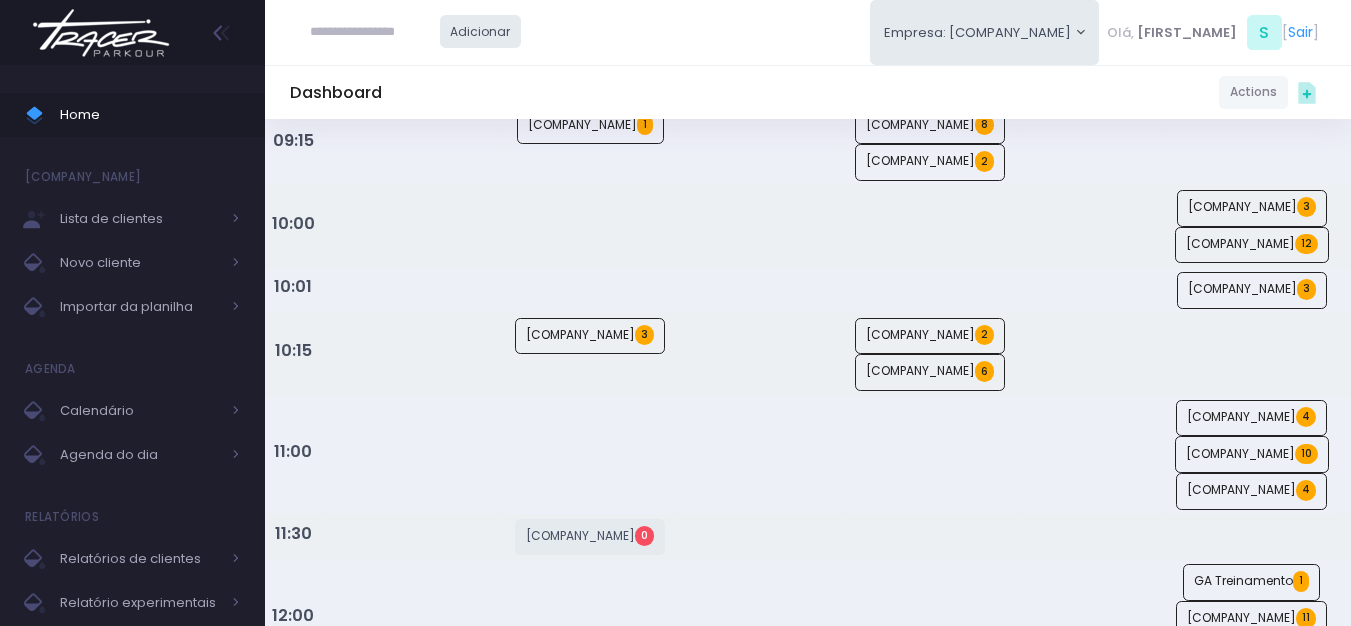 drag, startPoint x: 646, startPoint y: 57, endPoint x: 478, endPoint y: 26, distance: 170.83618 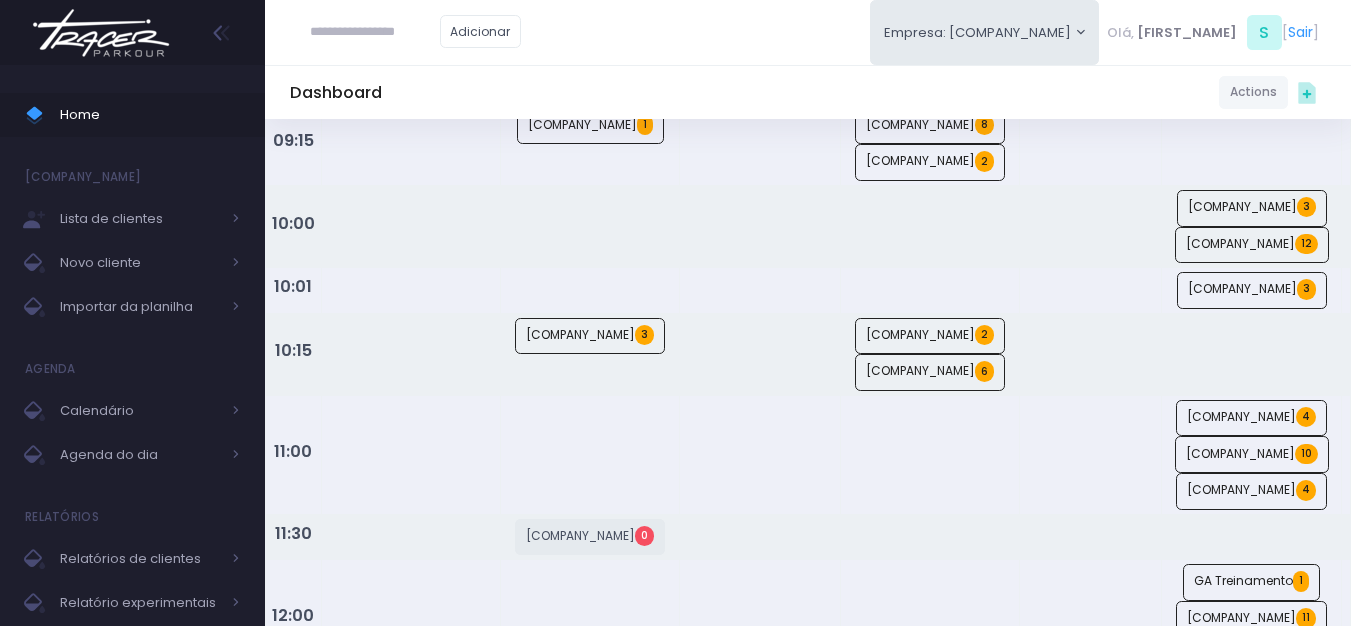 click on "Adicionar
Empresa: T2 Cerro
T1 Faria T2 Cerro T3 Santana T4 Pompeia" at bounding box center [808, 32] 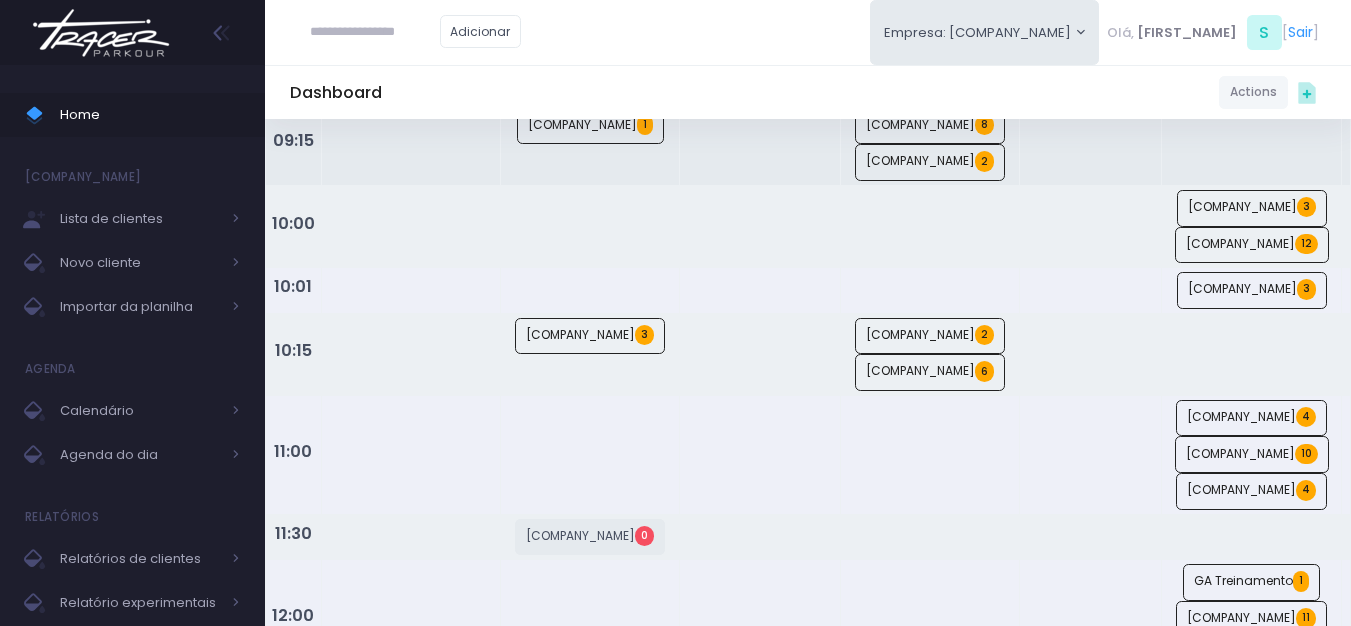 scroll, scrollTop: 0, scrollLeft: 0, axis: both 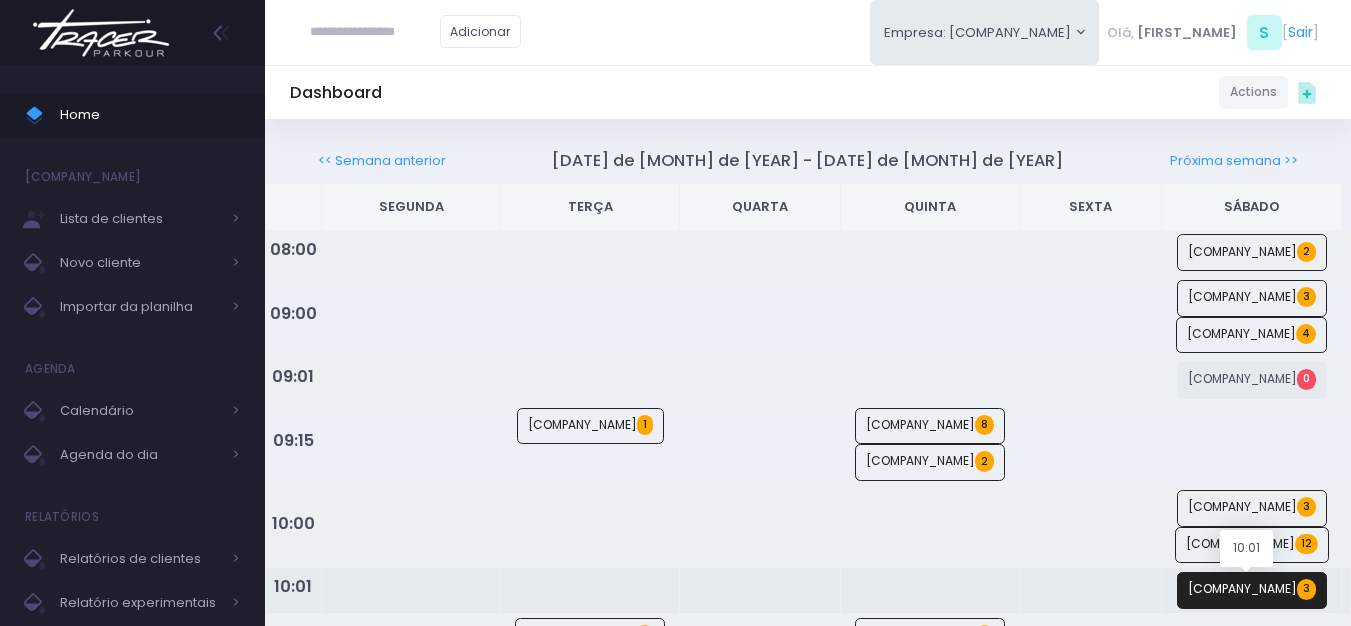 click on "GA Kids  3" at bounding box center [1247, 590] 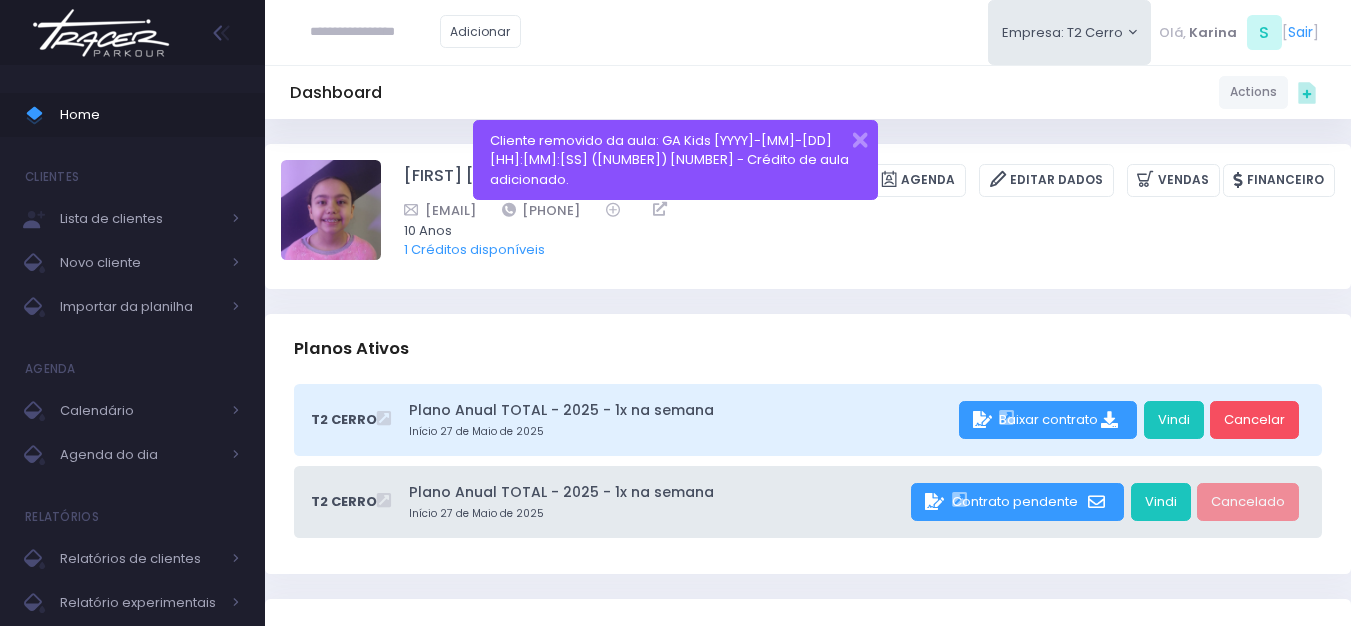 scroll, scrollTop: 0, scrollLeft: 0, axis: both 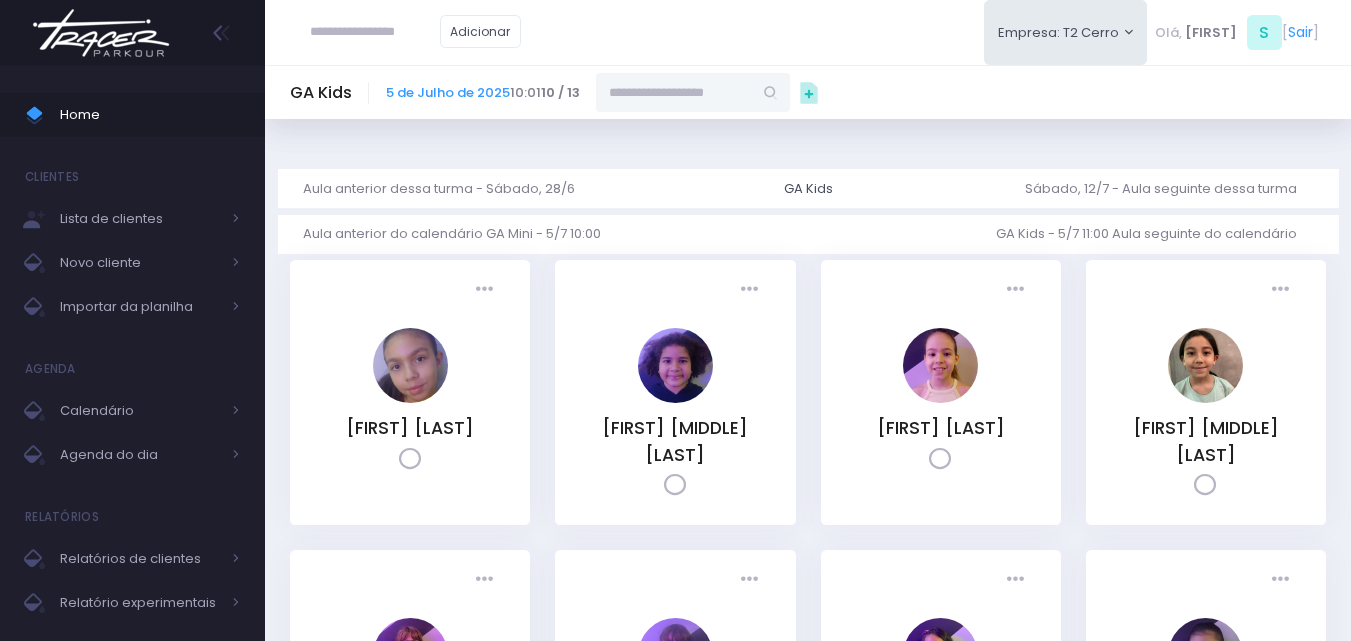 click at bounding box center [674, 92] 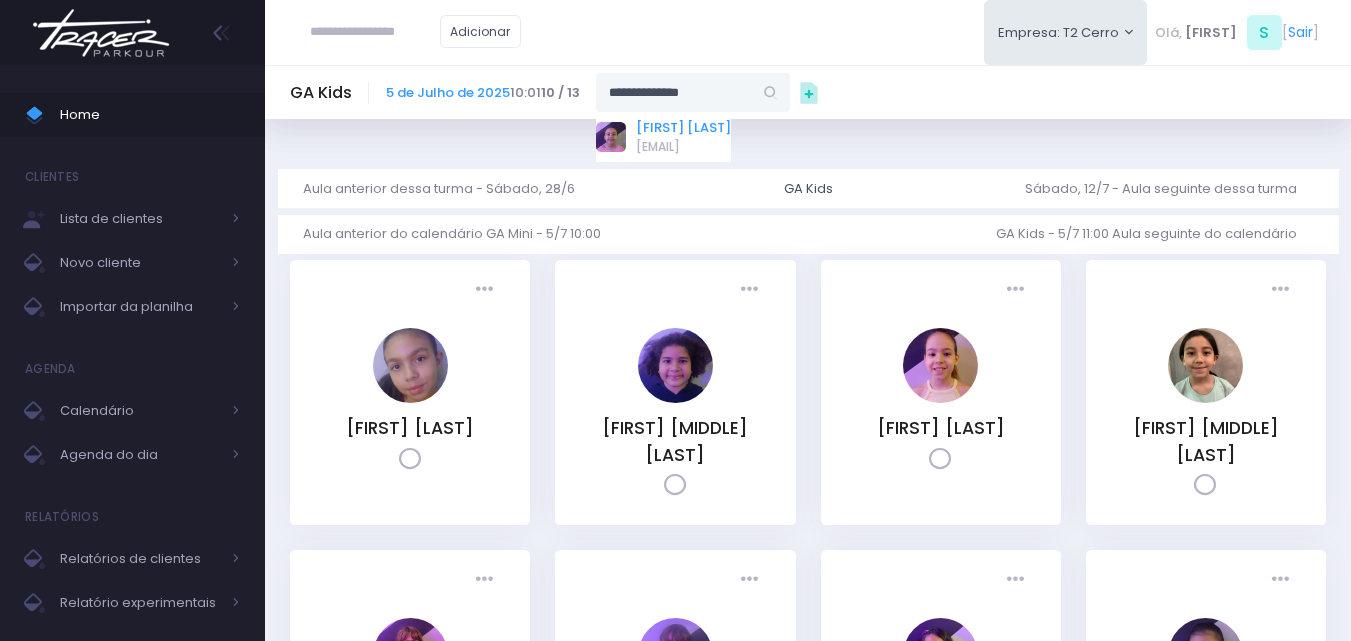 click on "[FIRST] [LAST]" at bounding box center [660, 128] 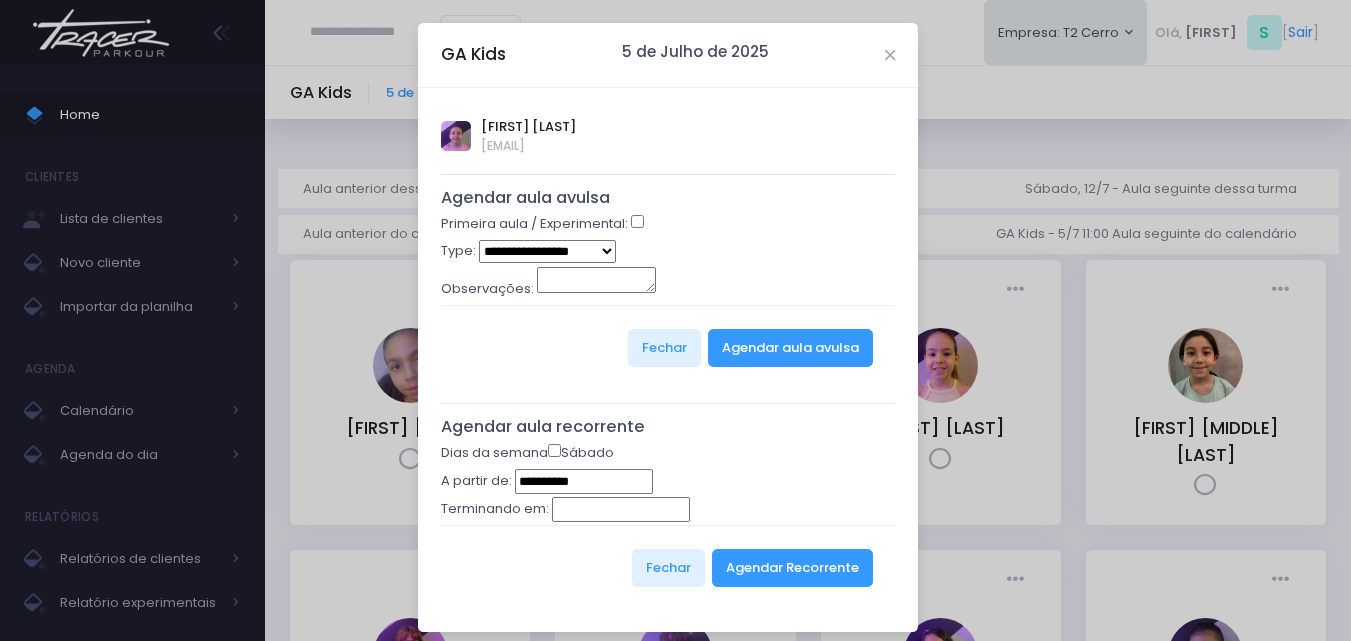type on "**********" 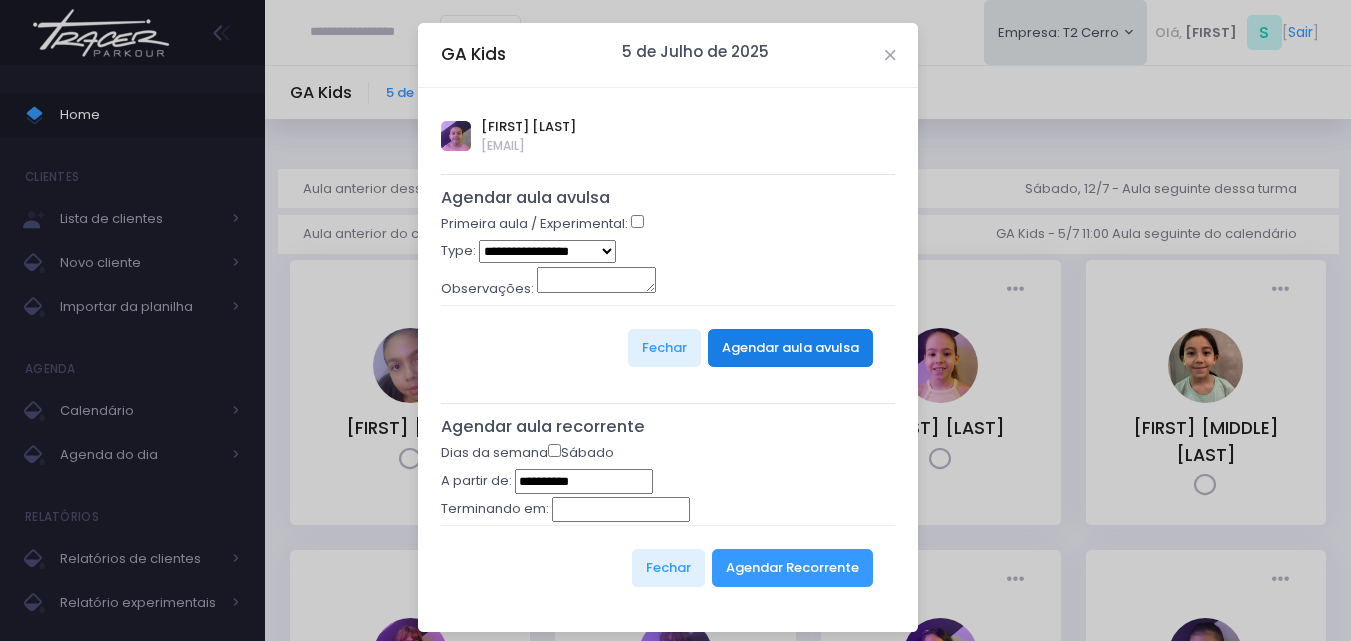 click on "Agendar aula avulsa" at bounding box center [790, 348] 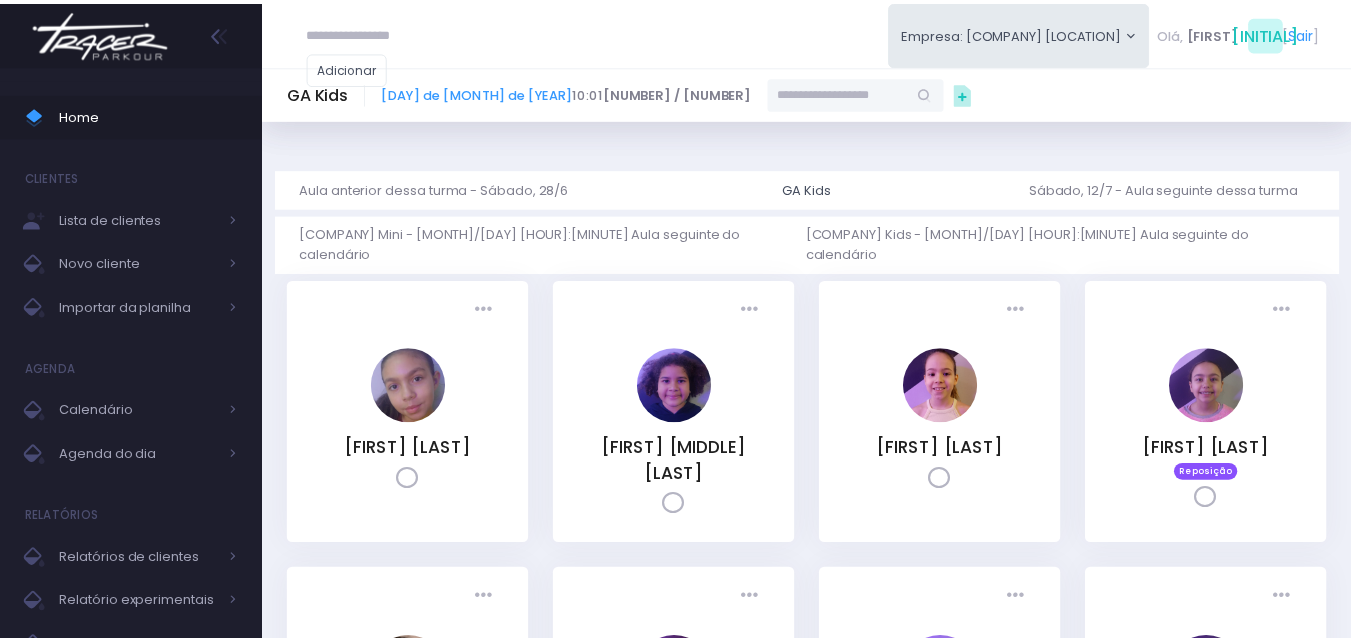 scroll, scrollTop: 0, scrollLeft: 0, axis: both 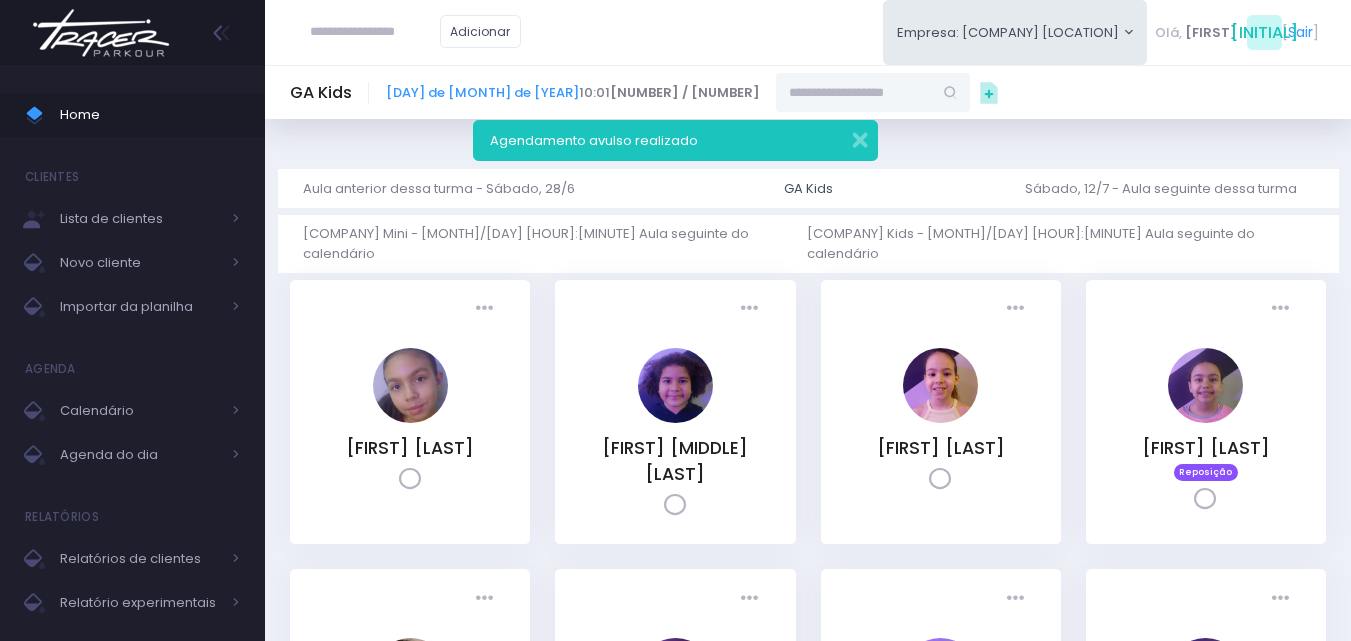 click at bounding box center (101, 33) 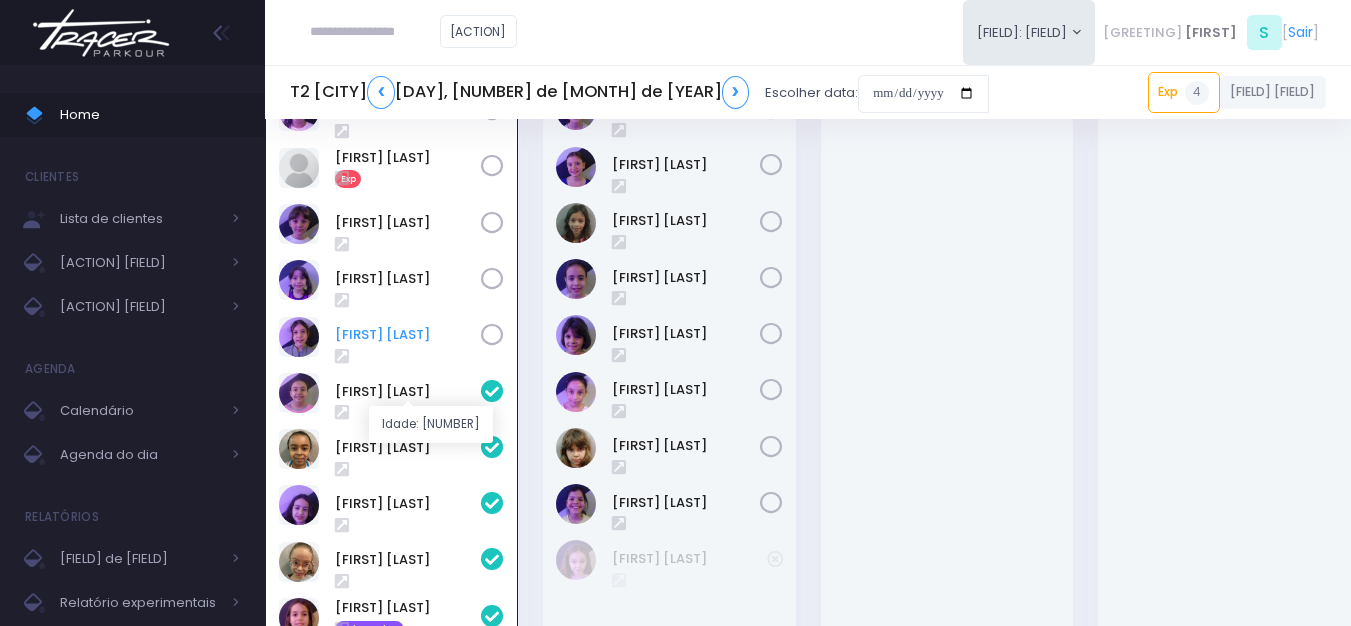 scroll, scrollTop: 200, scrollLeft: 0, axis: vertical 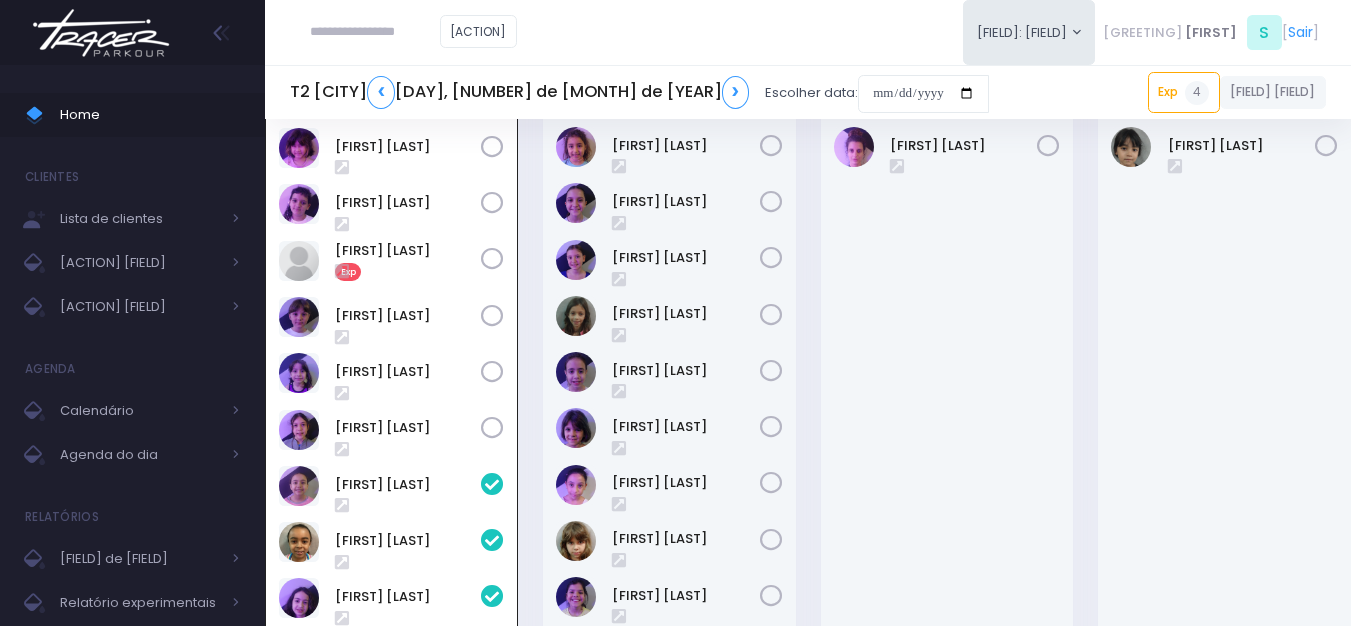 click at bounding box center (492, 147) 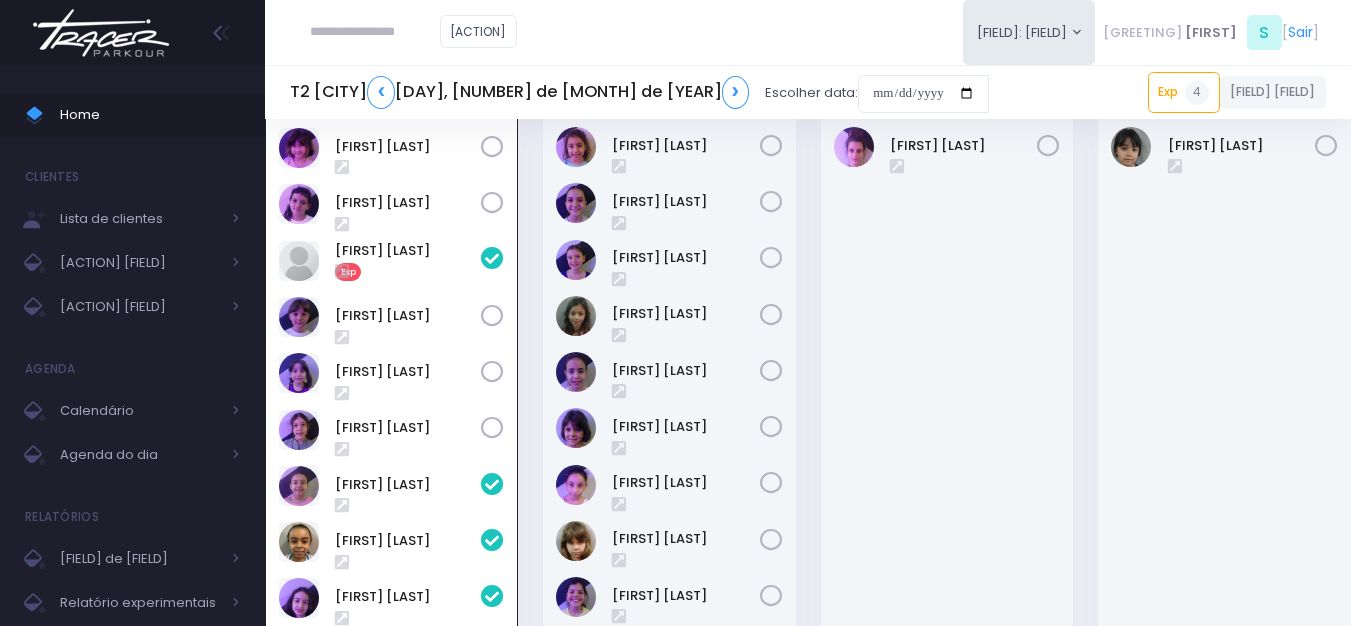 click at bounding box center [492, 147] 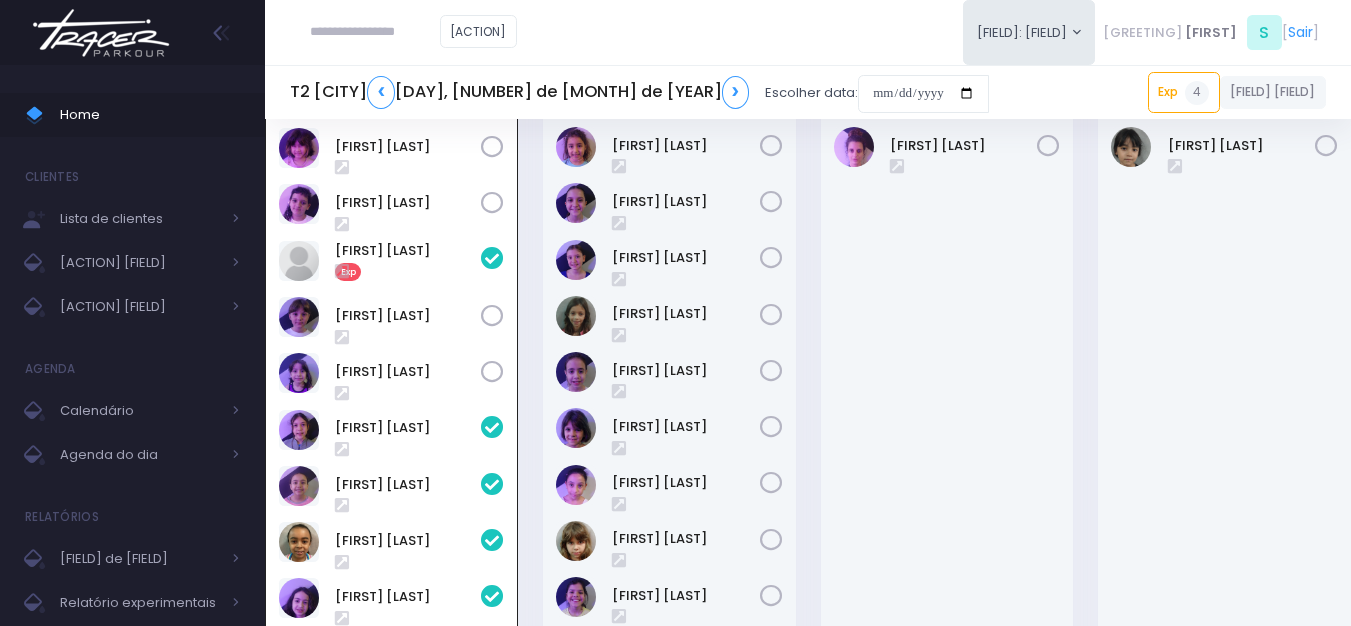 click at bounding box center (101, 33) 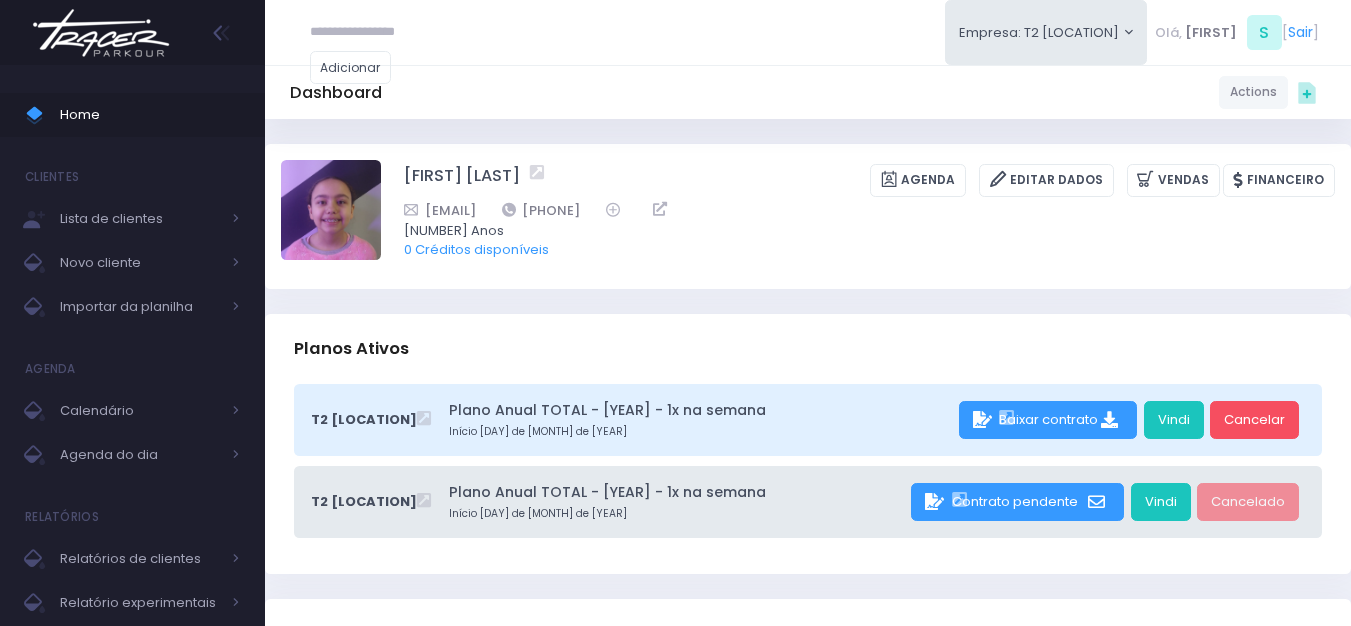 scroll, scrollTop: 0, scrollLeft: 0, axis: both 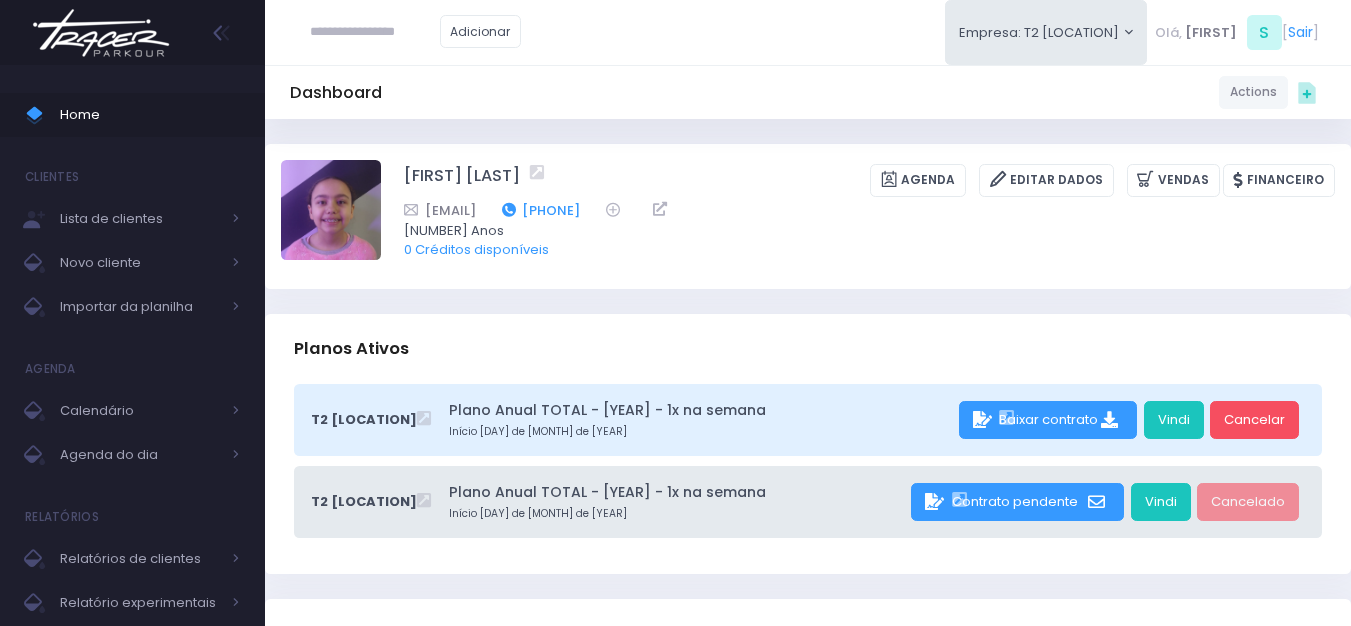 drag, startPoint x: 763, startPoint y: 205, endPoint x: 676, endPoint y: 217, distance: 87.823685 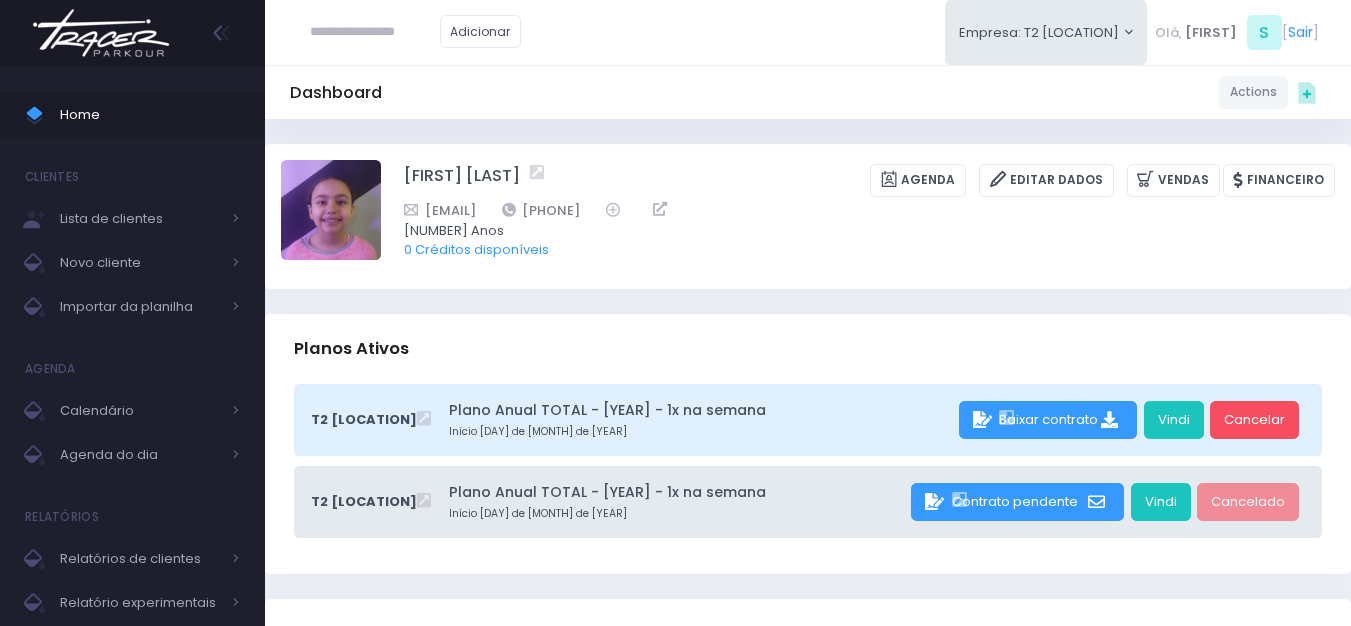 click at bounding box center [101, 33] 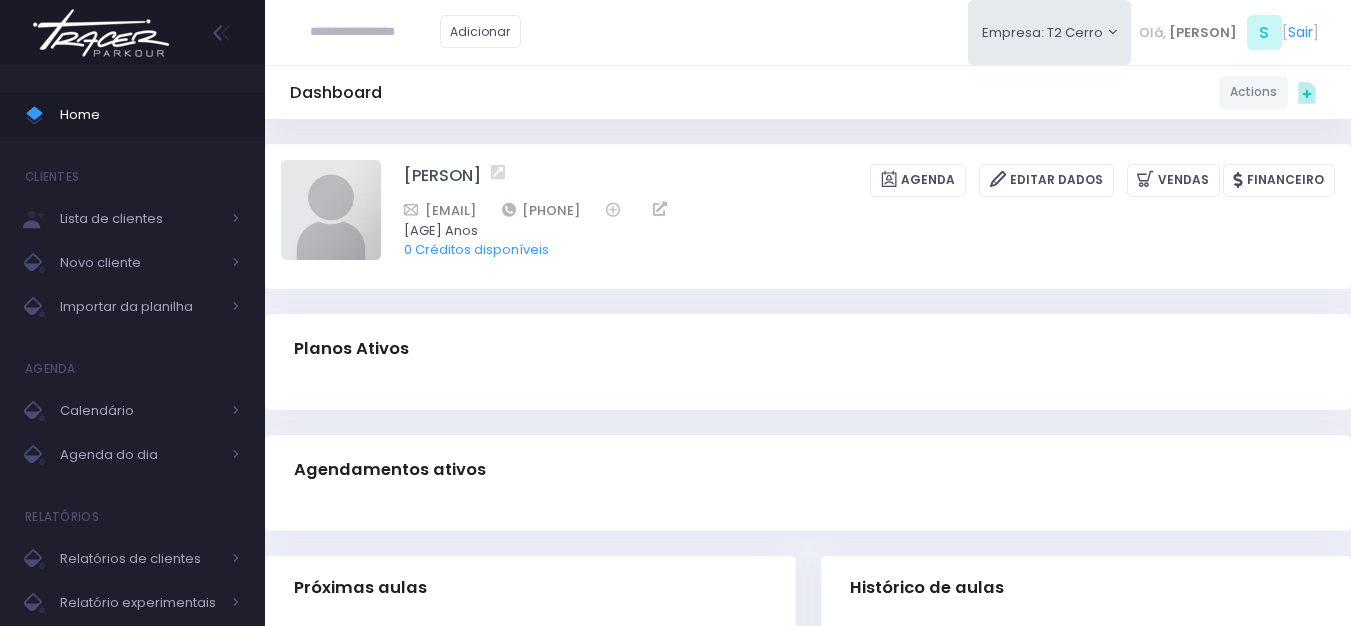 scroll, scrollTop: 0, scrollLeft: 0, axis: both 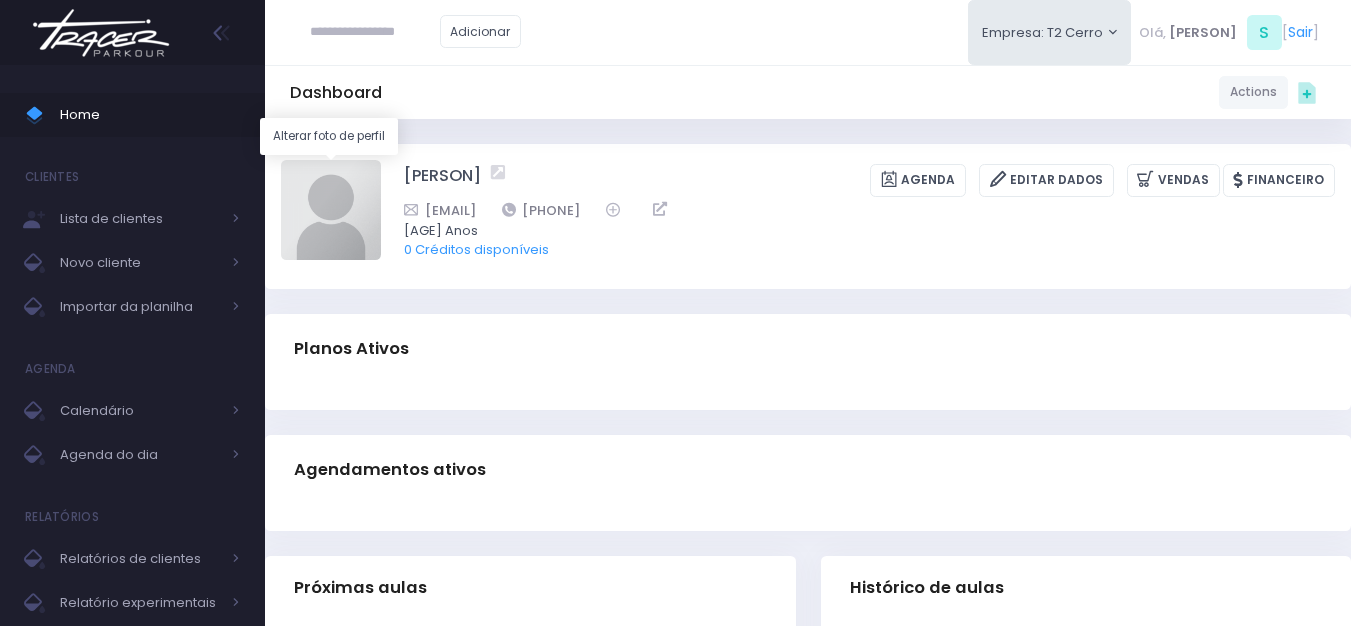 click at bounding box center (331, 210) 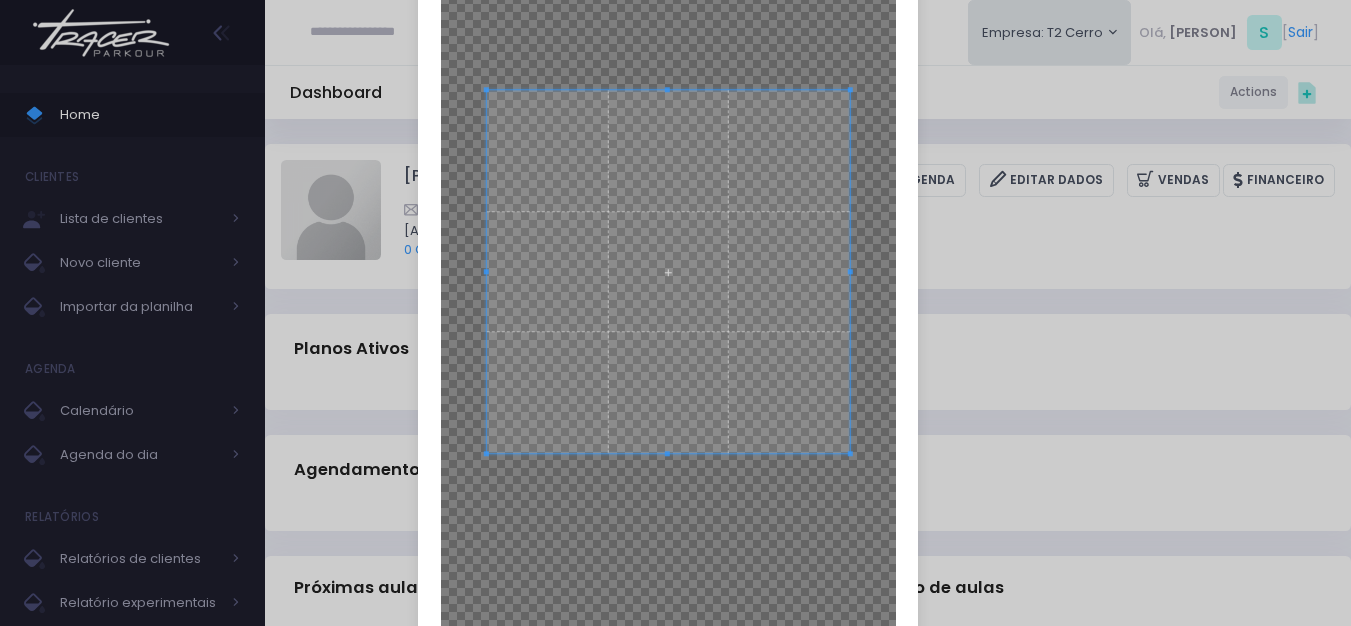 scroll, scrollTop: 300, scrollLeft: 0, axis: vertical 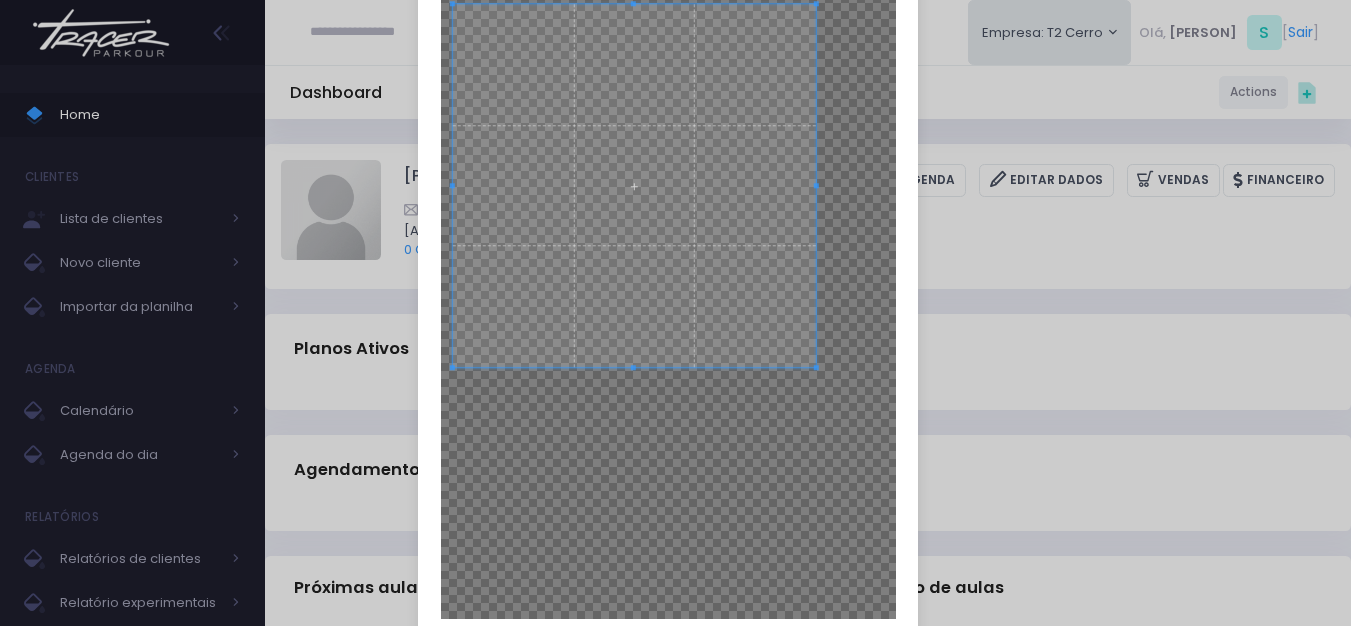 click at bounding box center (634, 185) 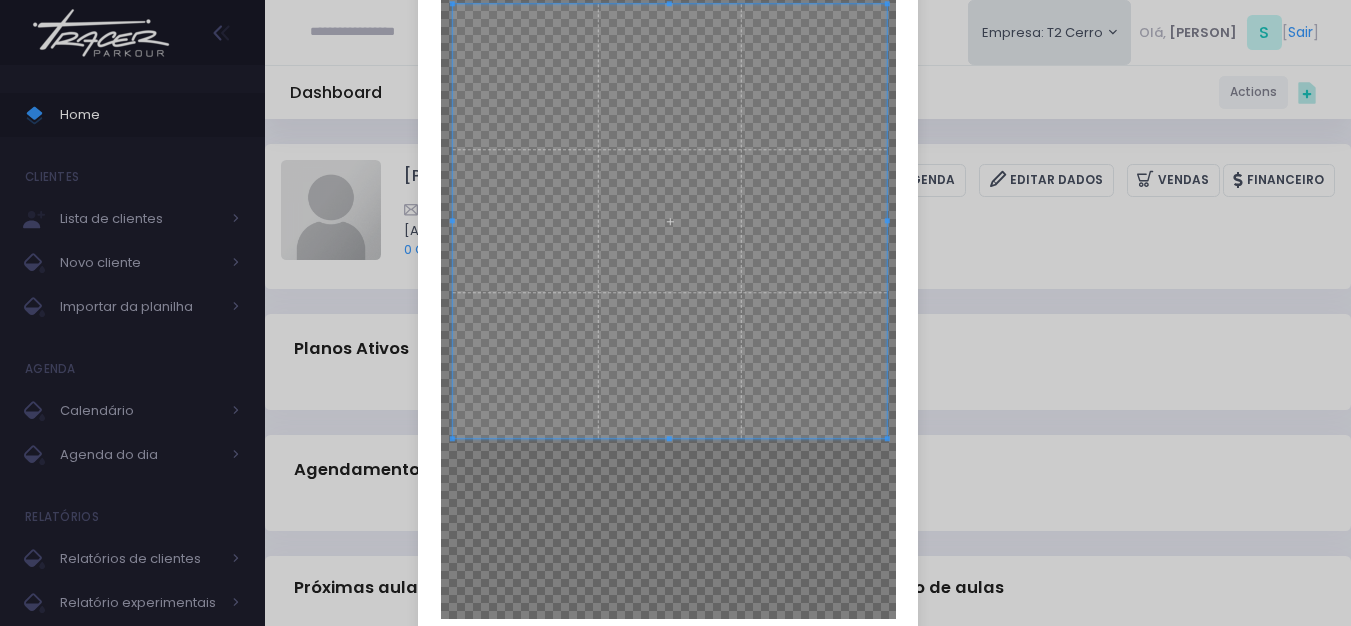 click at bounding box center [670, 221] 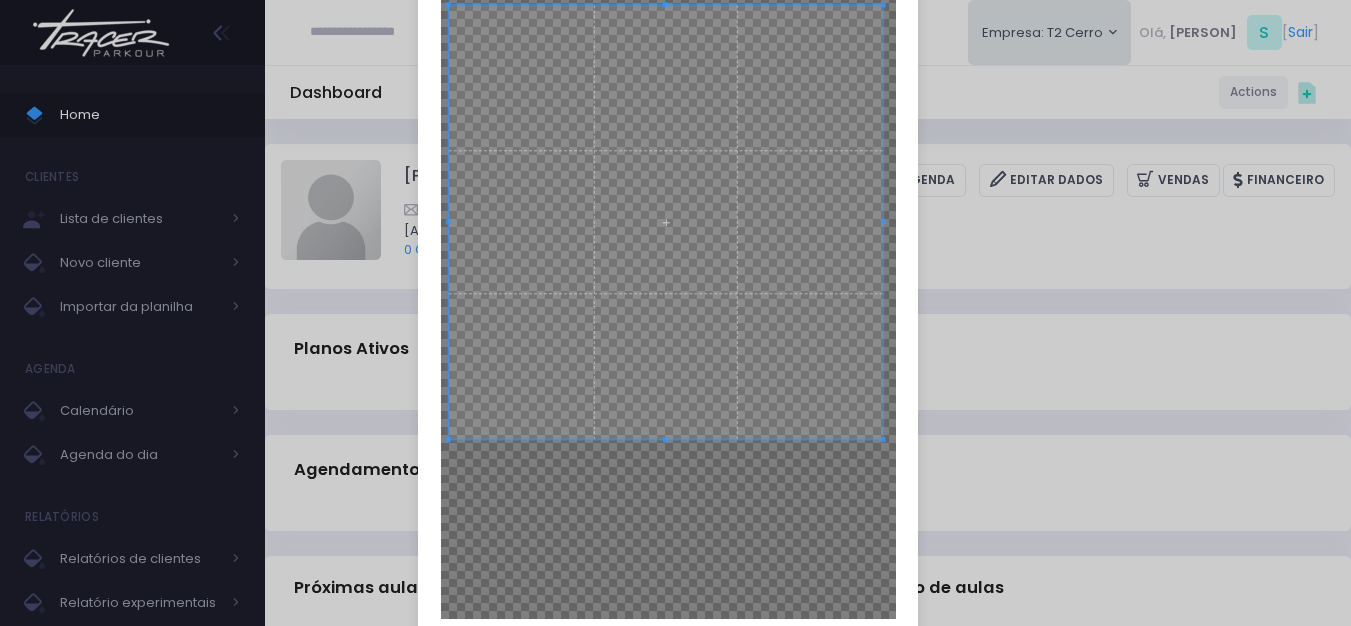 click at bounding box center [666, 222] 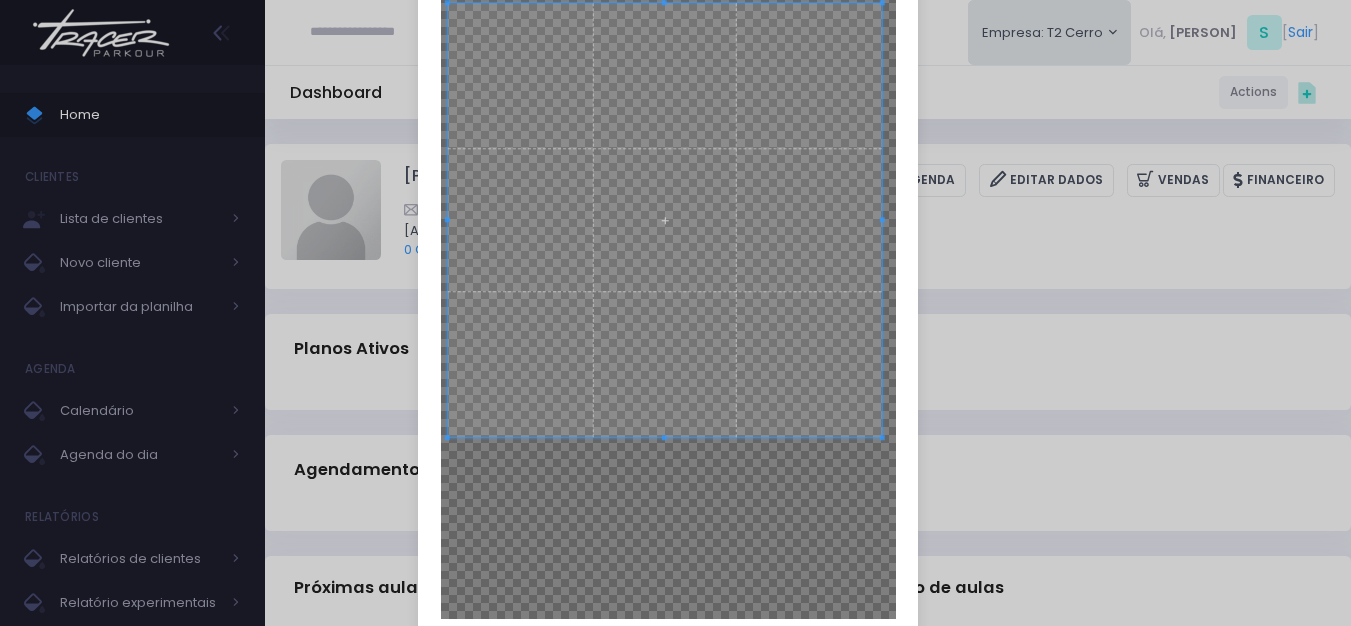 click at bounding box center [665, 220] 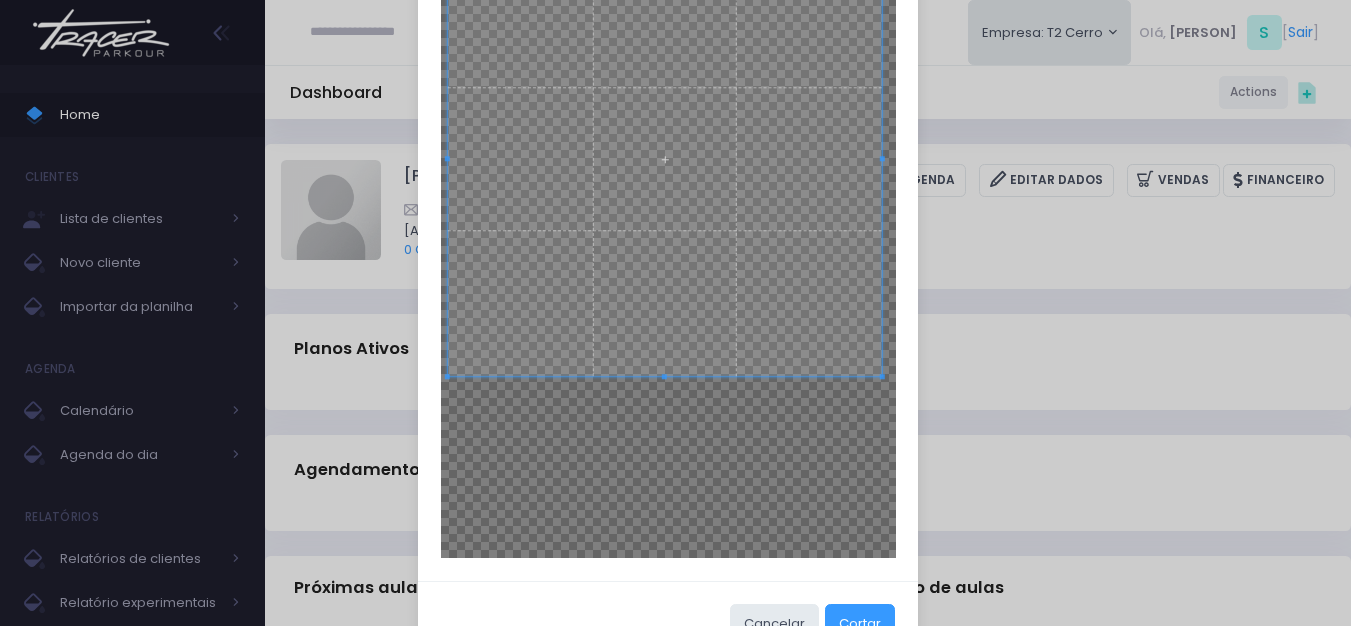 scroll, scrollTop: 423, scrollLeft: 0, axis: vertical 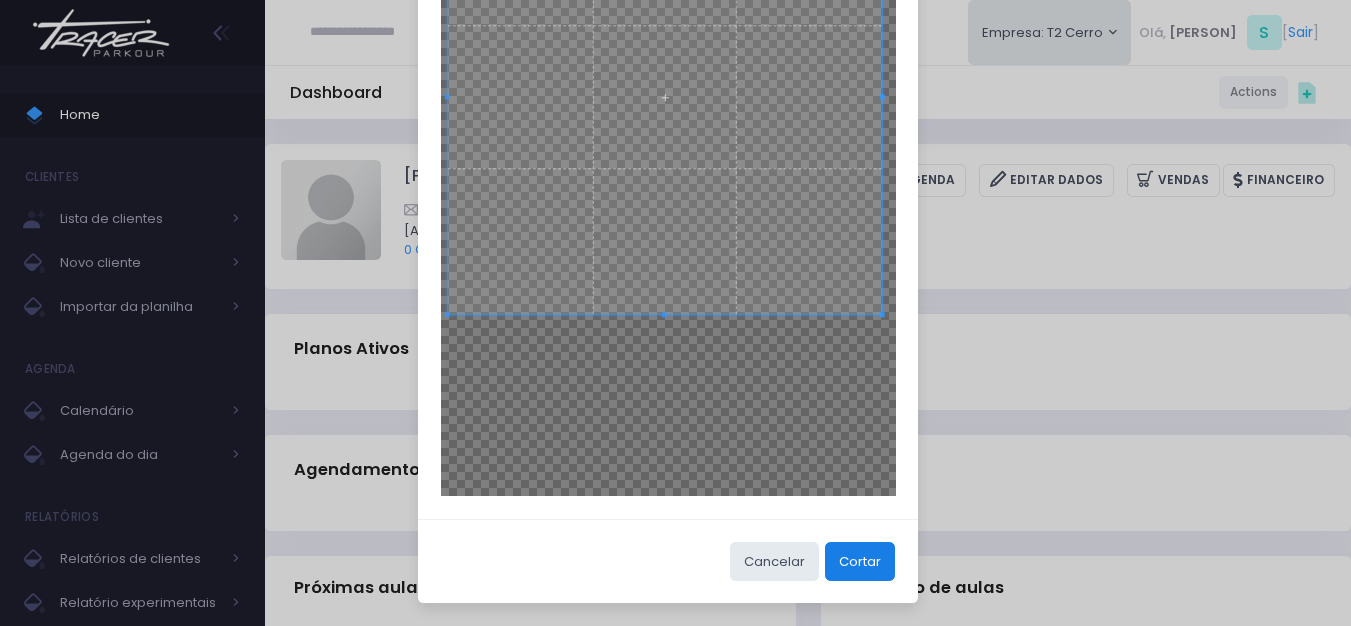 click on "Cortar" at bounding box center [860, 561] 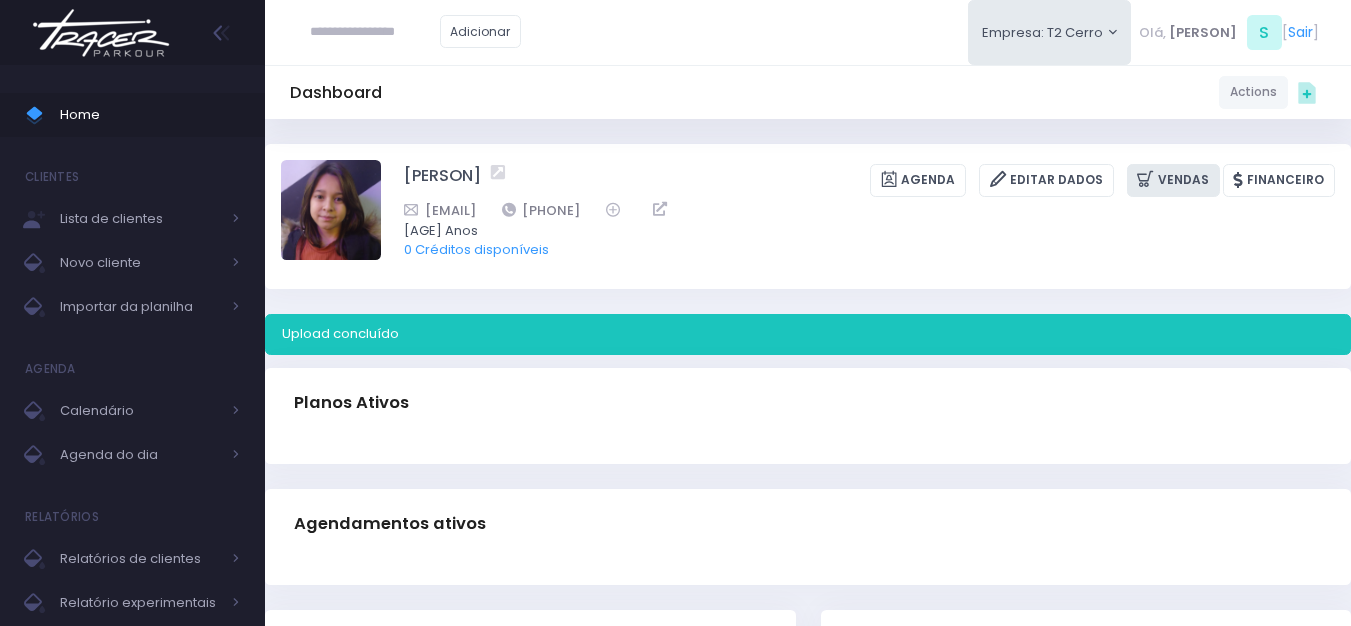 click on "Vendas" at bounding box center (1173, 180) 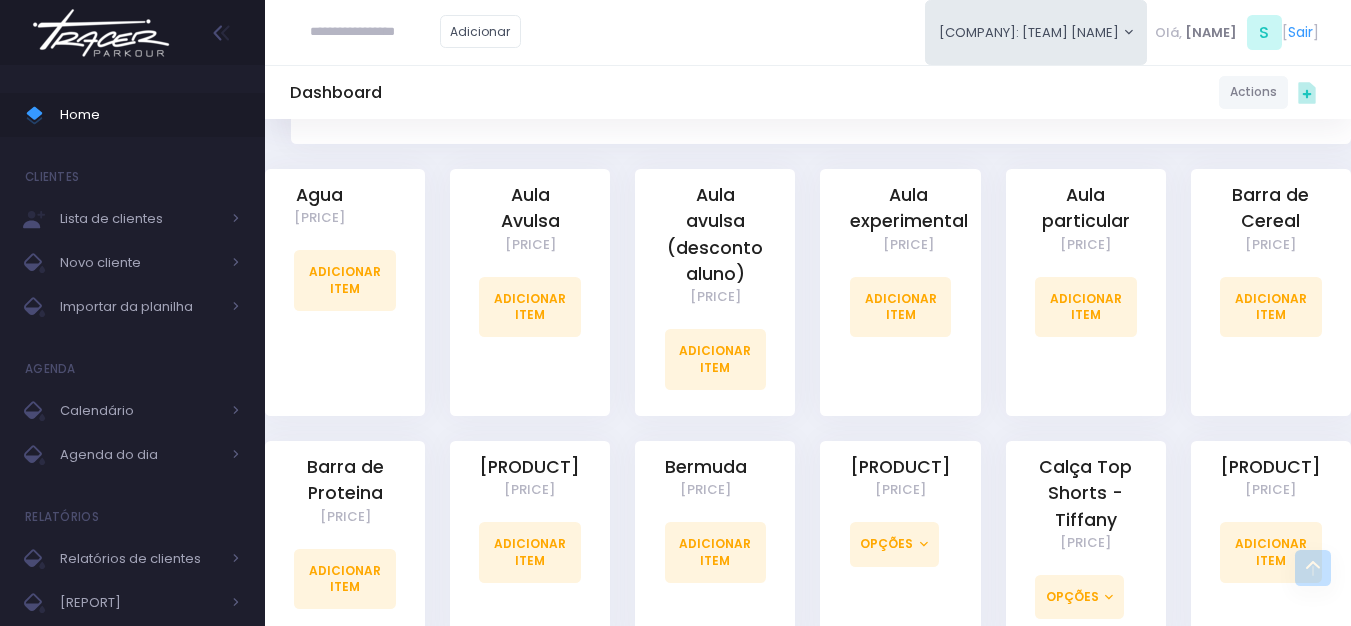 scroll, scrollTop: 500, scrollLeft: 0, axis: vertical 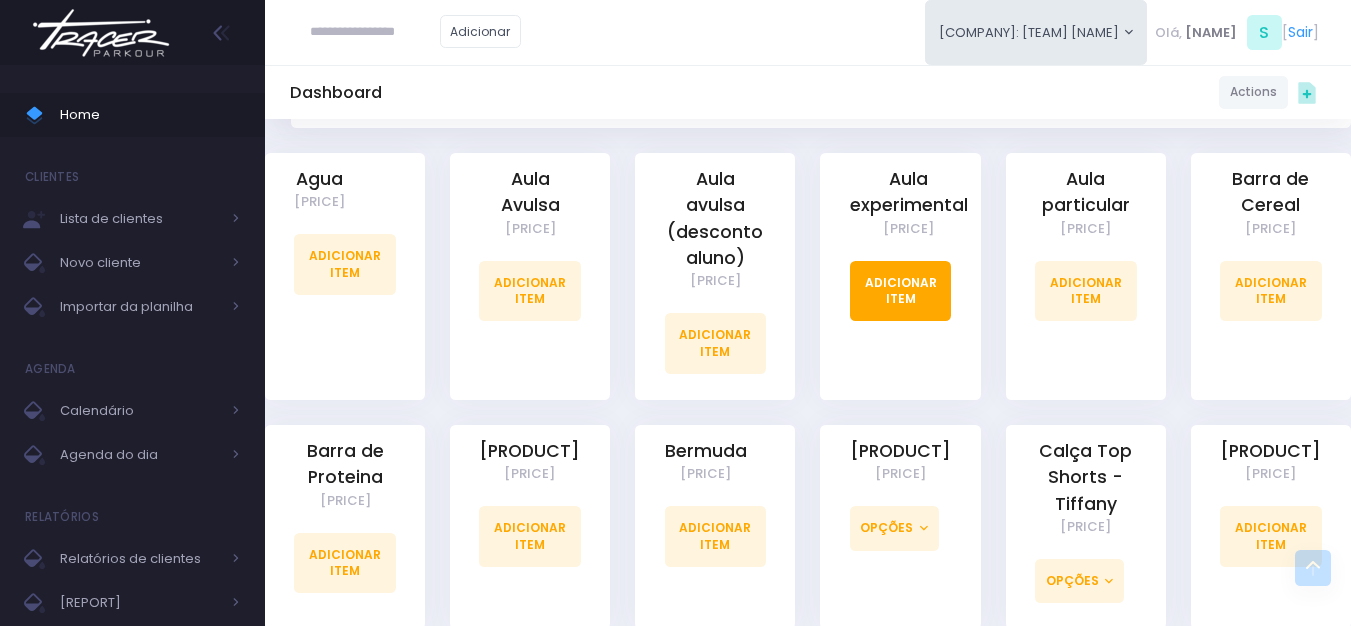 click on "Adicionar Item" at bounding box center [901, 291] 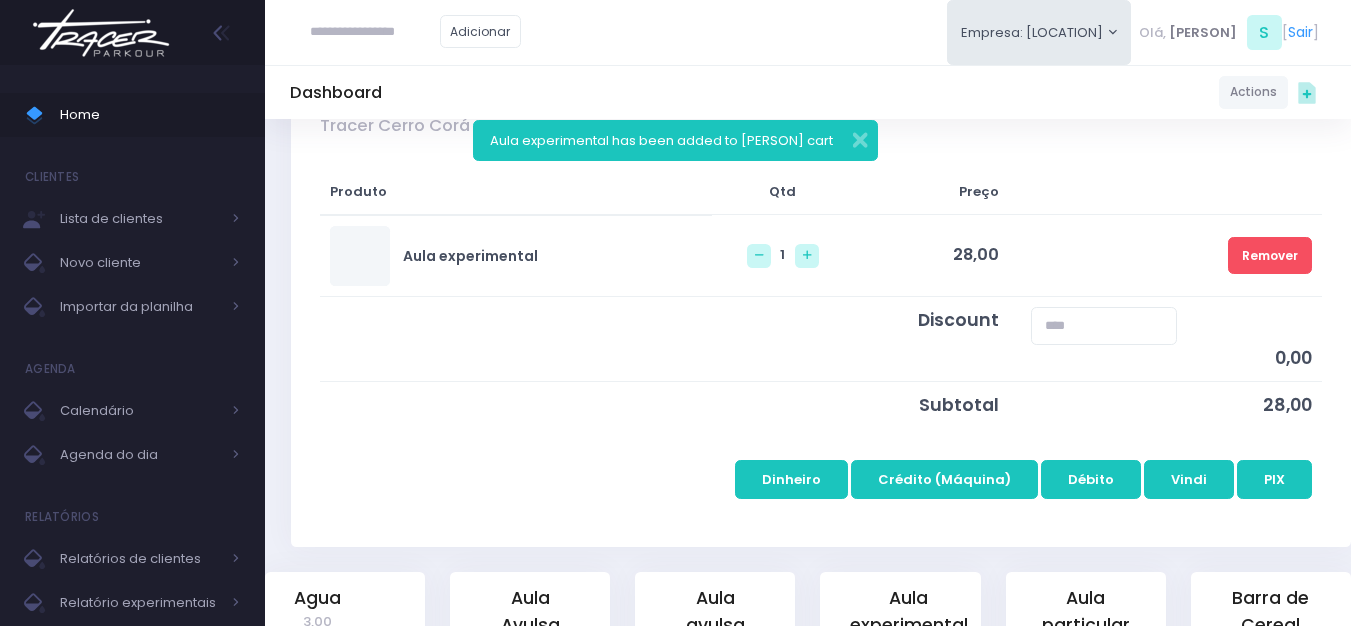 scroll, scrollTop: 300, scrollLeft: 0, axis: vertical 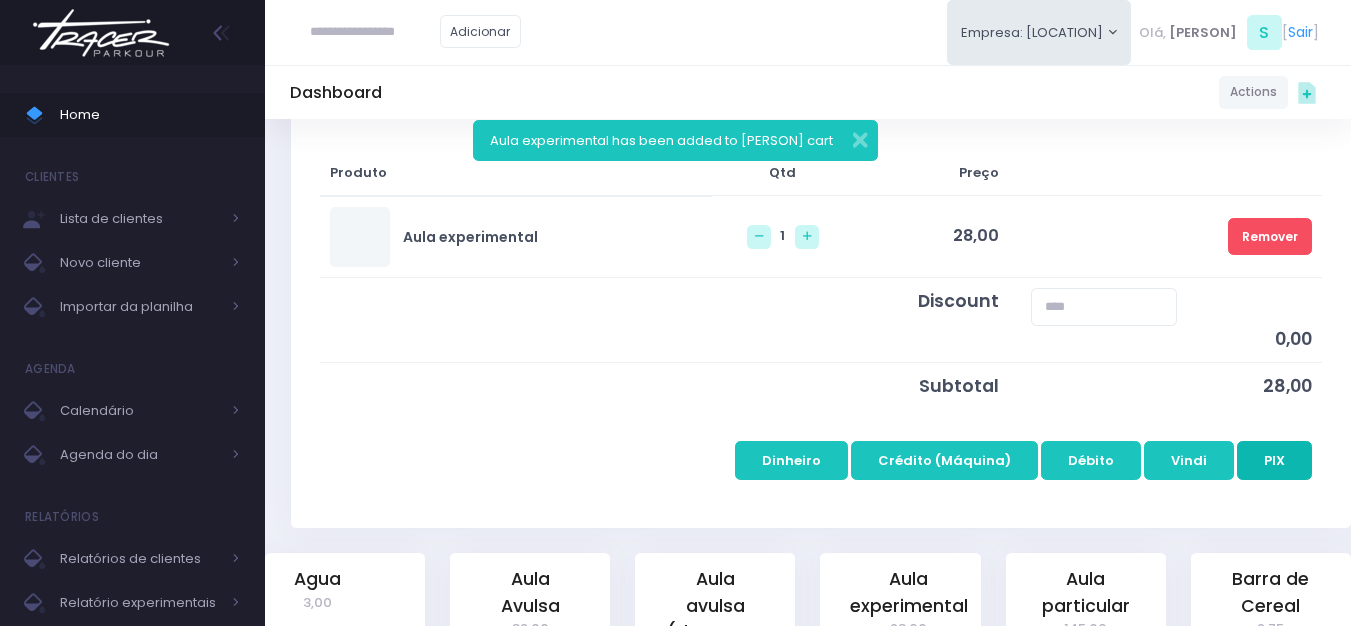 click on "PIX" at bounding box center (1274, 460) 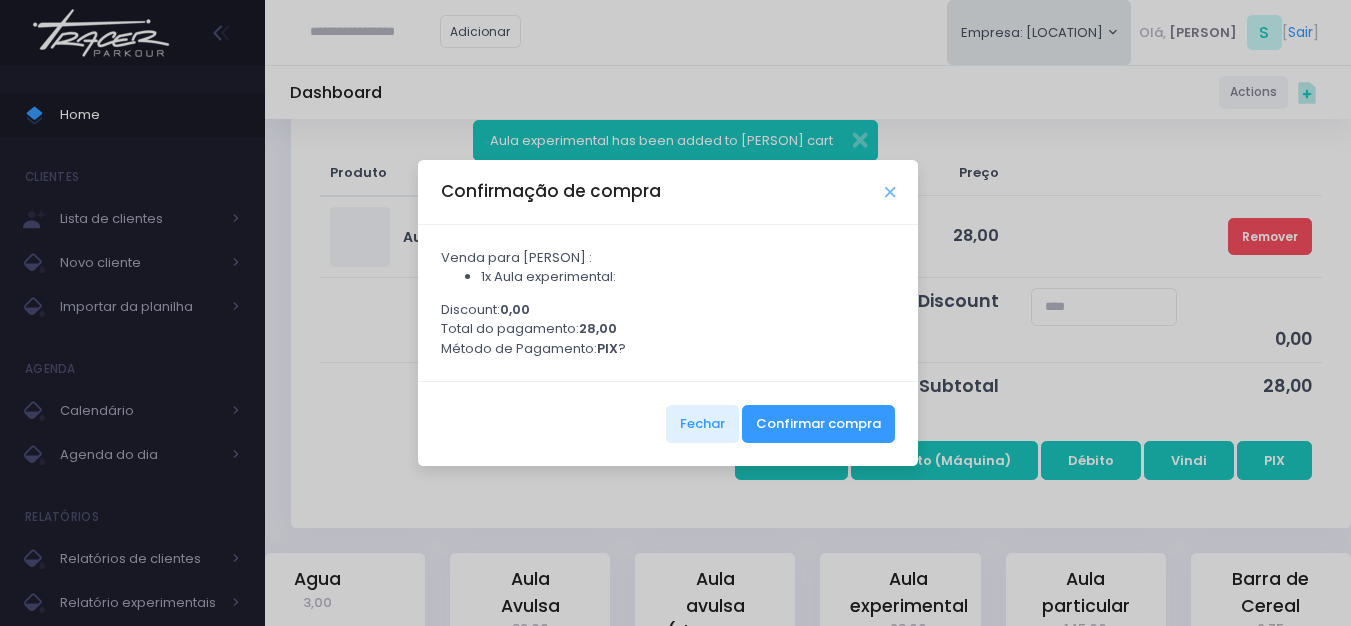 click at bounding box center (890, 192) 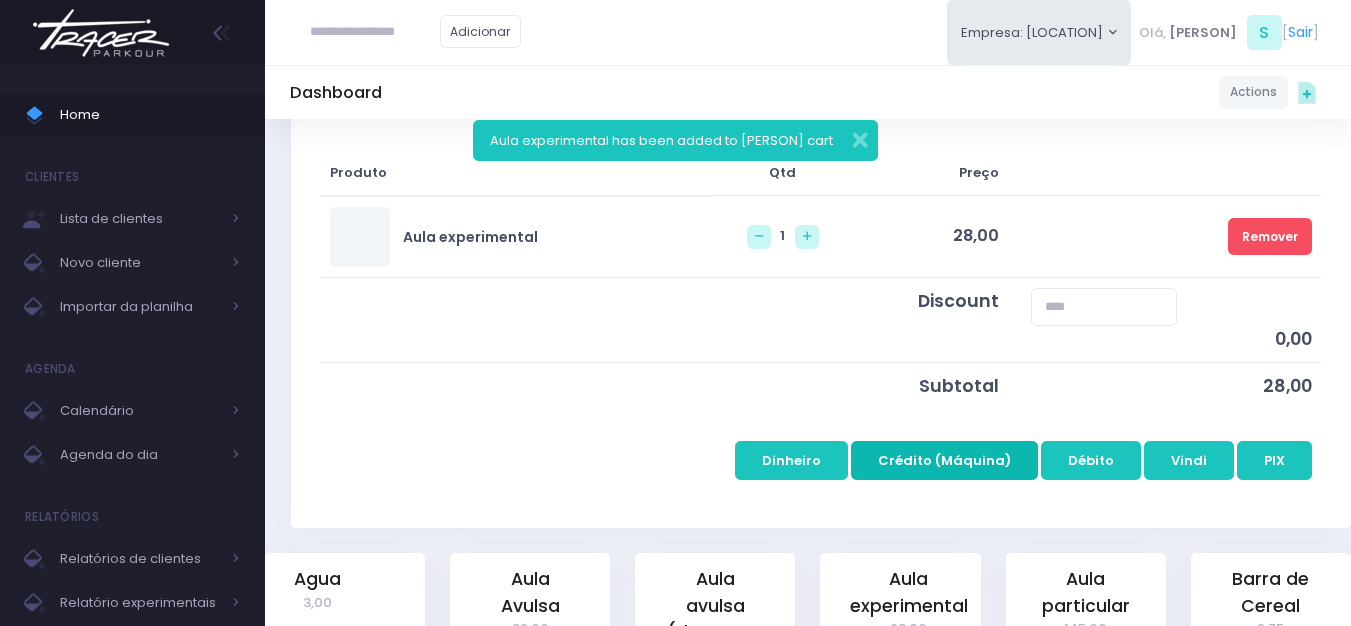 click on "Crédito (Máquina)" at bounding box center (944, 460) 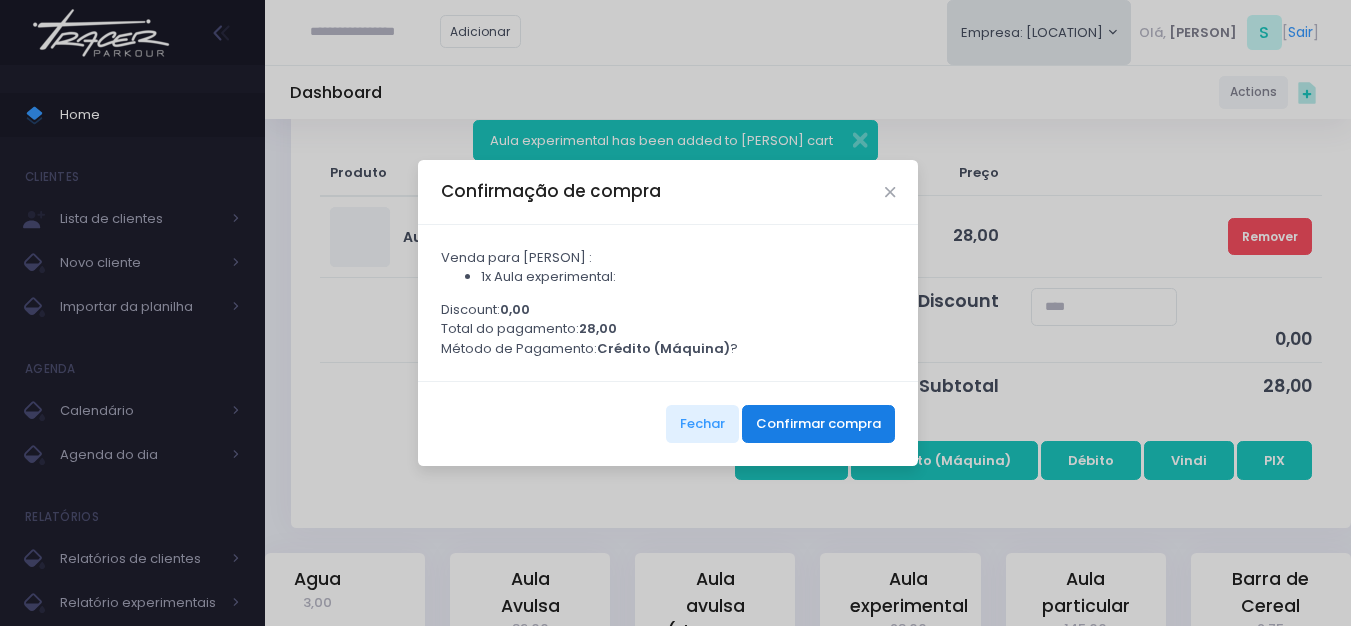 click on "Confirmar compra" at bounding box center (818, 424) 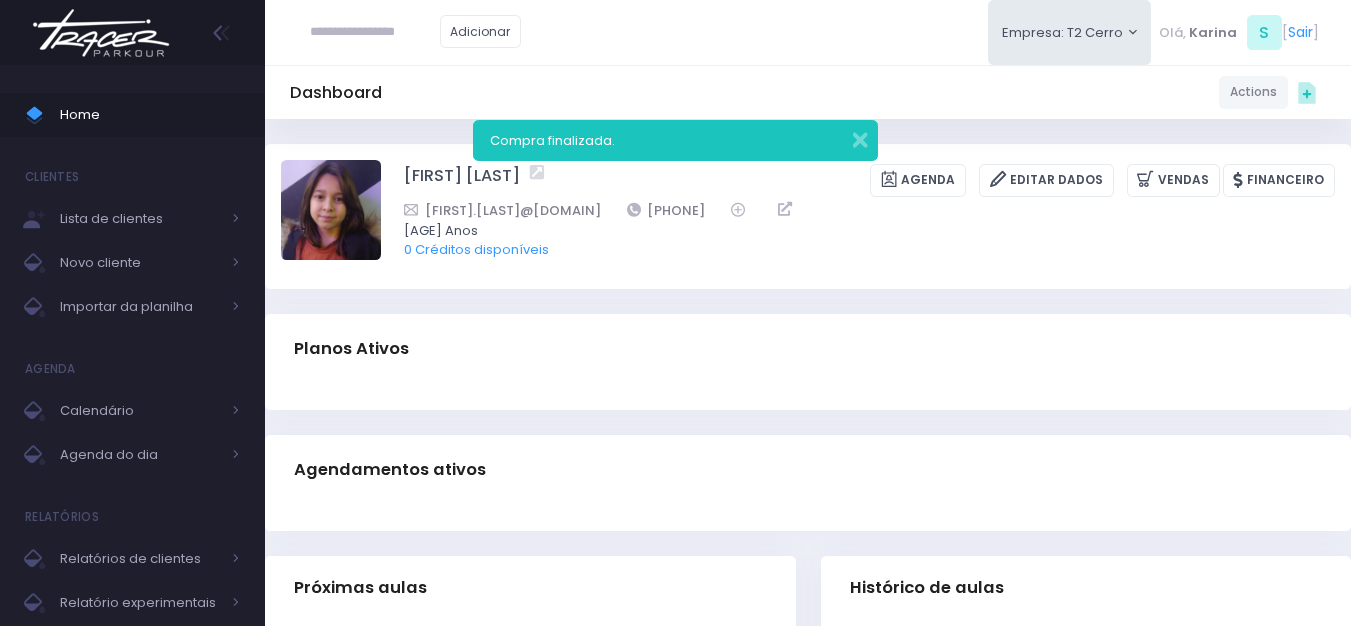 scroll, scrollTop: 0, scrollLeft: 0, axis: both 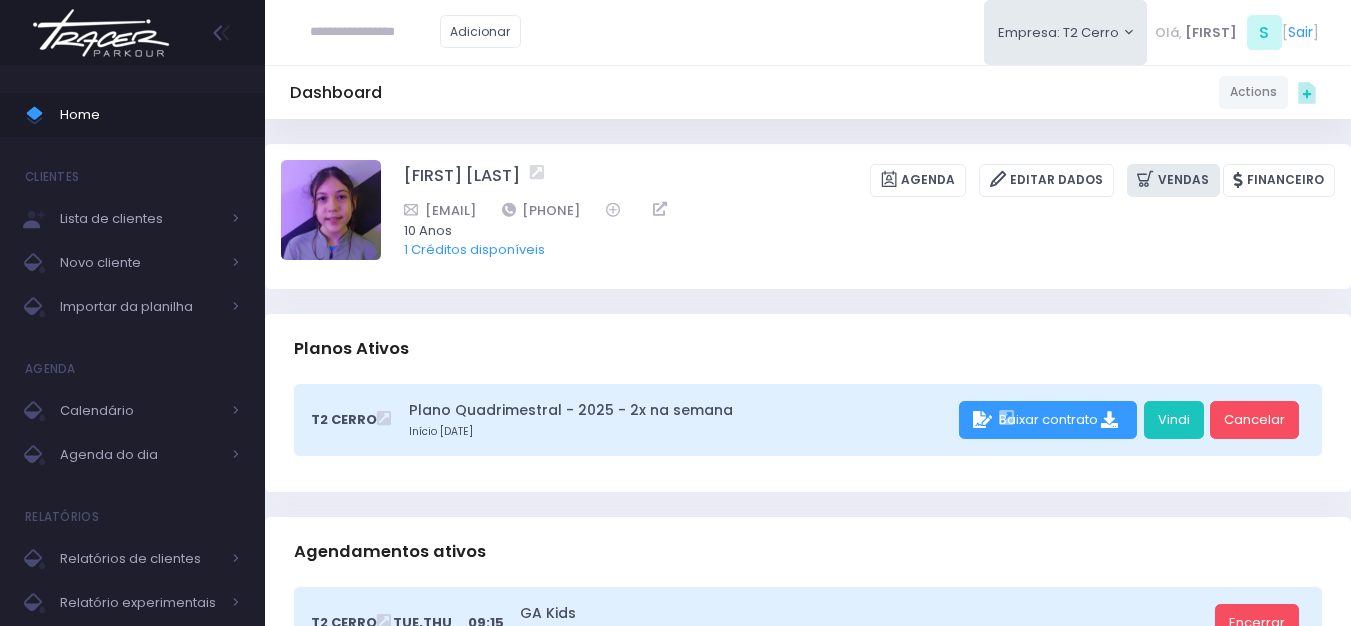 click on "Vendas" at bounding box center [1173, 180] 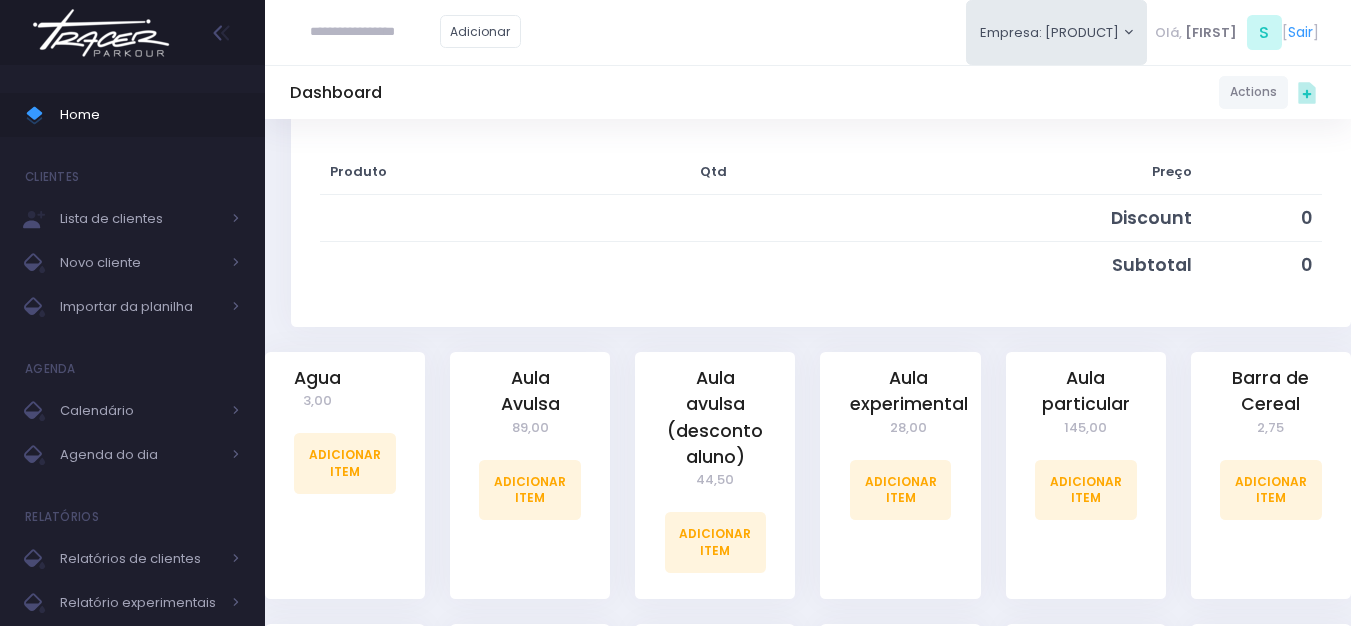 scroll, scrollTop: 500, scrollLeft: 0, axis: vertical 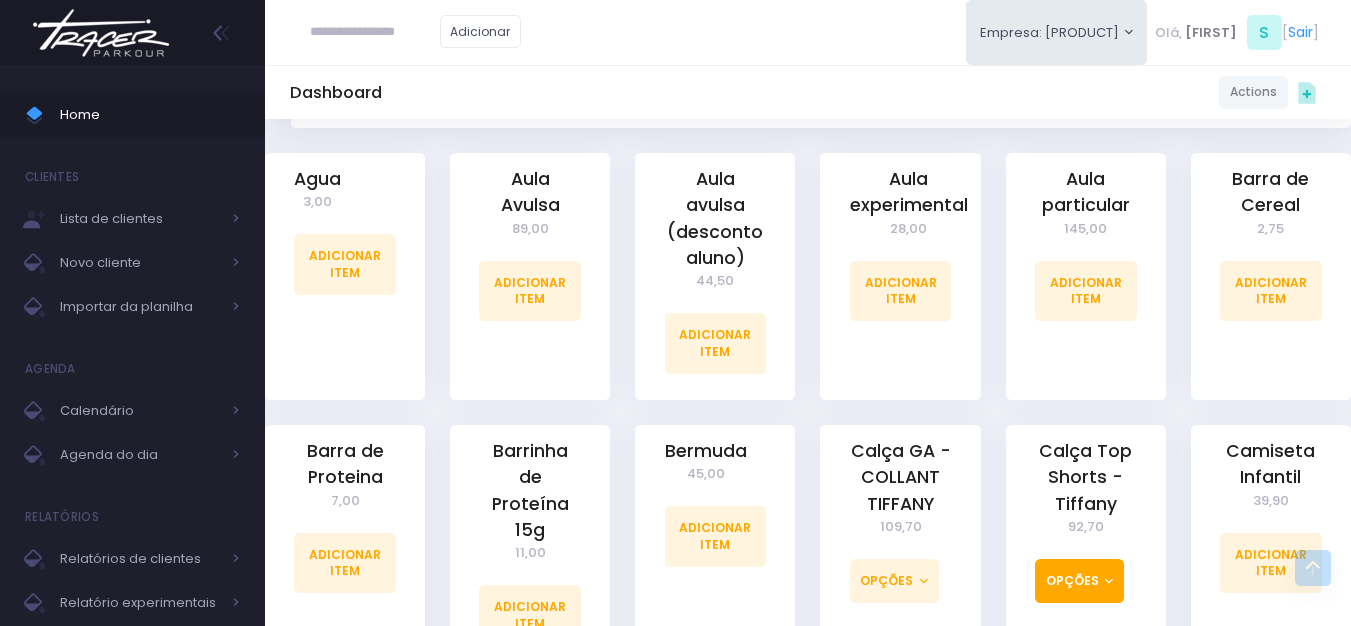 click on "Opções" at bounding box center (894, 581) 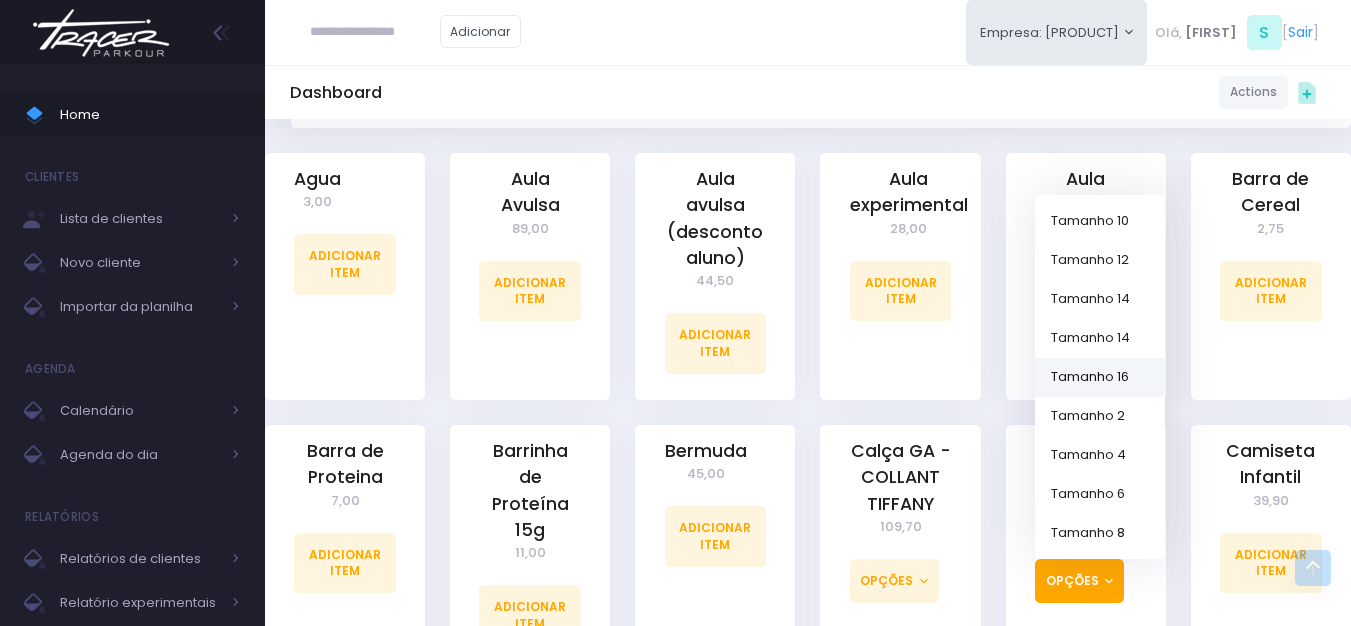 click on "Tamanho 16" at bounding box center [1100, 376] 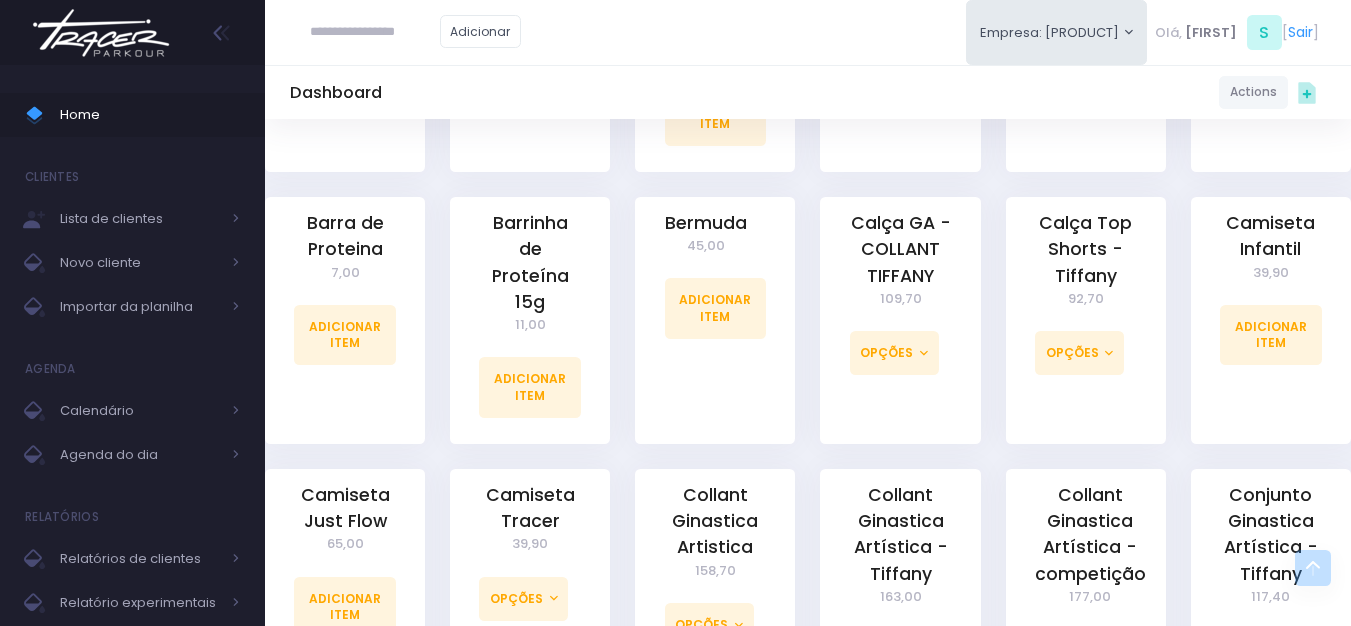 scroll, scrollTop: 900, scrollLeft: 0, axis: vertical 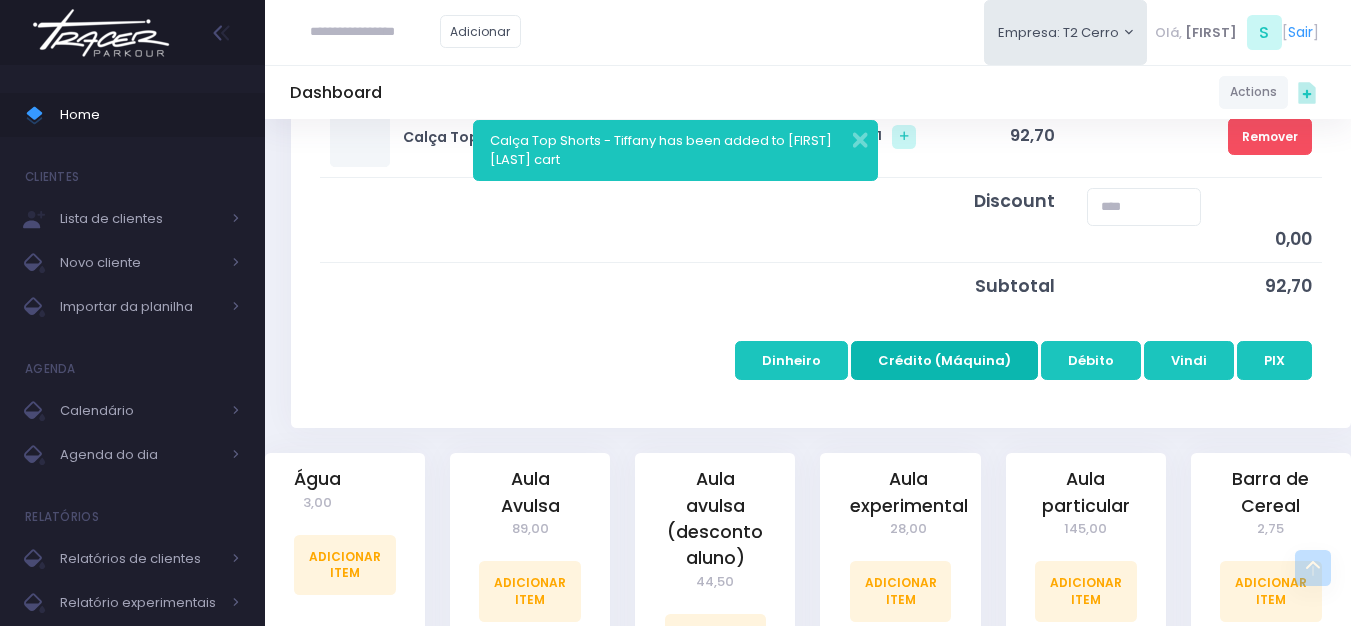 click on "Crédito (Máquina)" at bounding box center (944, 360) 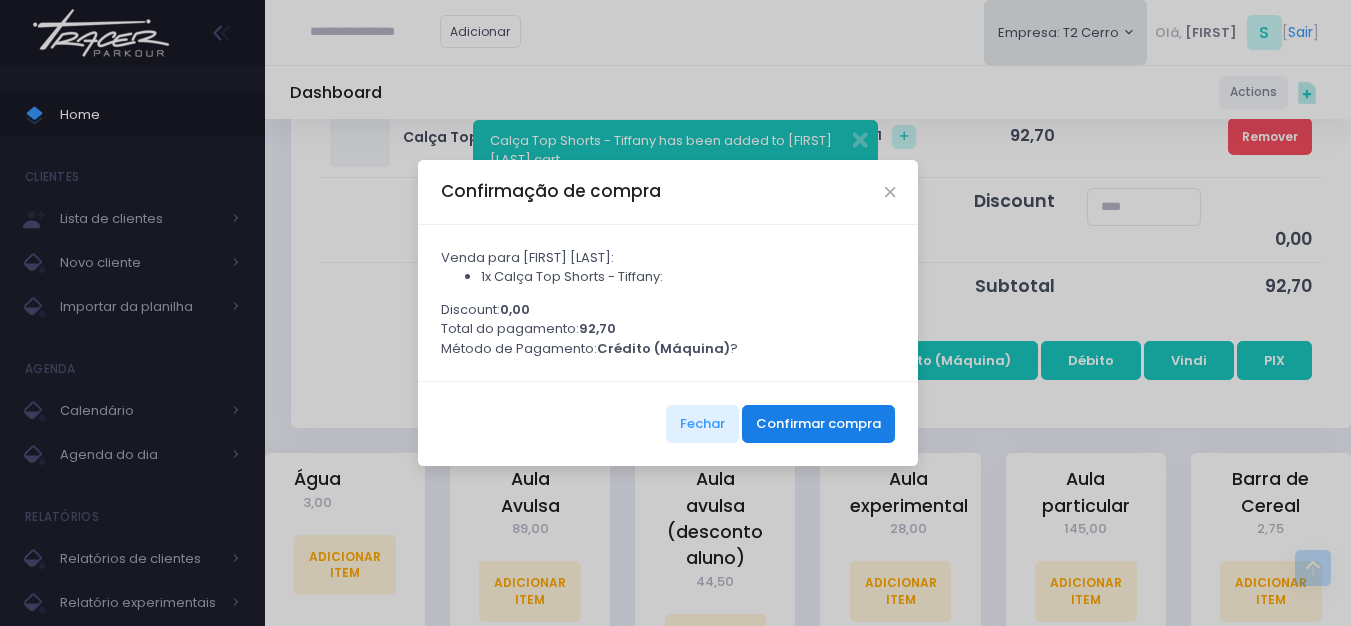 click on "Fechar
Confirmar compra" at bounding box center (668, 423) 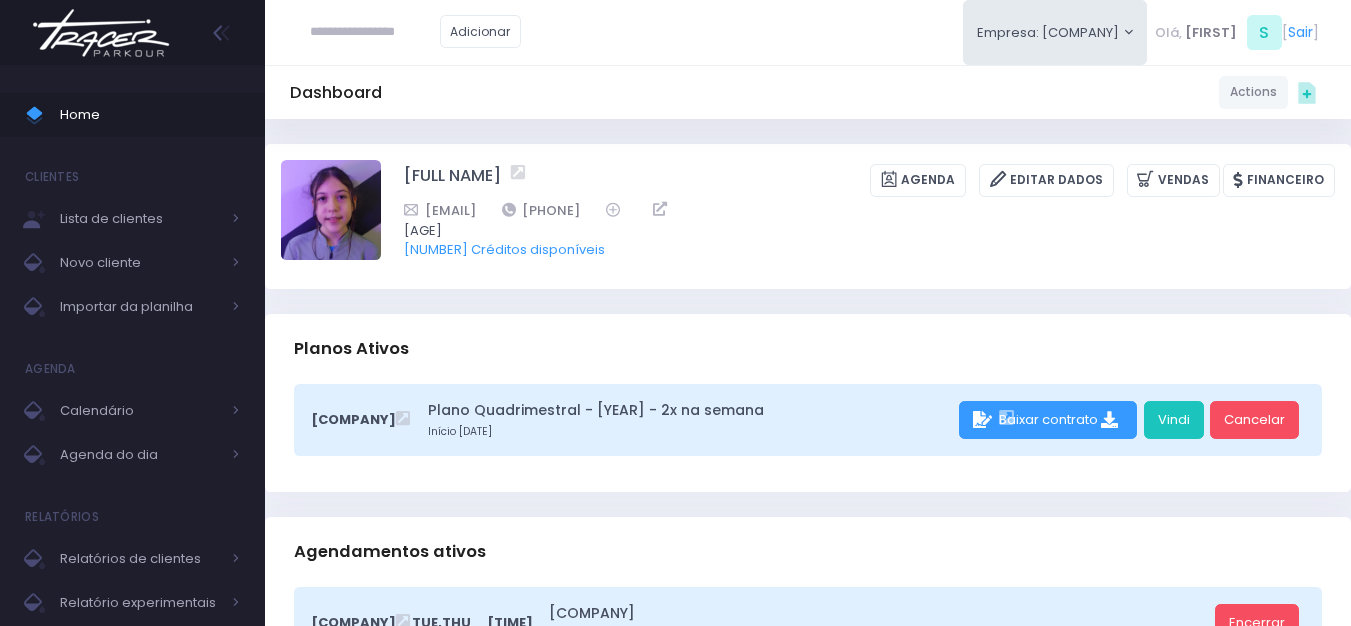 scroll, scrollTop: 0, scrollLeft: 0, axis: both 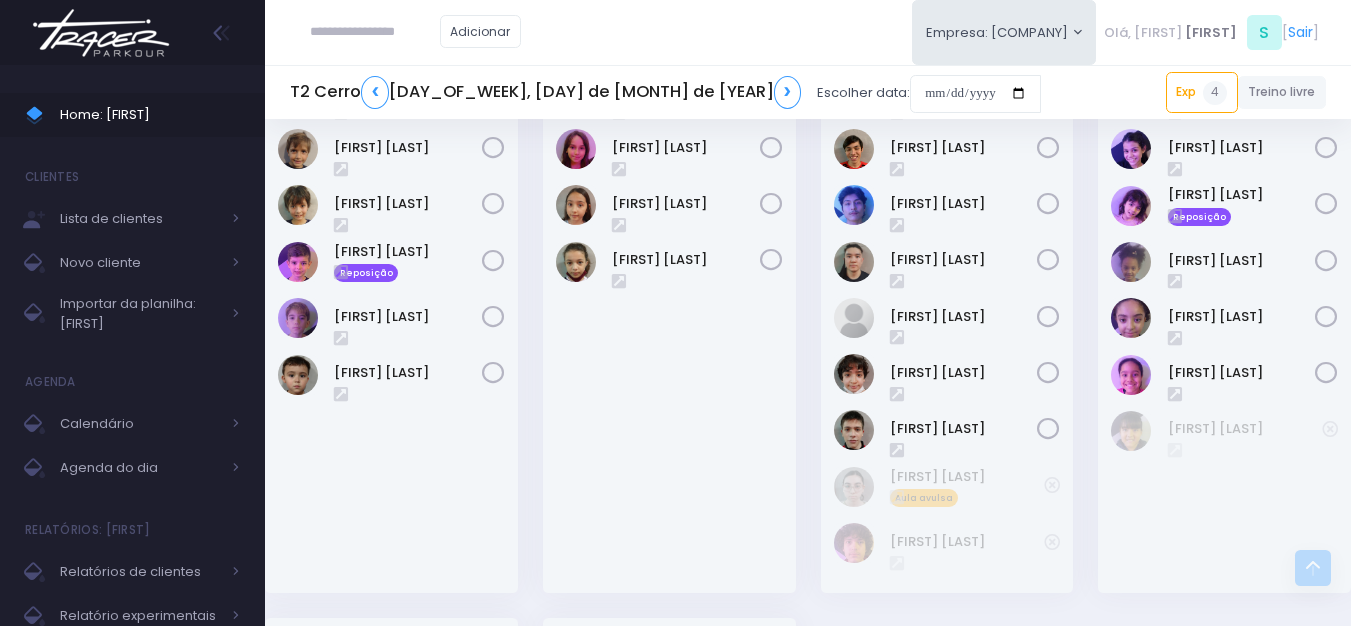click at bounding box center (101, 33) 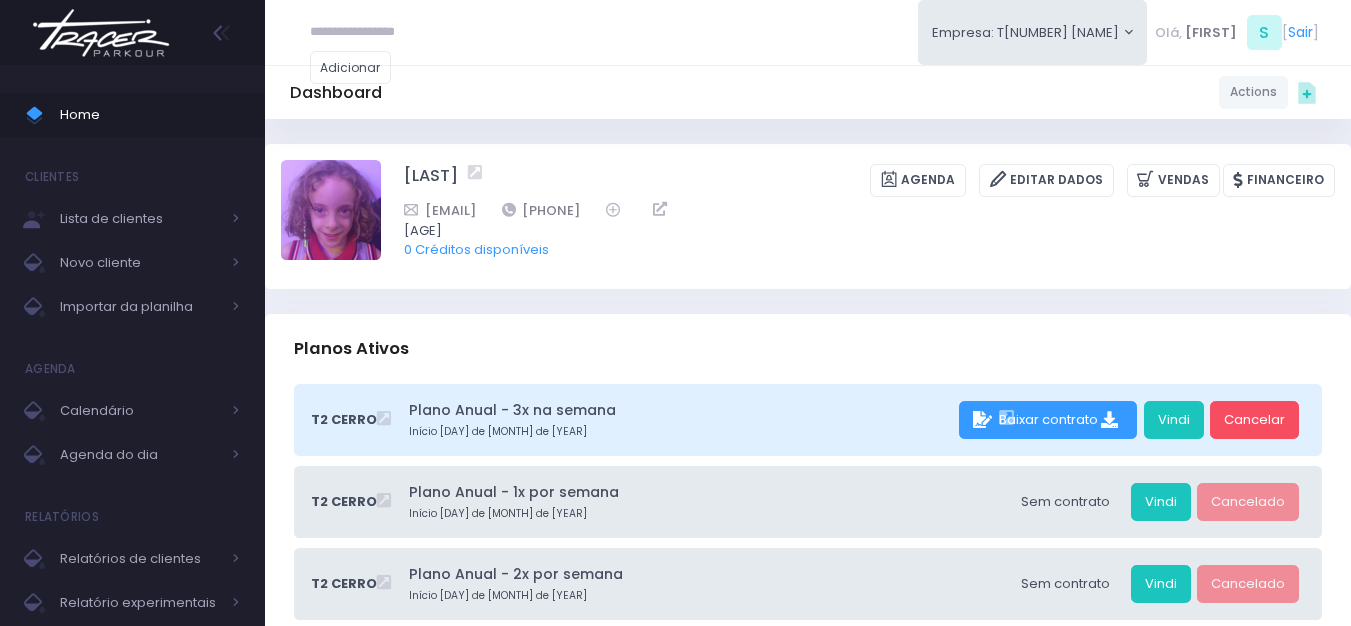 scroll, scrollTop: 0, scrollLeft: 0, axis: both 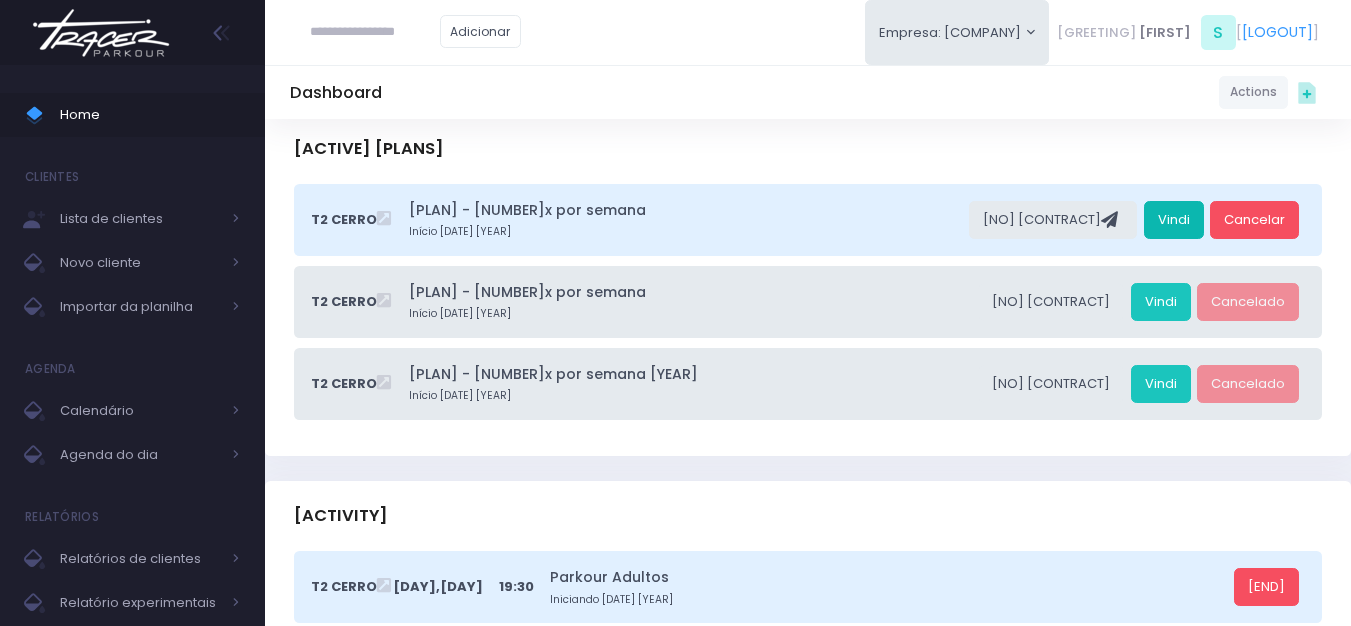 click on "Vindi" at bounding box center (1174, 220) 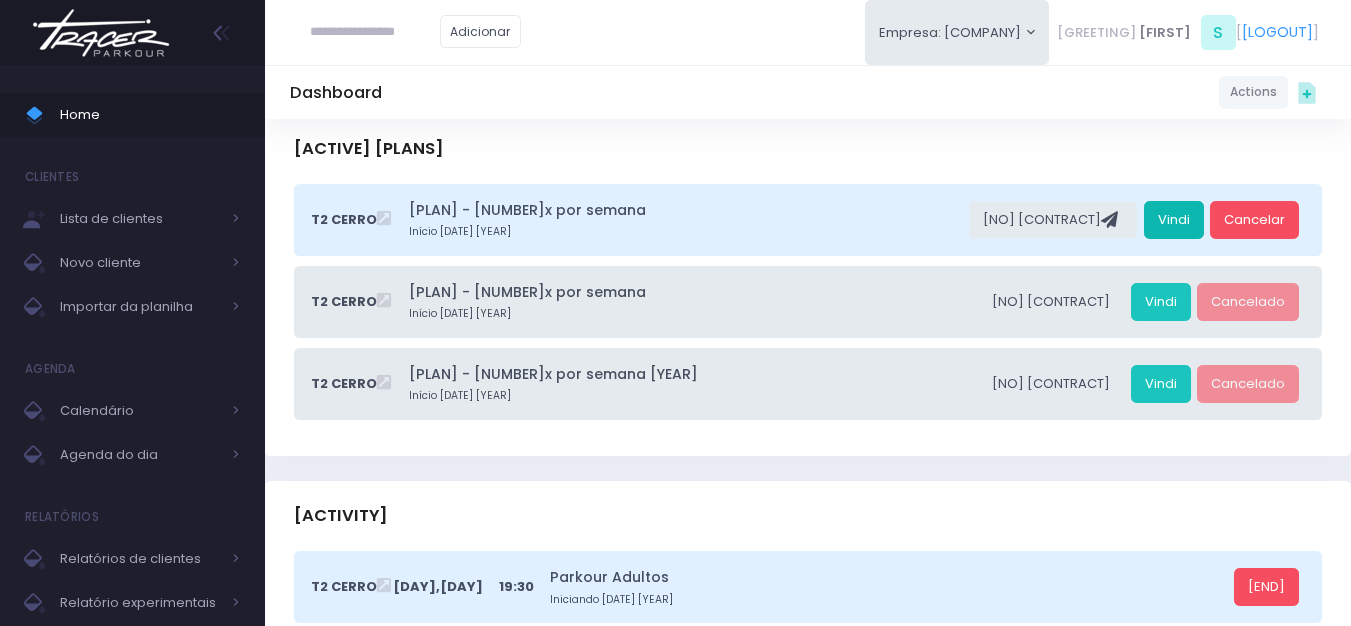 click on "Vindi" at bounding box center [1174, 220] 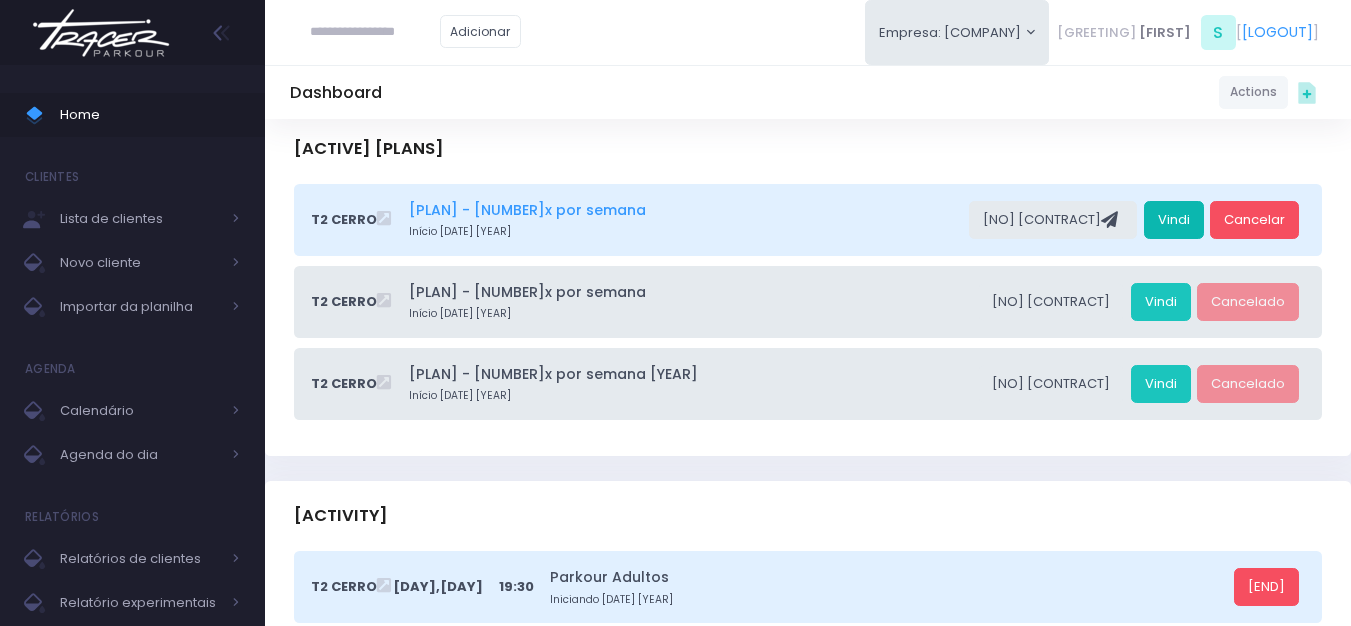 scroll, scrollTop: 0, scrollLeft: 0, axis: both 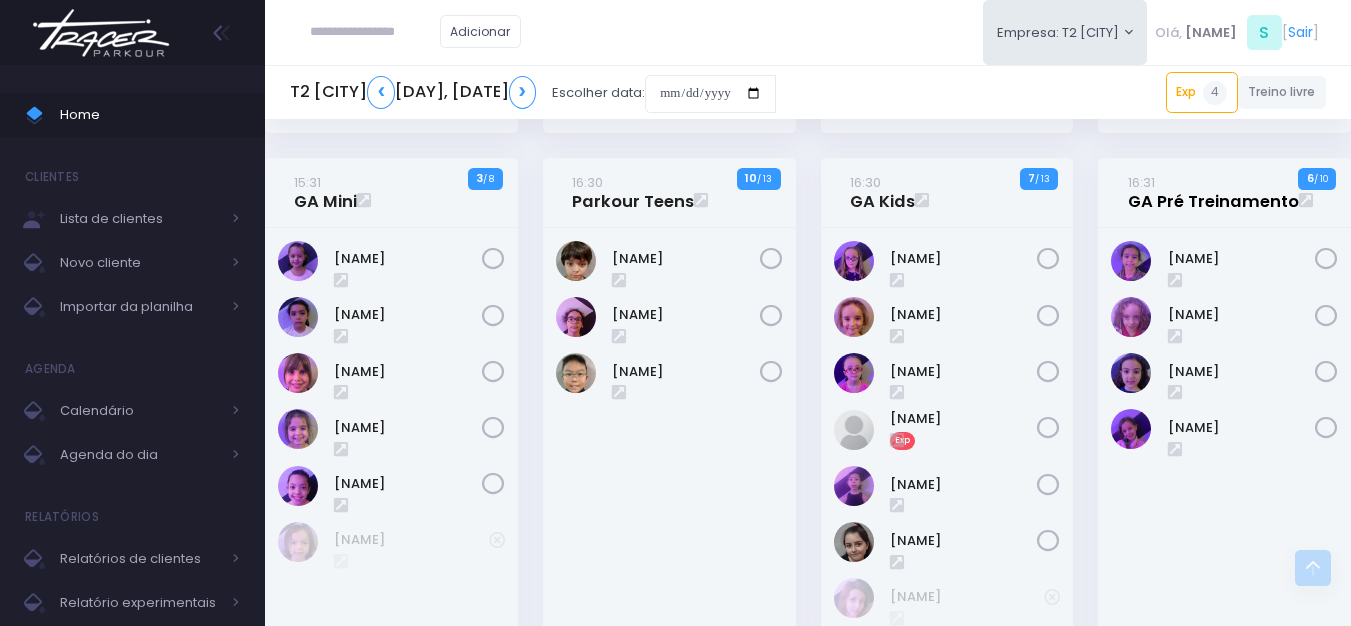 click on "16:31 GA Pré Treinamento" at bounding box center [1213, 192] 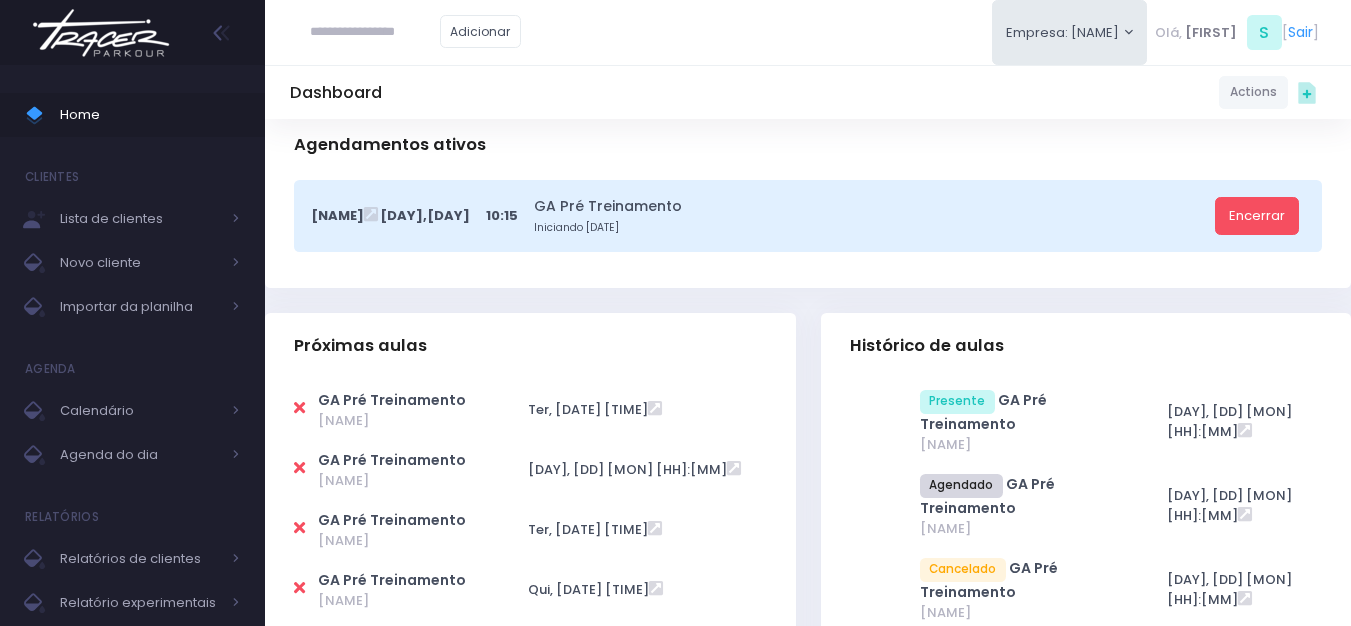 scroll, scrollTop: 600, scrollLeft: 0, axis: vertical 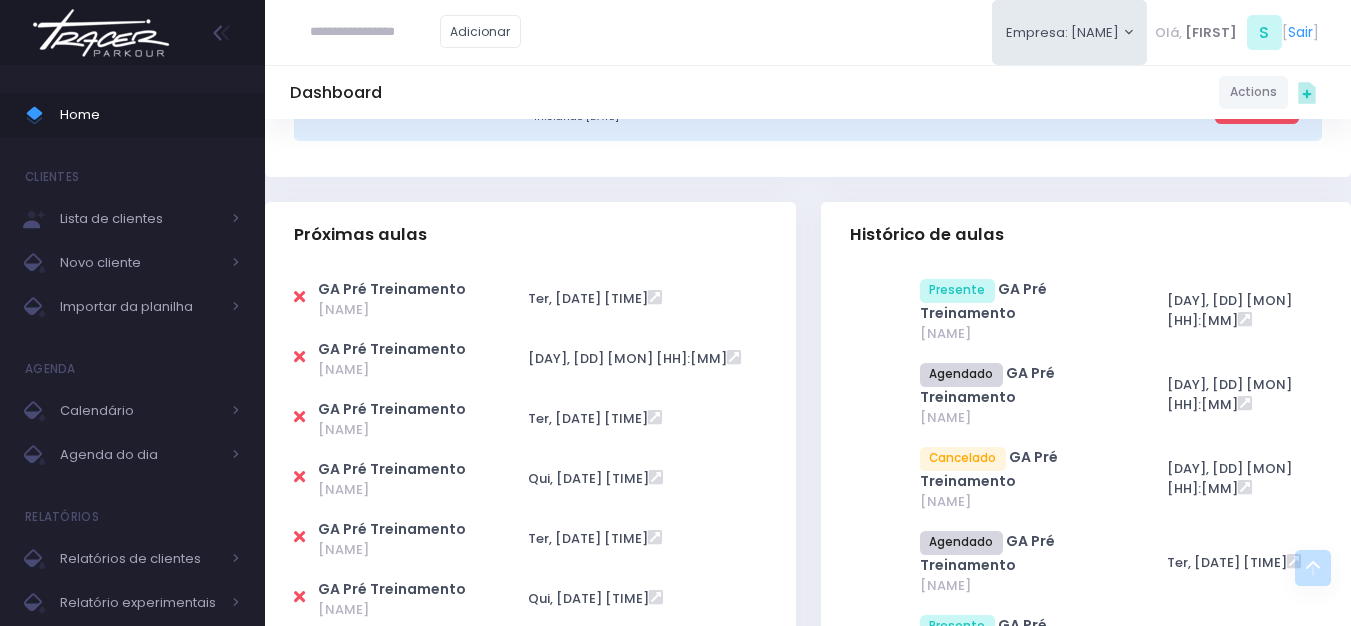 click at bounding box center (299, 297) 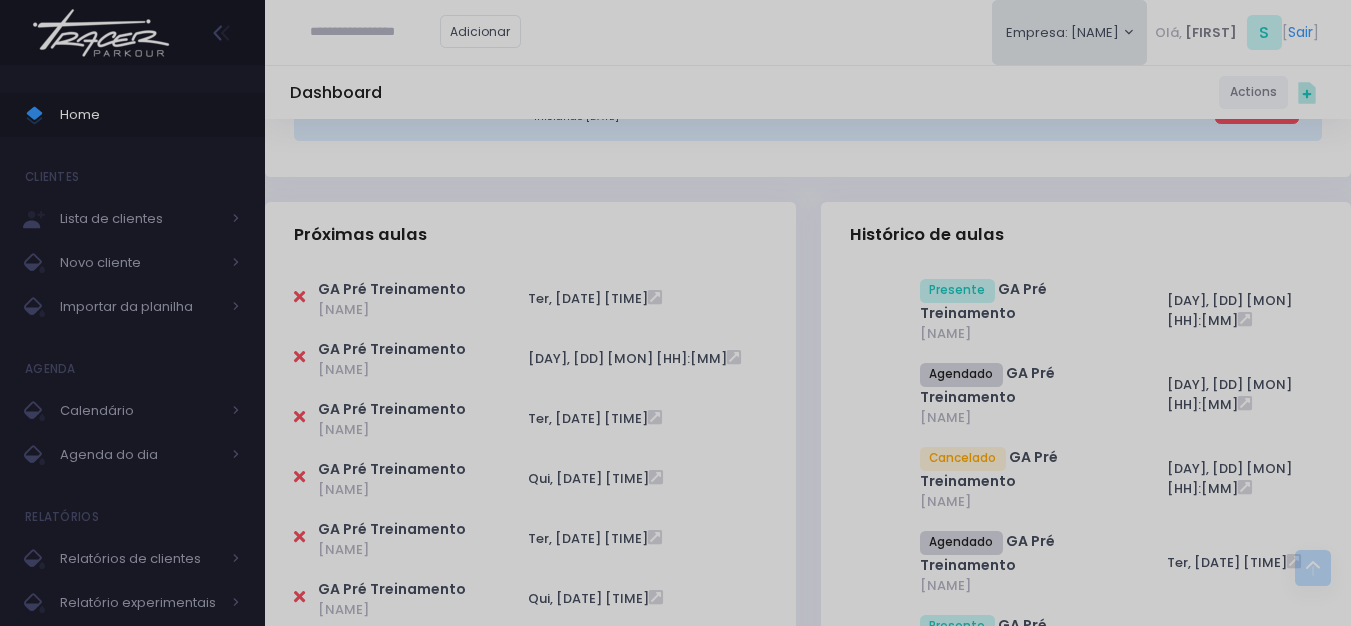scroll, scrollTop: 0, scrollLeft: 0, axis: both 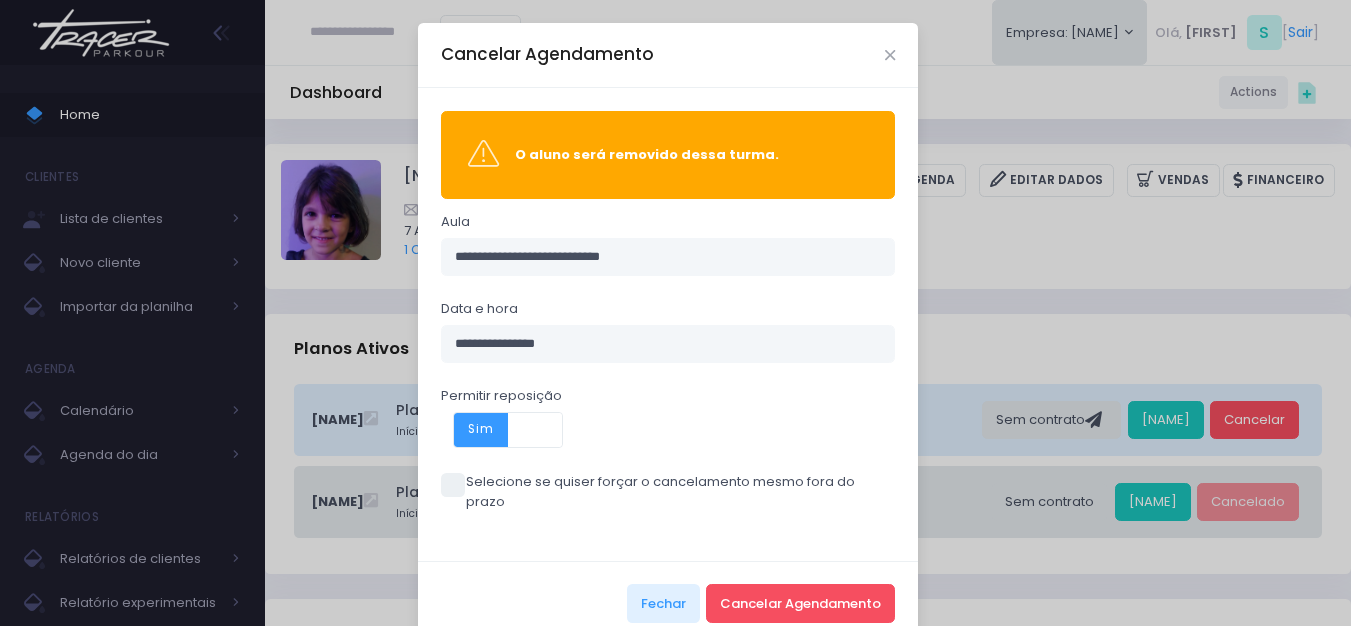 click at bounding box center (453, 485) 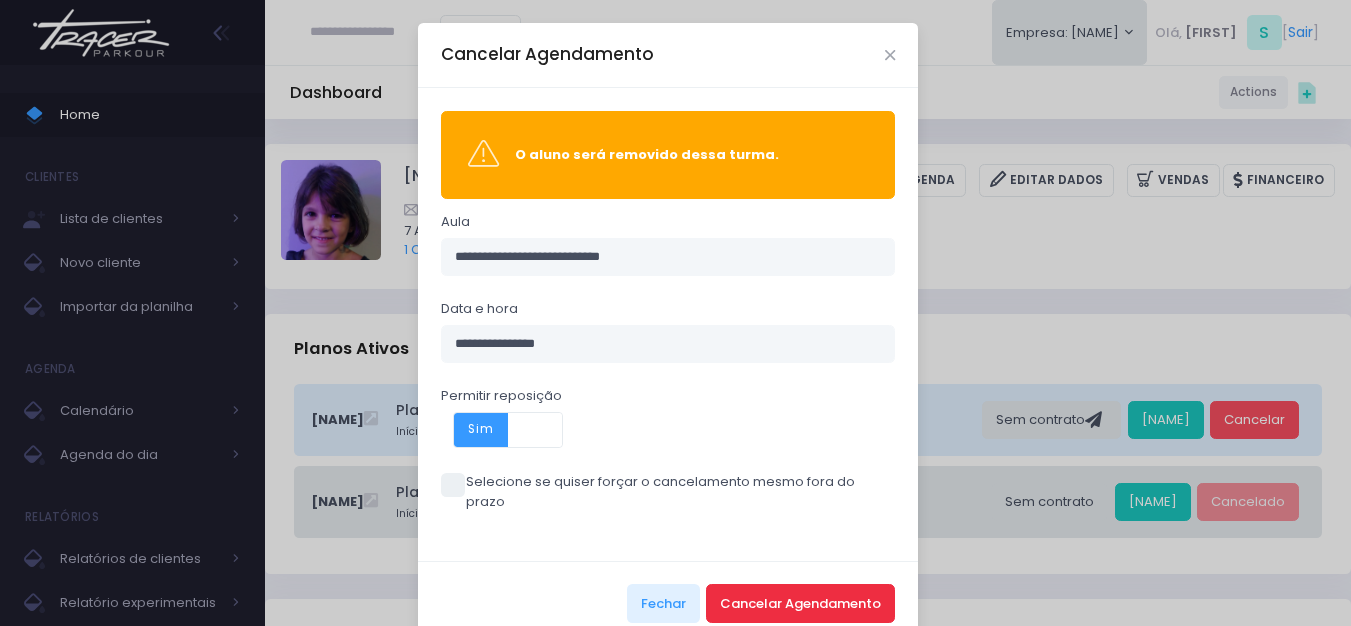 click on "Cancelar Agendamento" at bounding box center [800, 603] 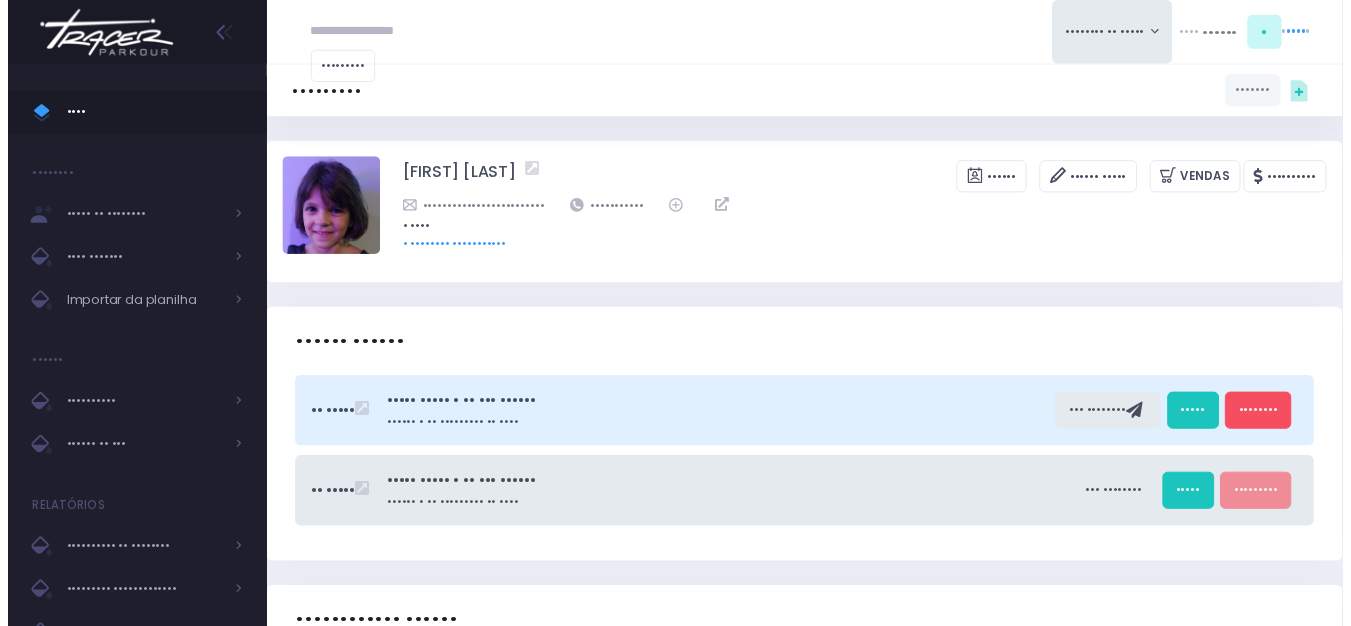 scroll, scrollTop: 0, scrollLeft: 0, axis: both 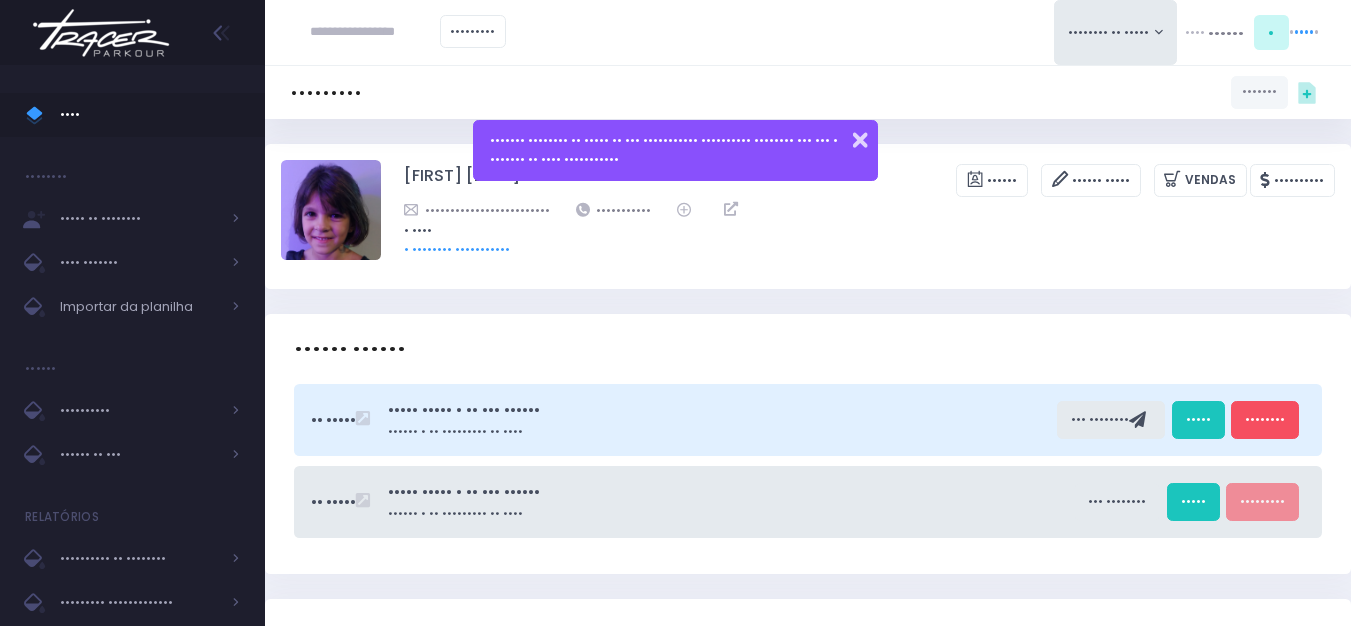 click at bounding box center (847, 137) 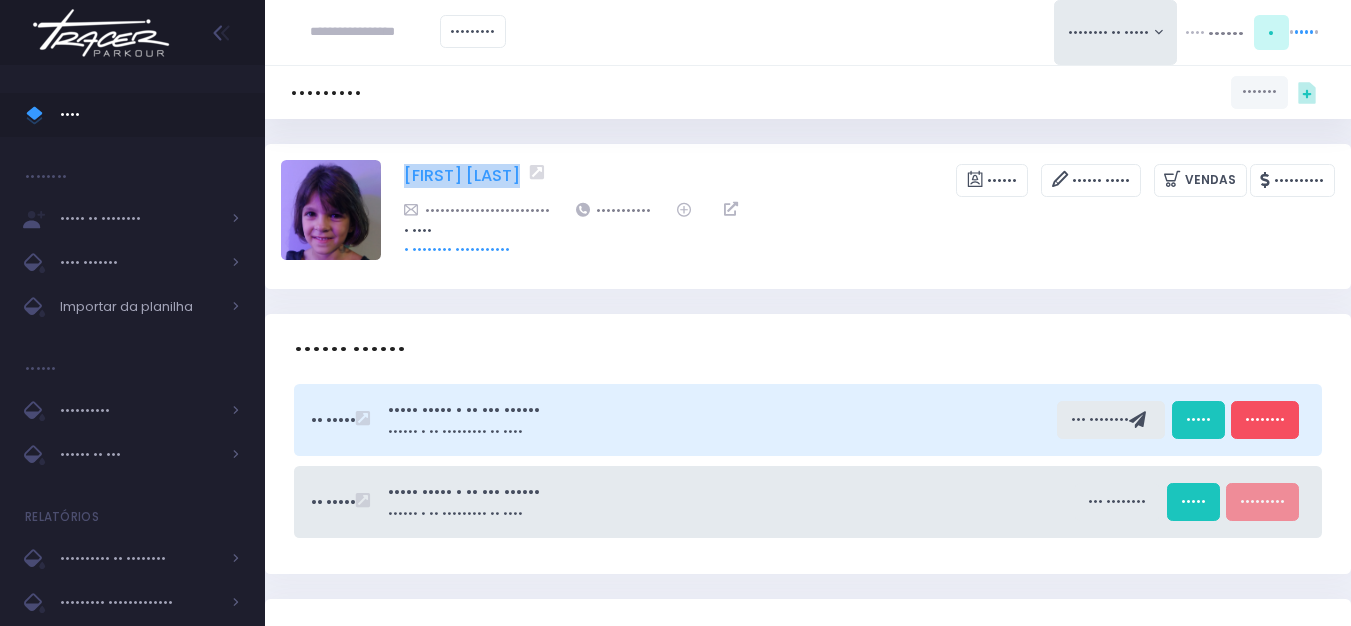 drag, startPoint x: 389, startPoint y: 169, endPoint x: 531, endPoint y: 172, distance: 142.0317 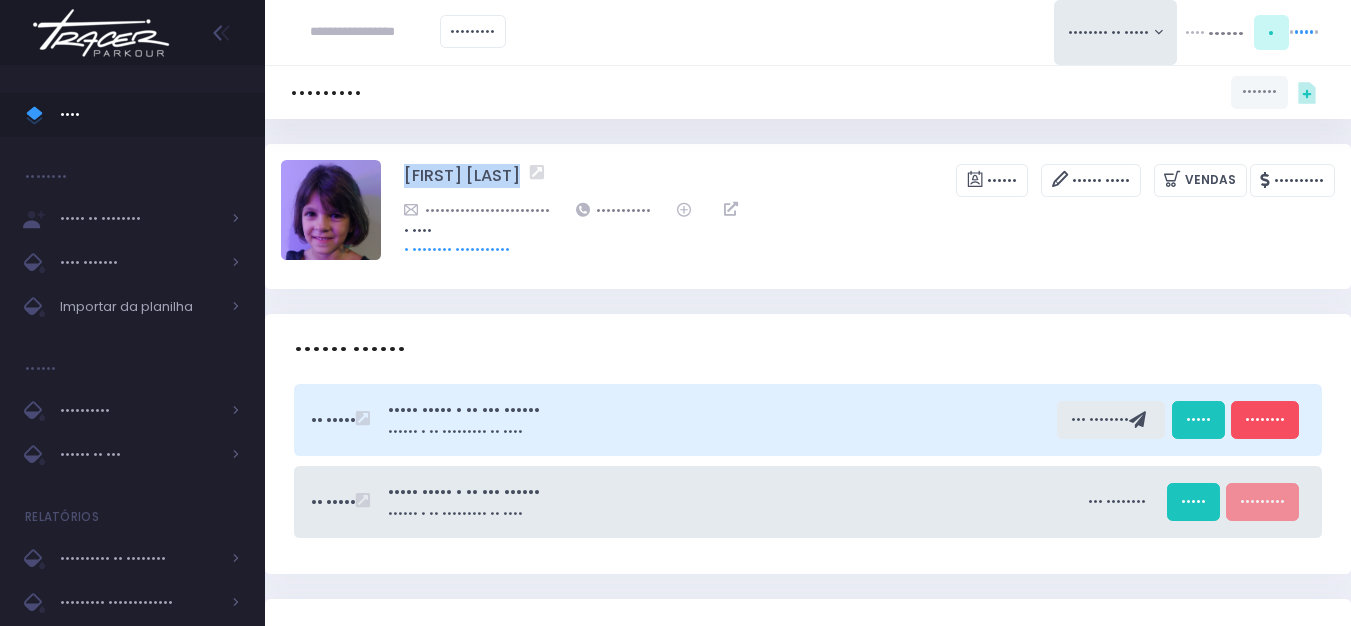 copy on "Malu Bernardes" 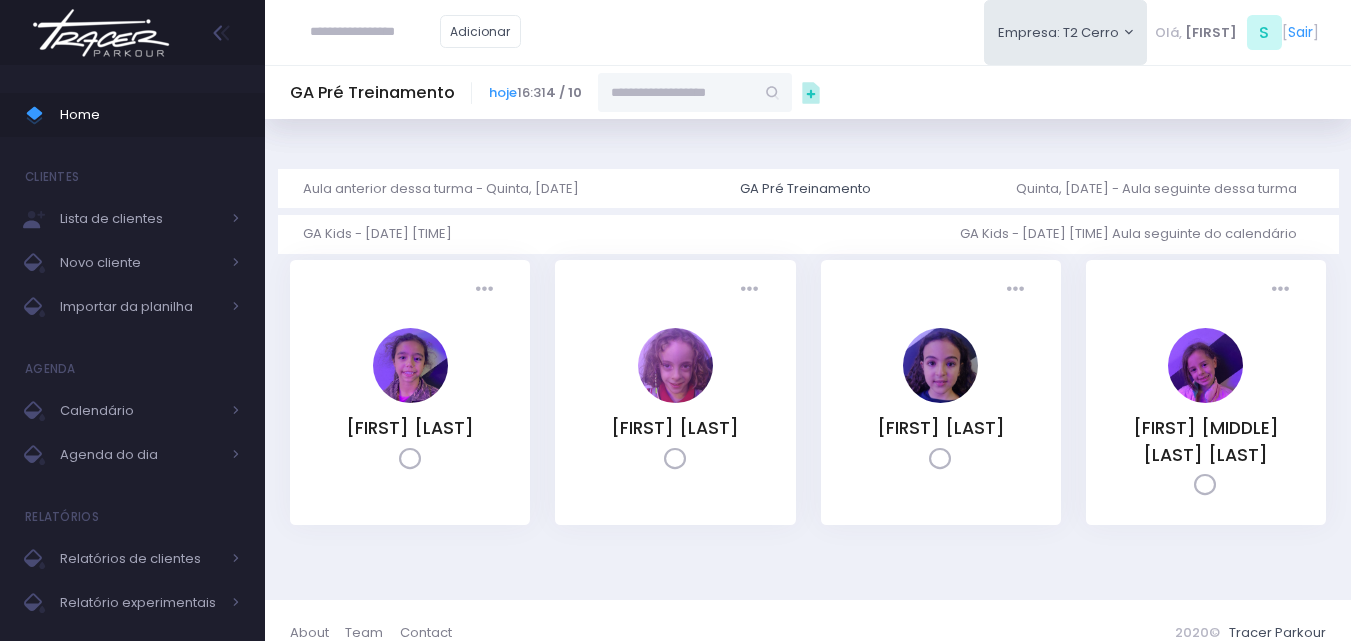 scroll, scrollTop: 0, scrollLeft: 0, axis: both 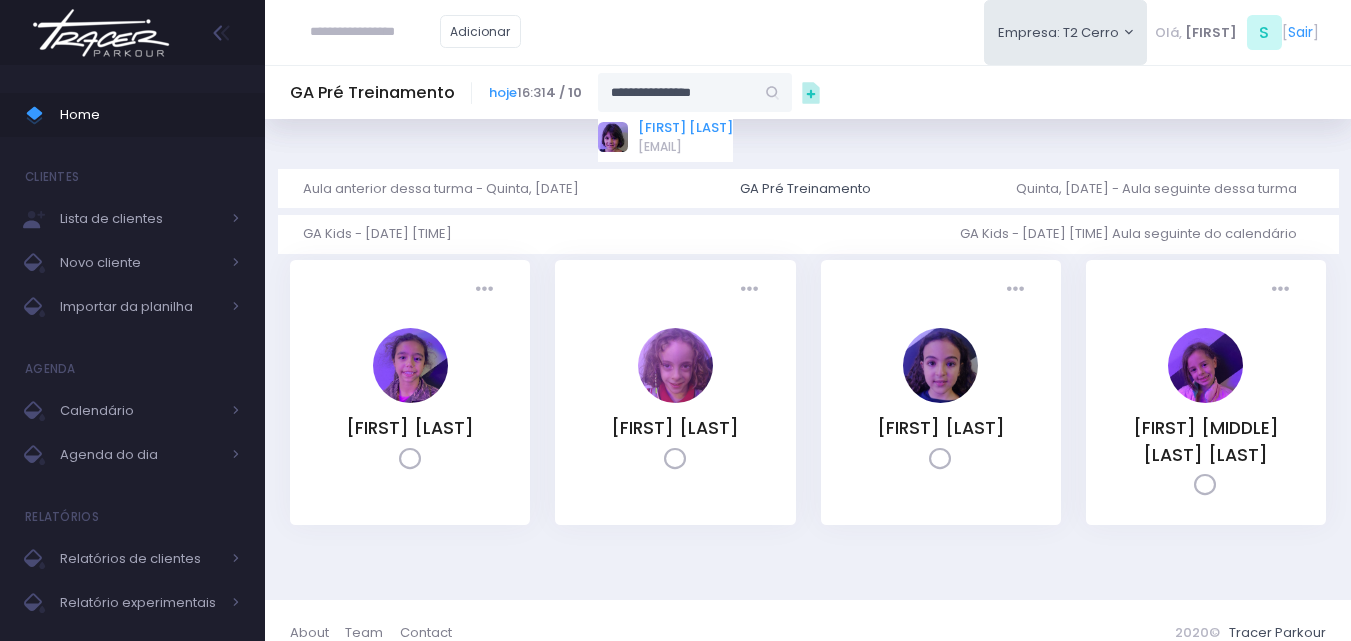 click on "Malu Bernardes" at bounding box center (685, 128) 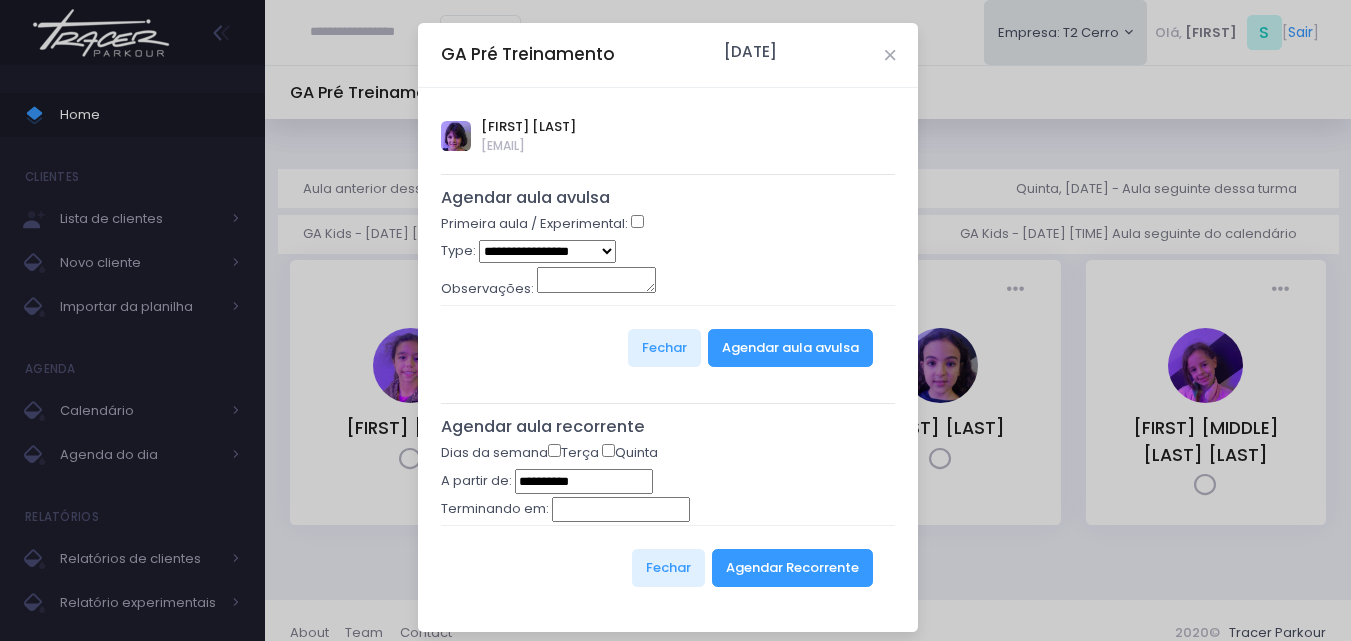 type on "**********" 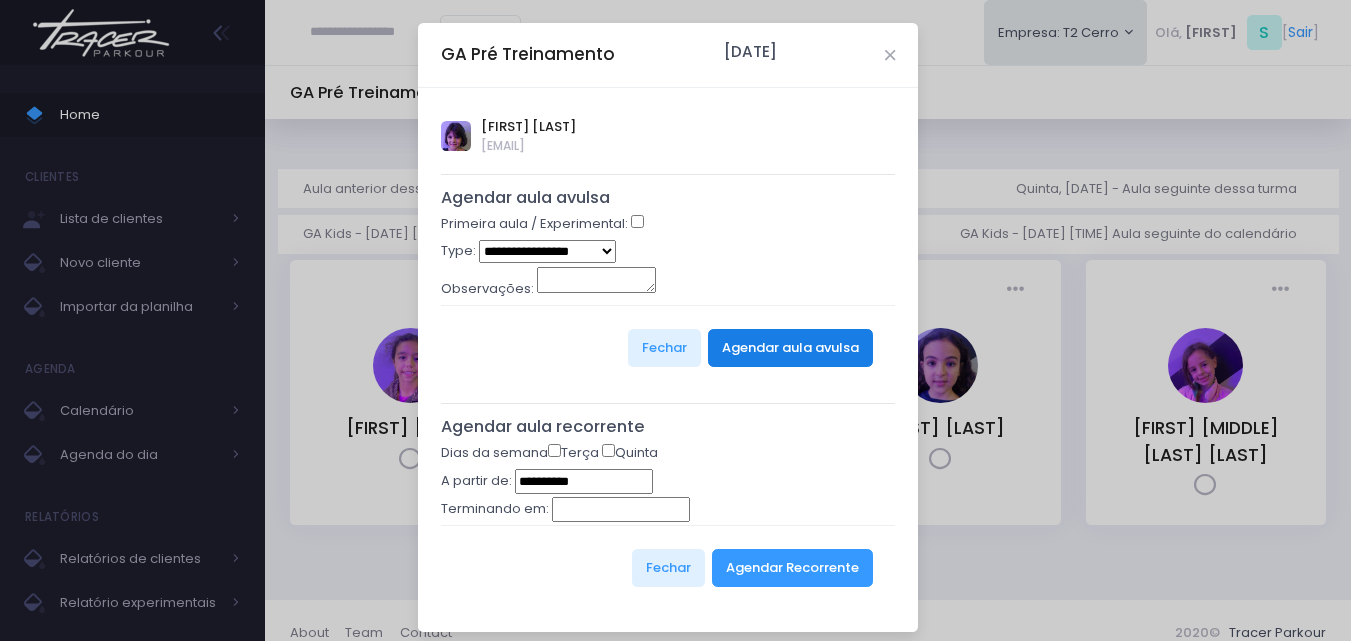 drag, startPoint x: 792, startPoint y: 265, endPoint x: 777, endPoint y: 344, distance: 80.411446 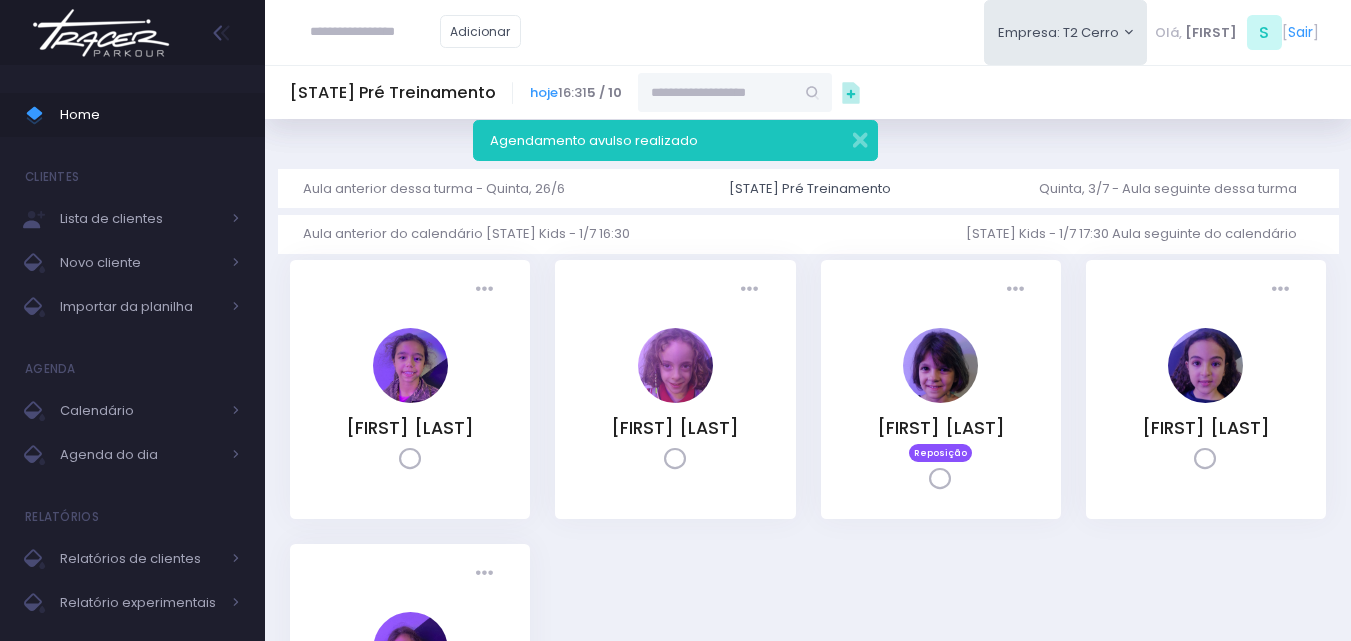 scroll, scrollTop: 0, scrollLeft: 0, axis: both 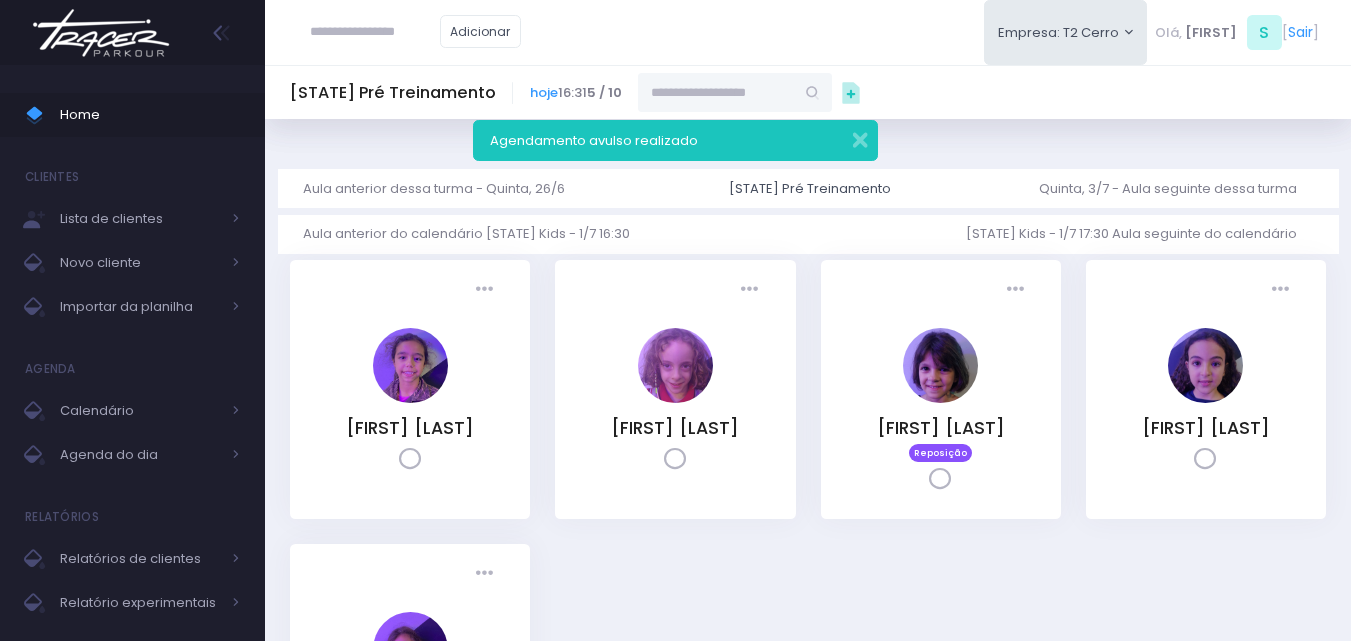 click at bounding box center [101, 33] 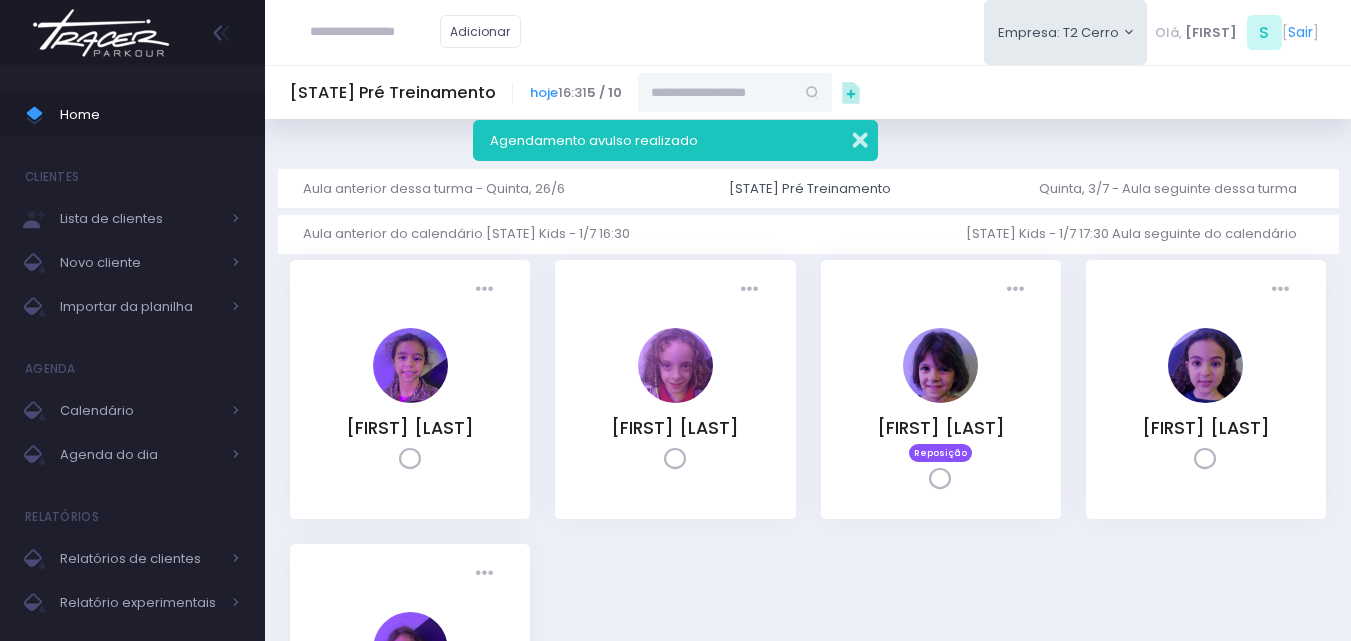 click at bounding box center (847, 137) 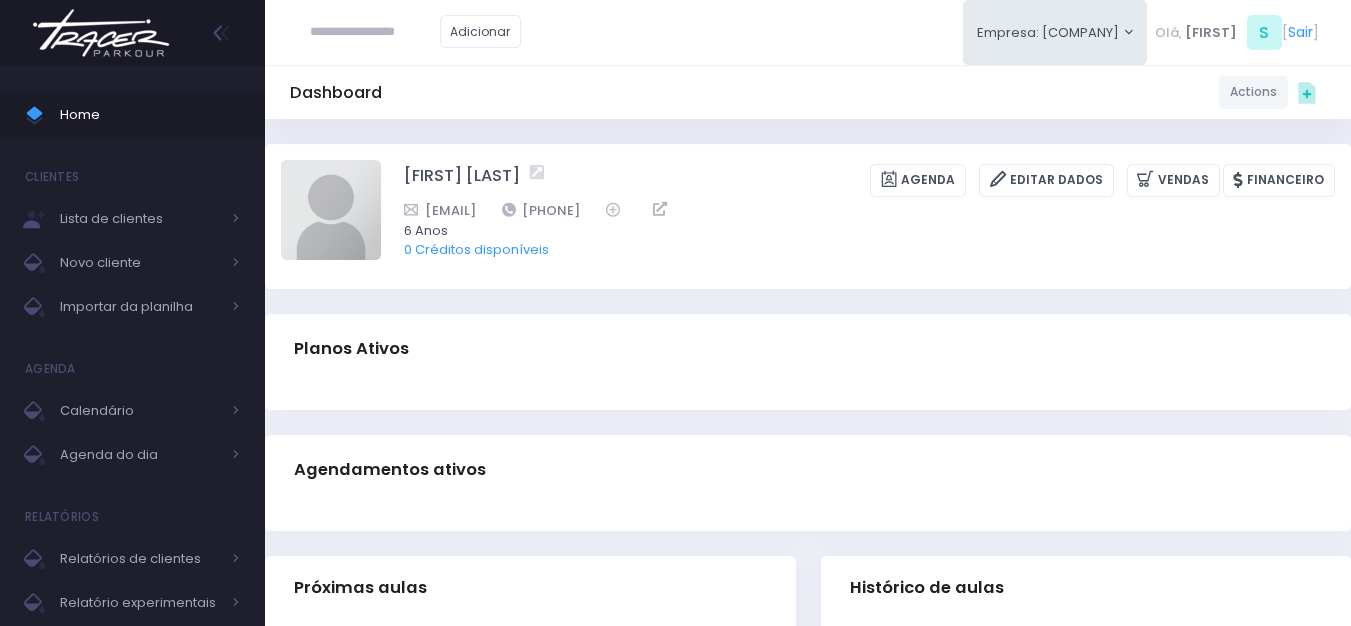 scroll, scrollTop: 0, scrollLeft: 0, axis: both 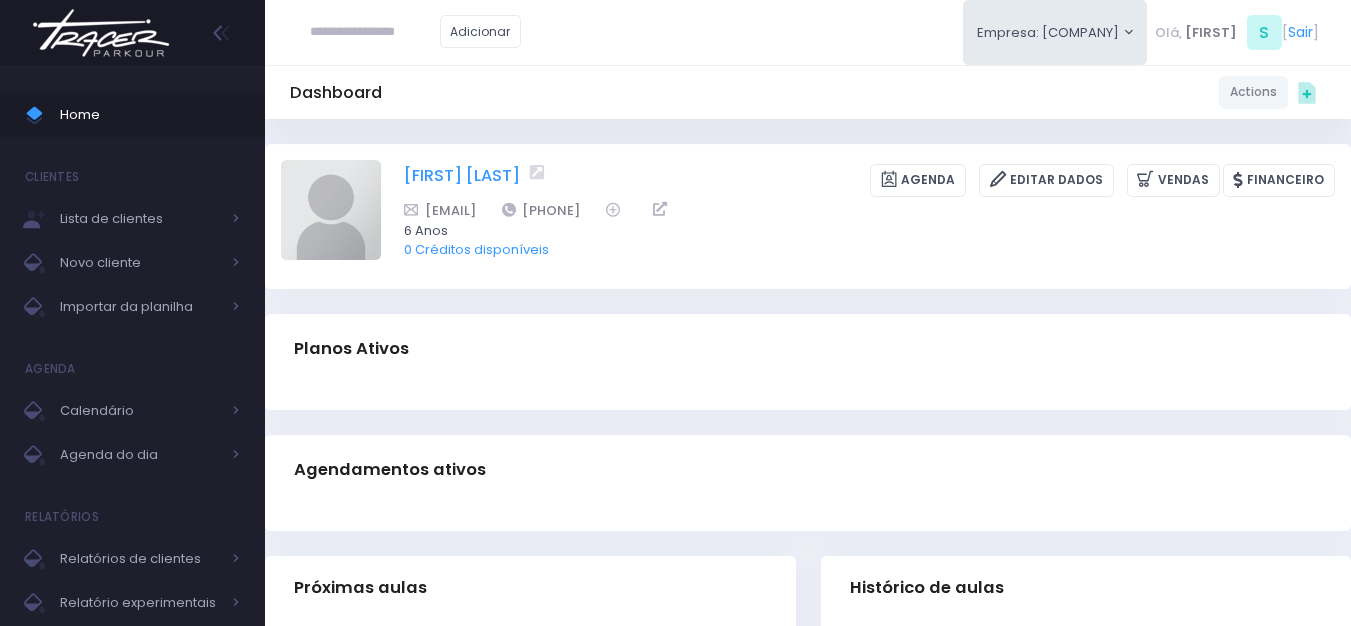 drag, startPoint x: 396, startPoint y: 174, endPoint x: 549, endPoint y: 185, distance: 153.39491 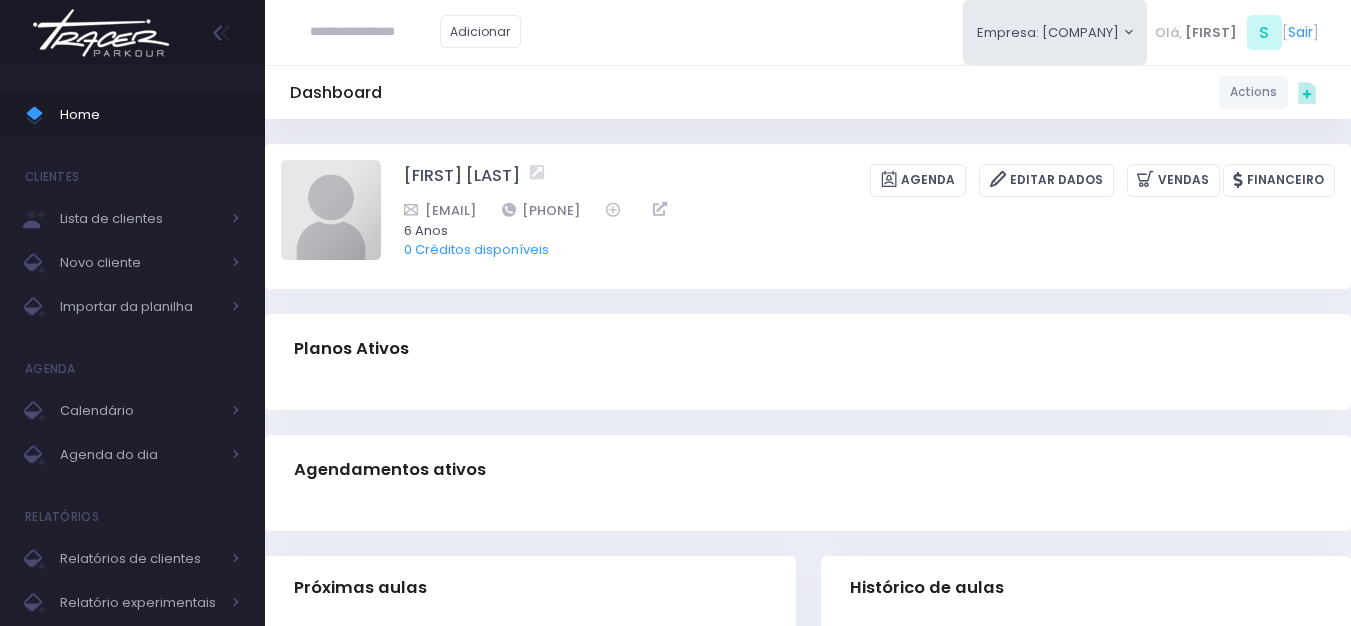 copy on "Victoria Orsi Doho" 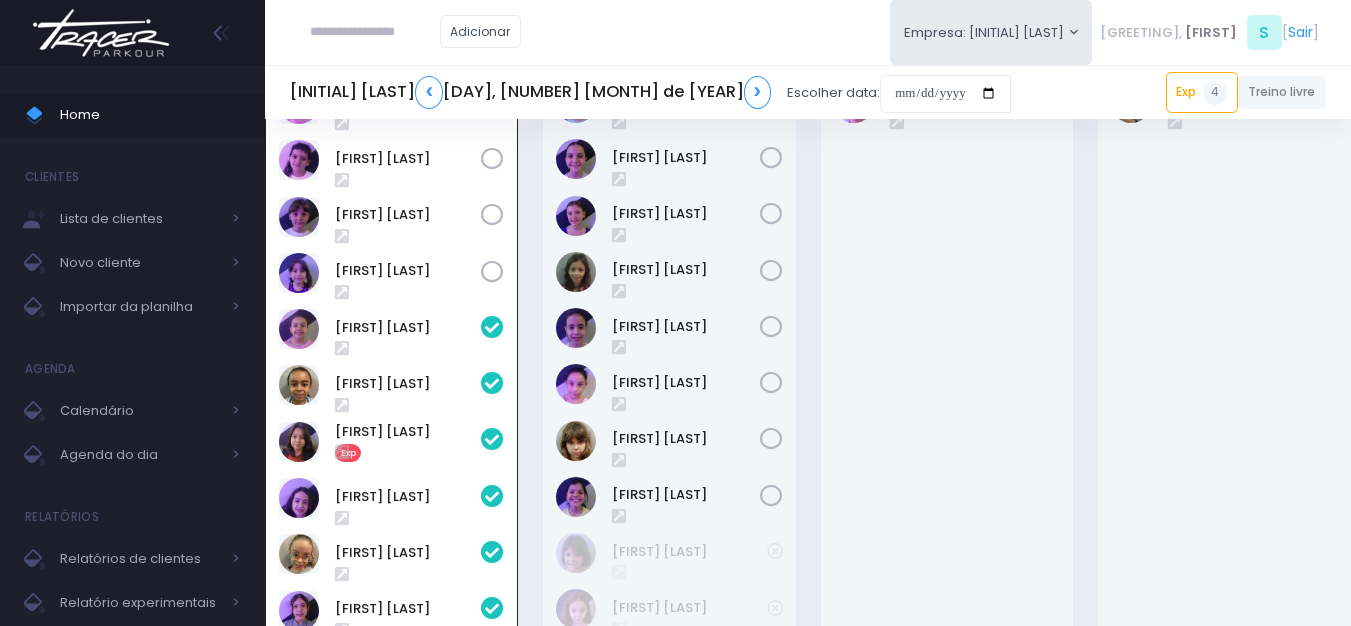 scroll, scrollTop: 144, scrollLeft: 0, axis: vertical 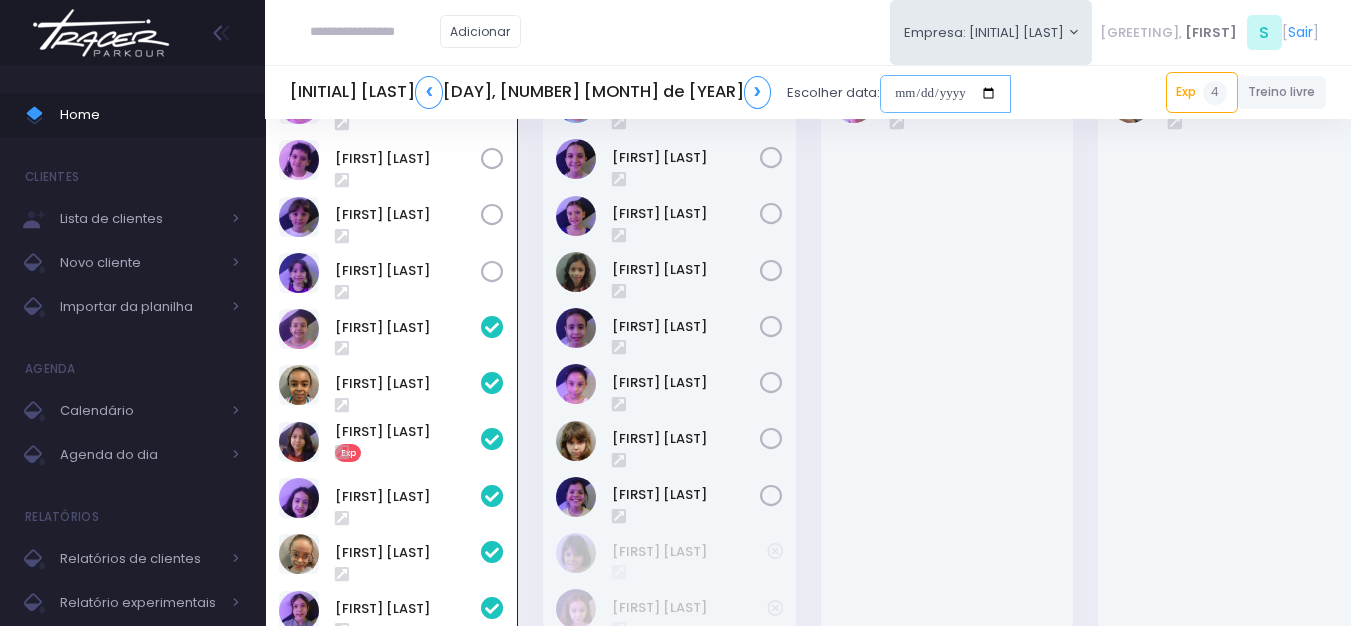 click at bounding box center (853, 94) 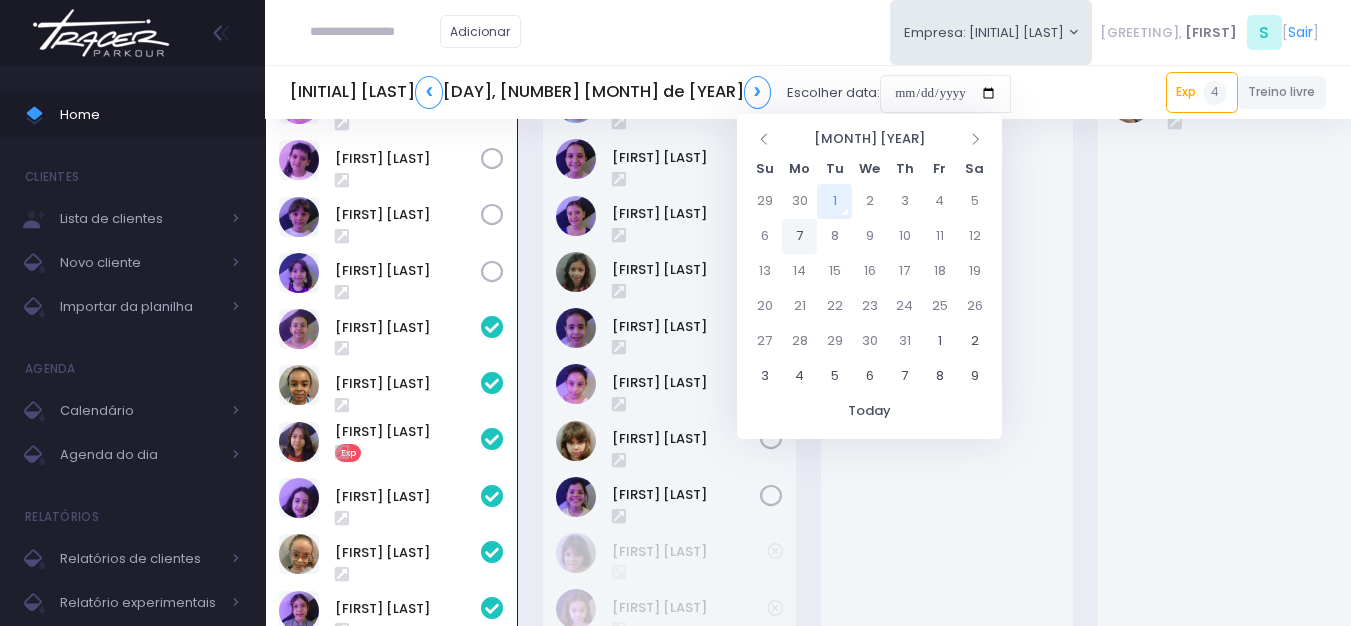 click on "7" at bounding box center (799, 201) 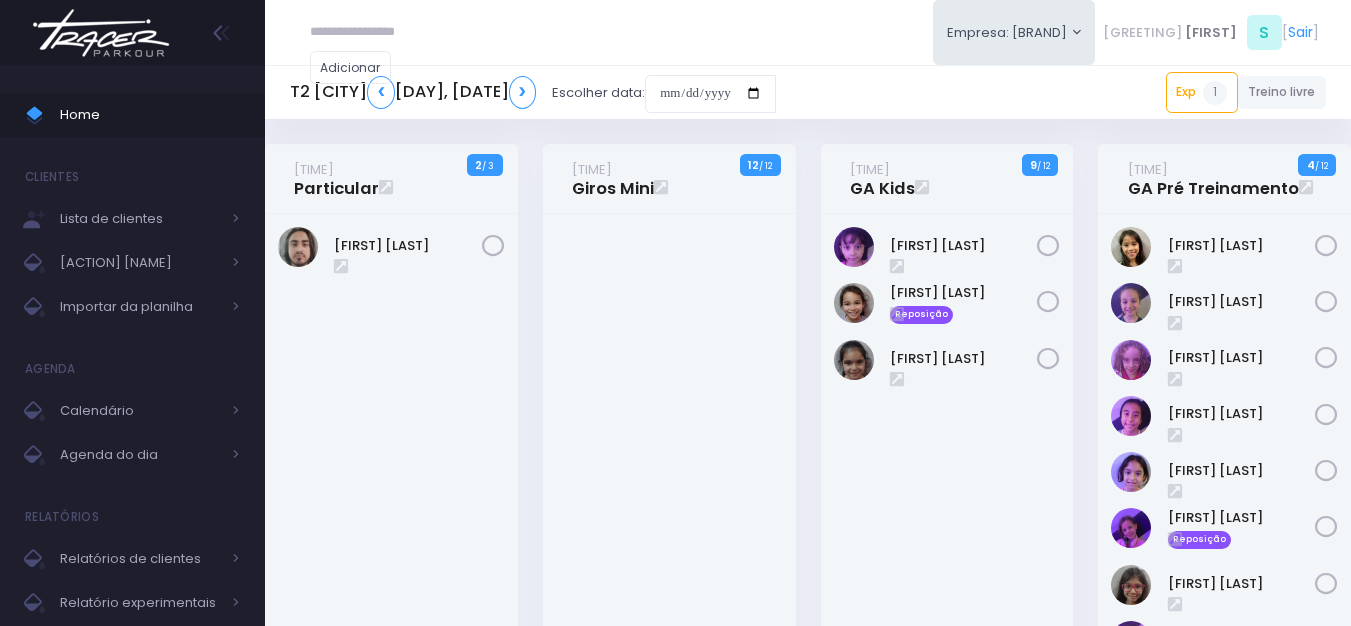 scroll, scrollTop: 0, scrollLeft: 0, axis: both 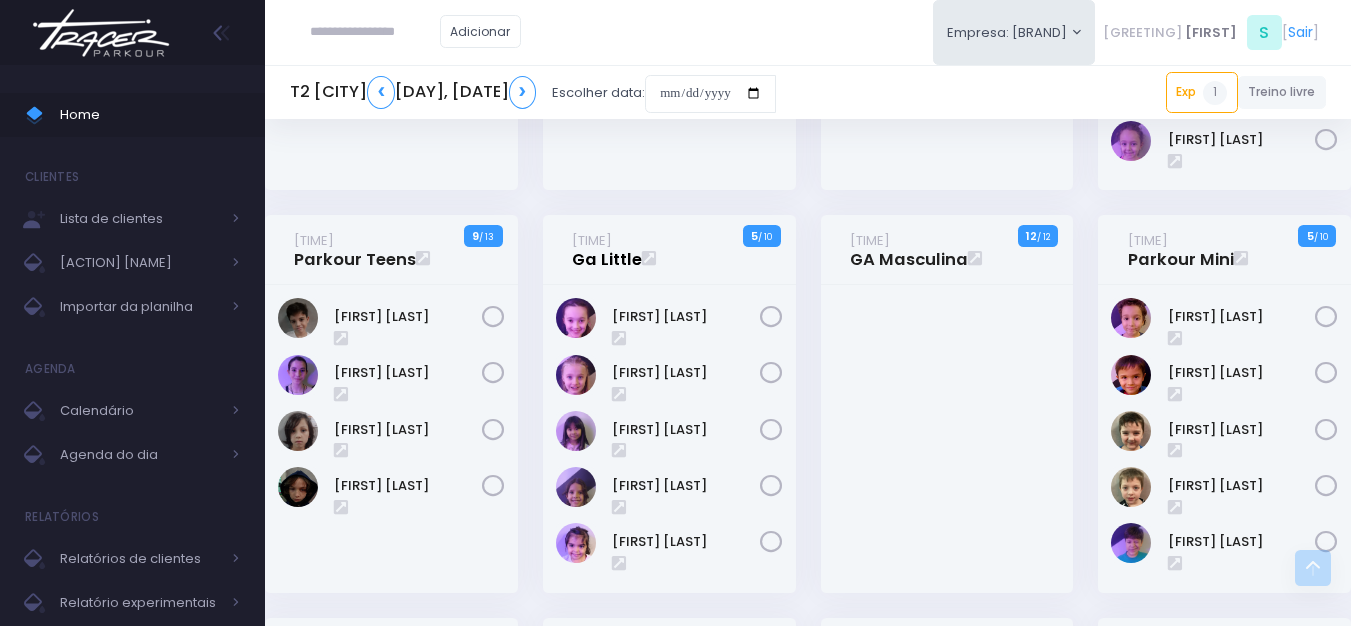 click on "16:31 Ga Little" at bounding box center [654, 250] 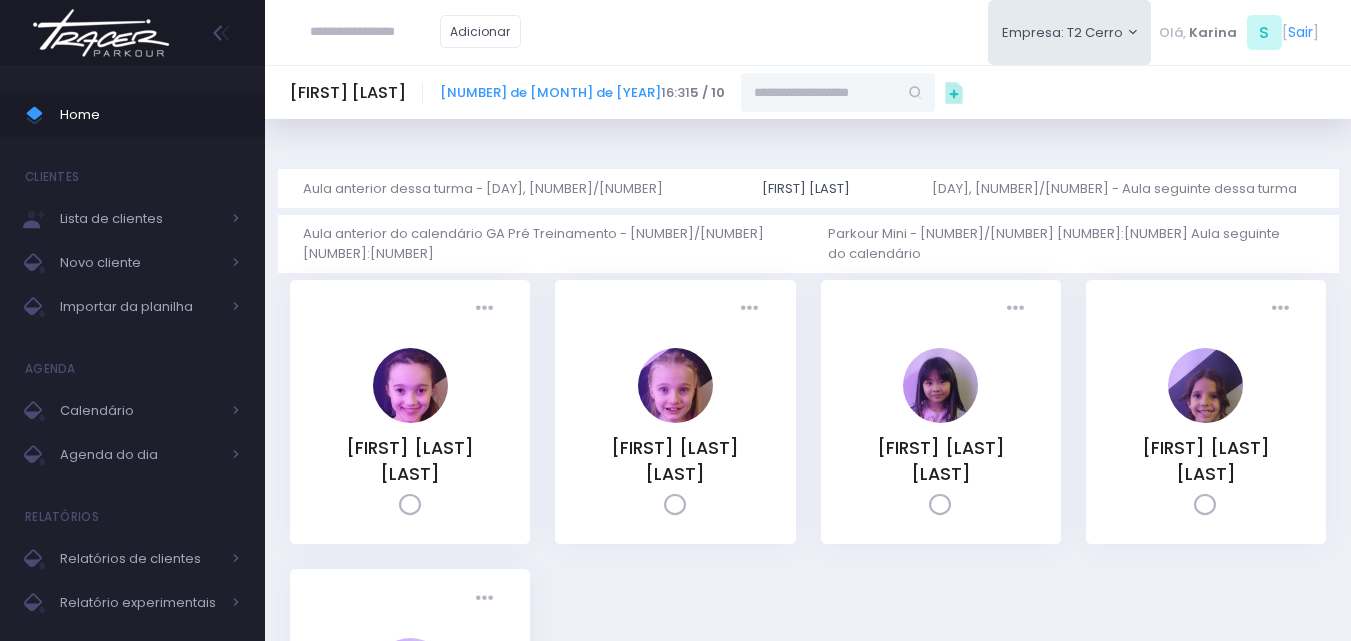 scroll, scrollTop: 0, scrollLeft: 0, axis: both 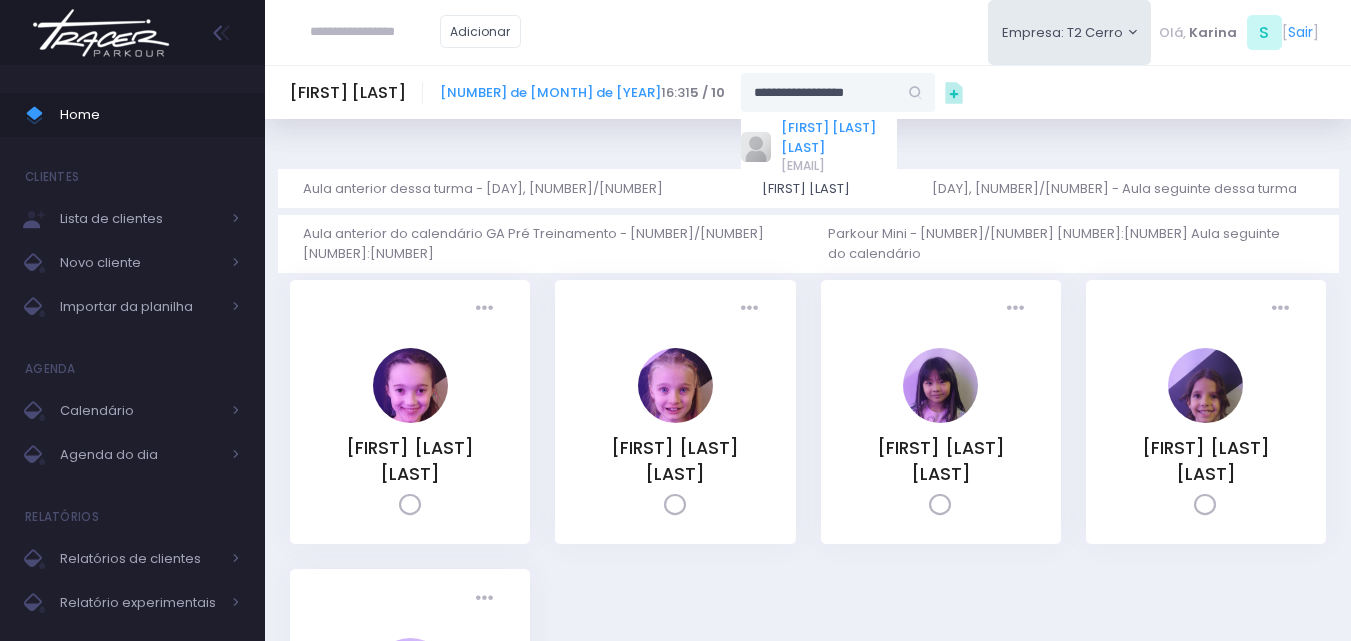 click on "[FIRST] [LAST]" at bounding box center (763, 137) 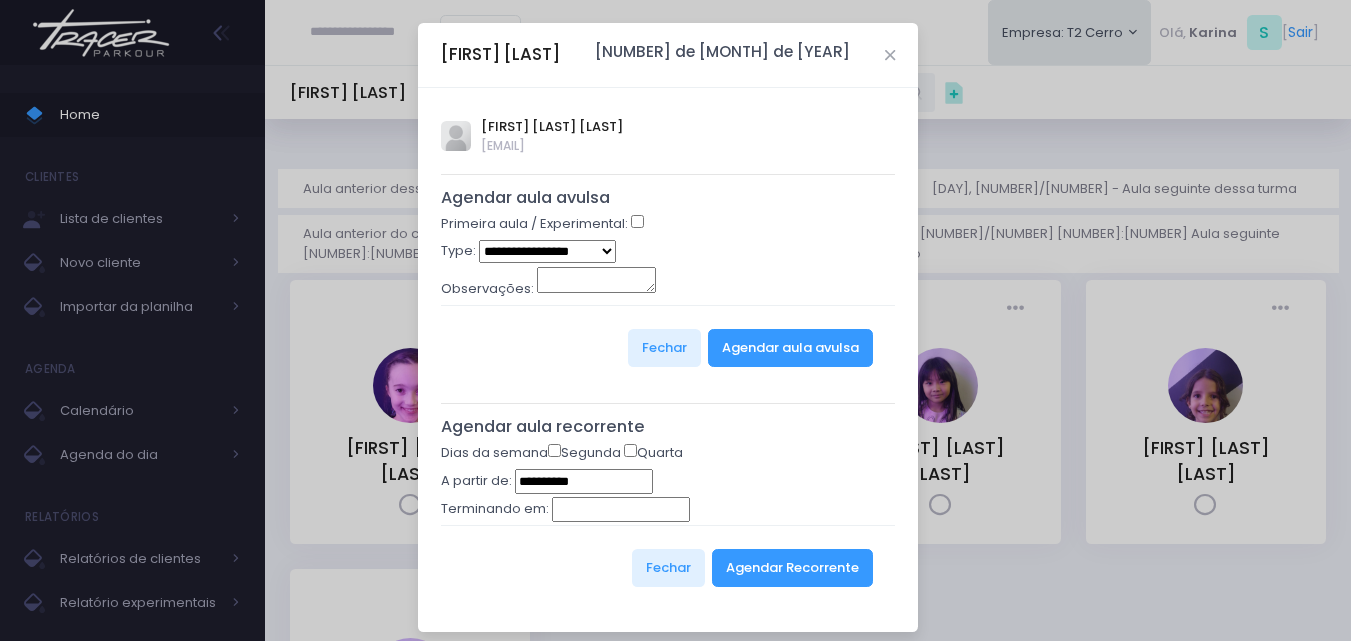 type on "**********" 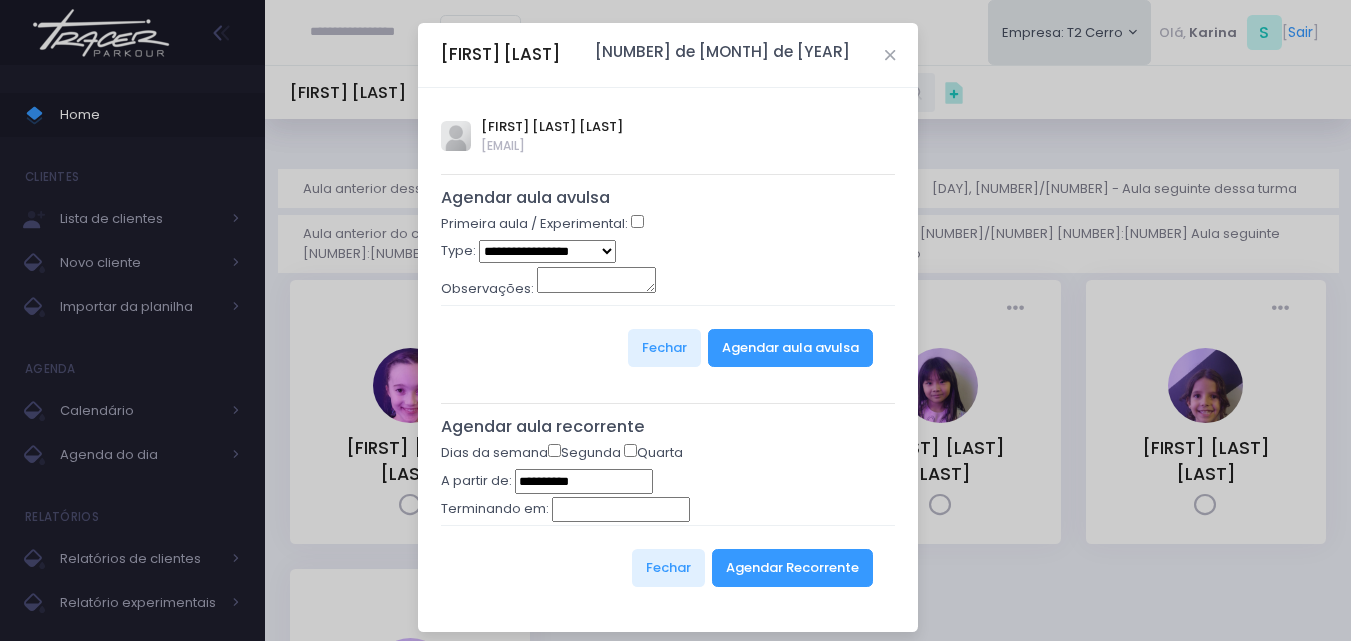 select on "*" 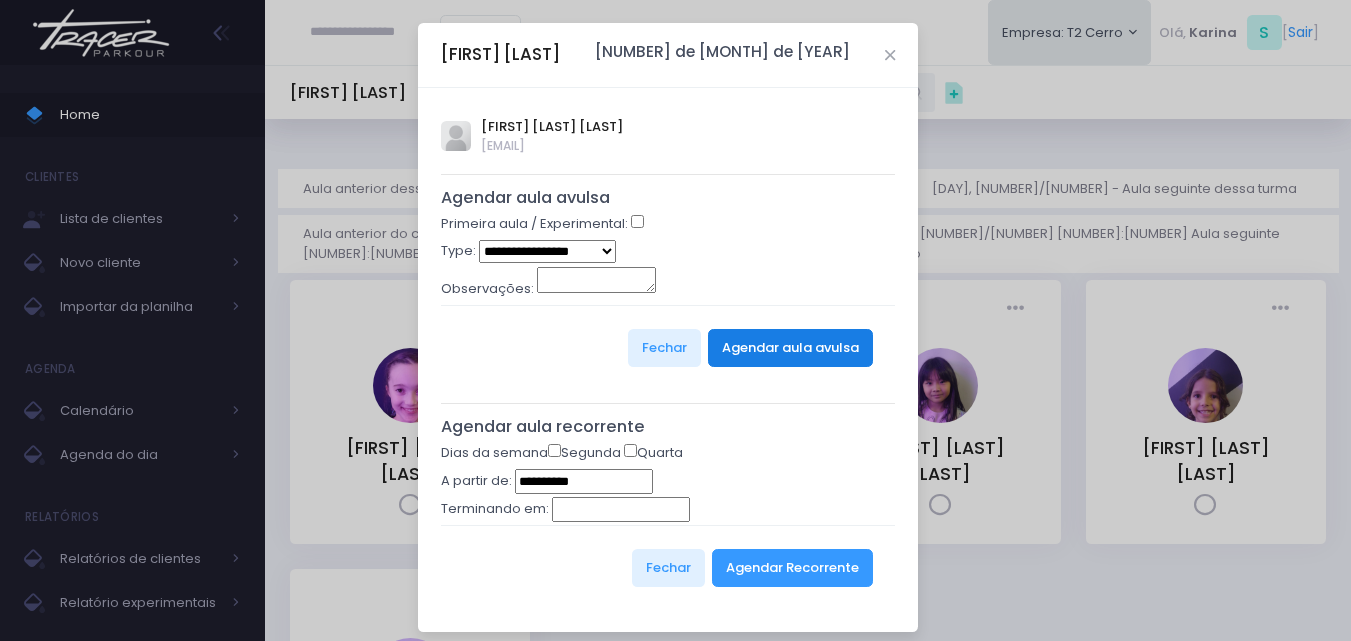 click on "Agendar aula avulsa" at bounding box center (790, 348) 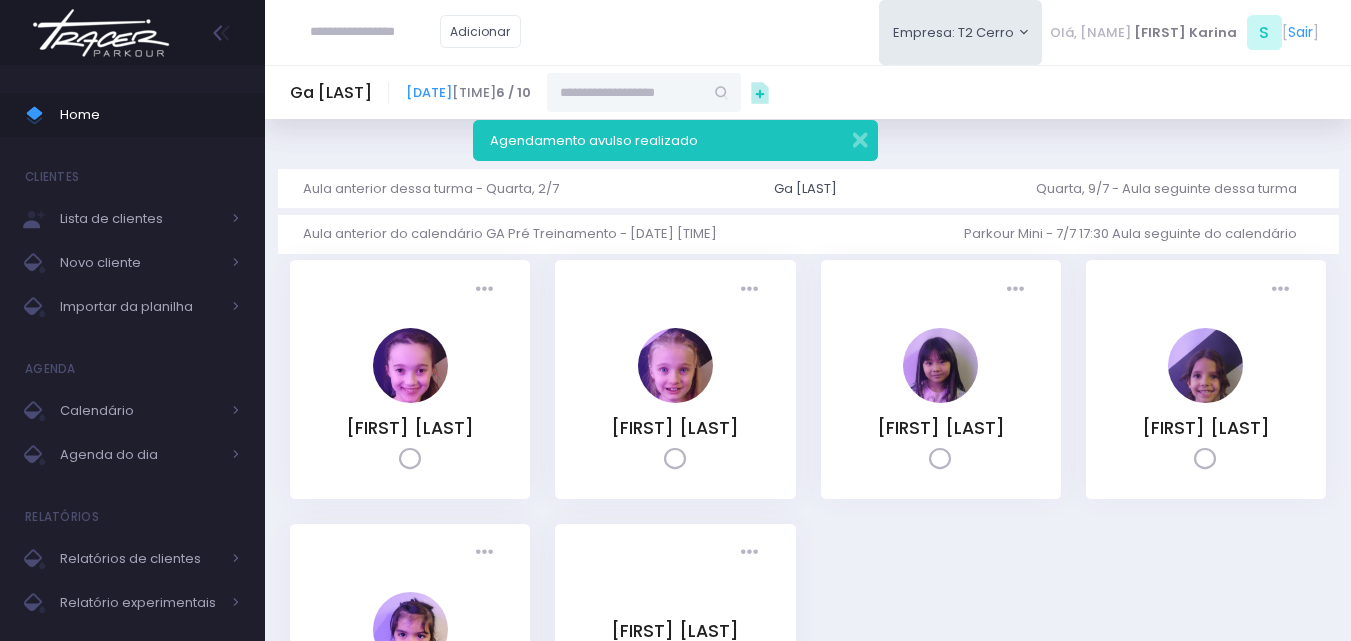 scroll, scrollTop: 0, scrollLeft: 0, axis: both 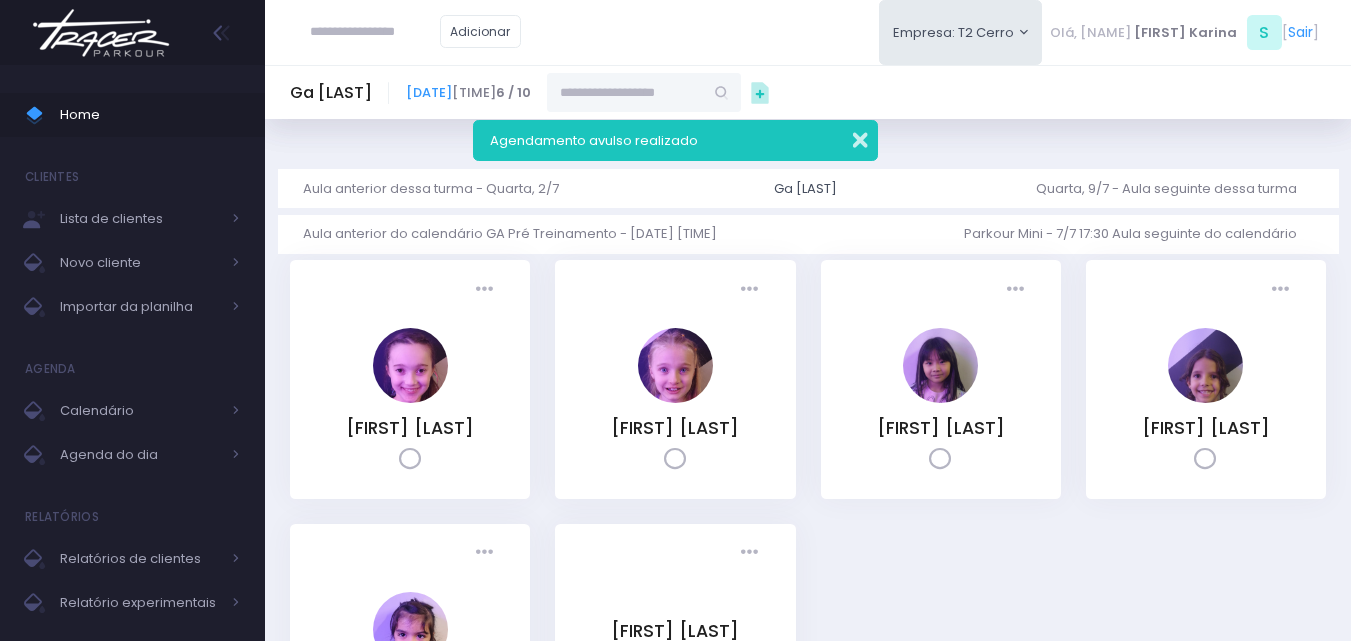 click at bounding box center (847, 137) 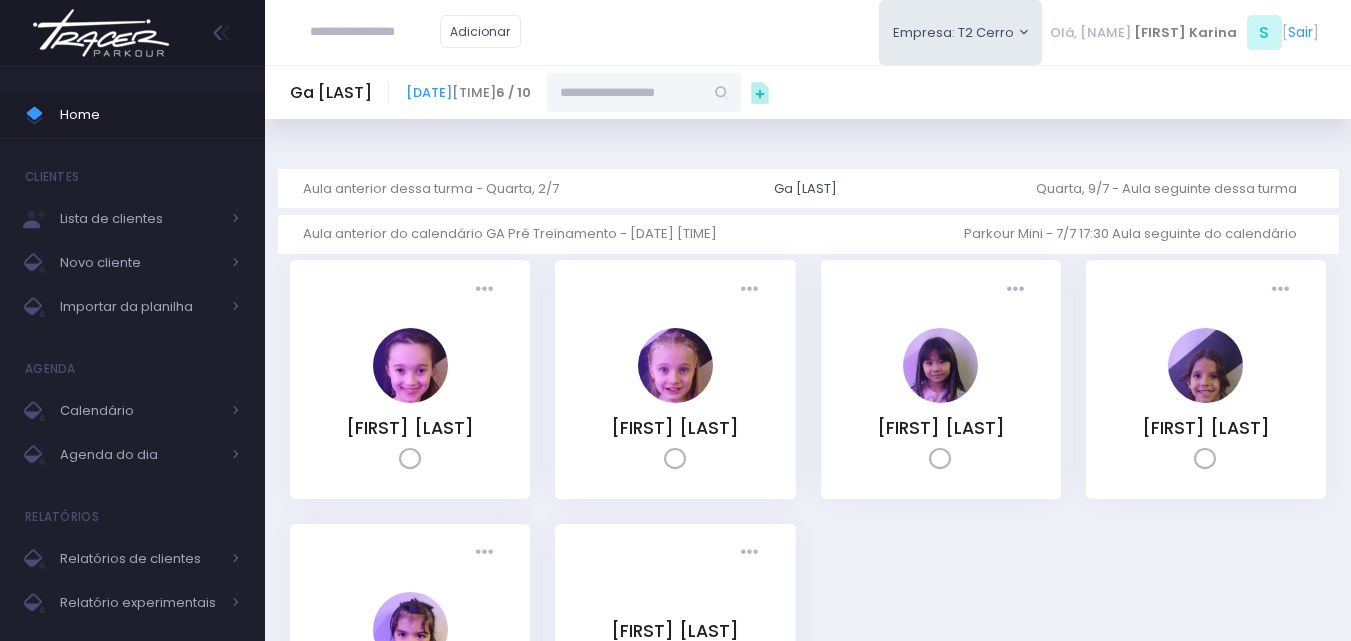 click at bounding box center [101, 33] 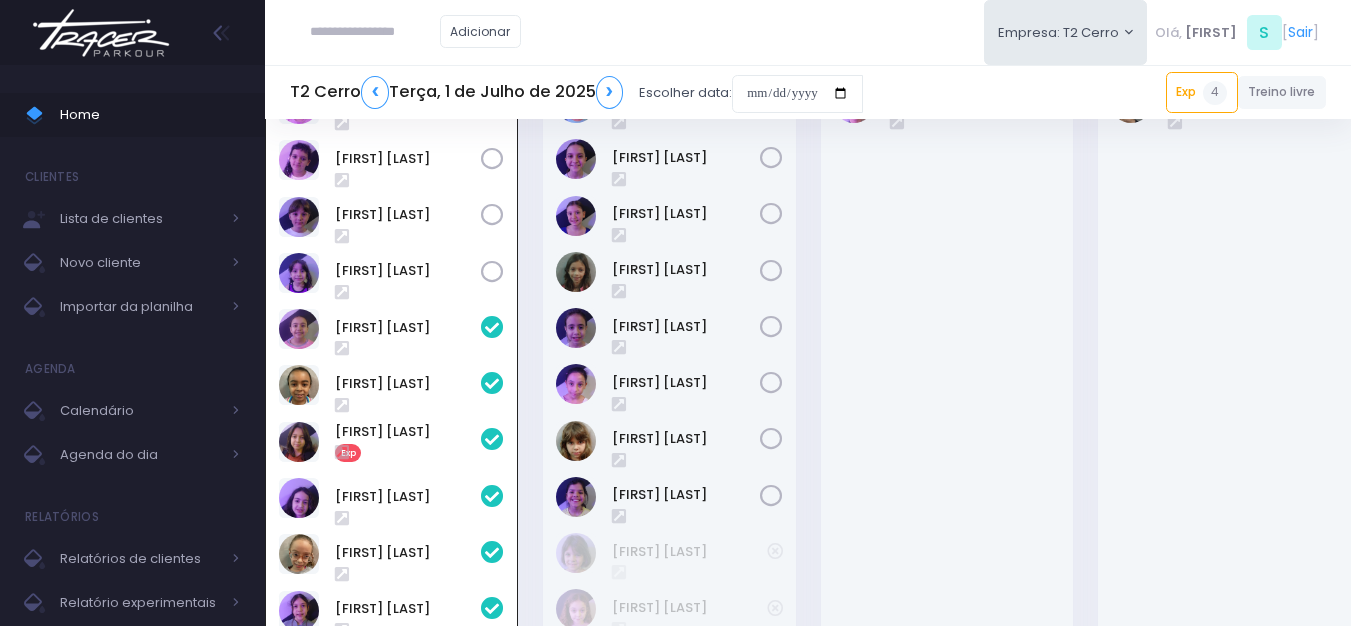 scroll, scrollTop: 144, scrollLeft: 0, axis: vertical 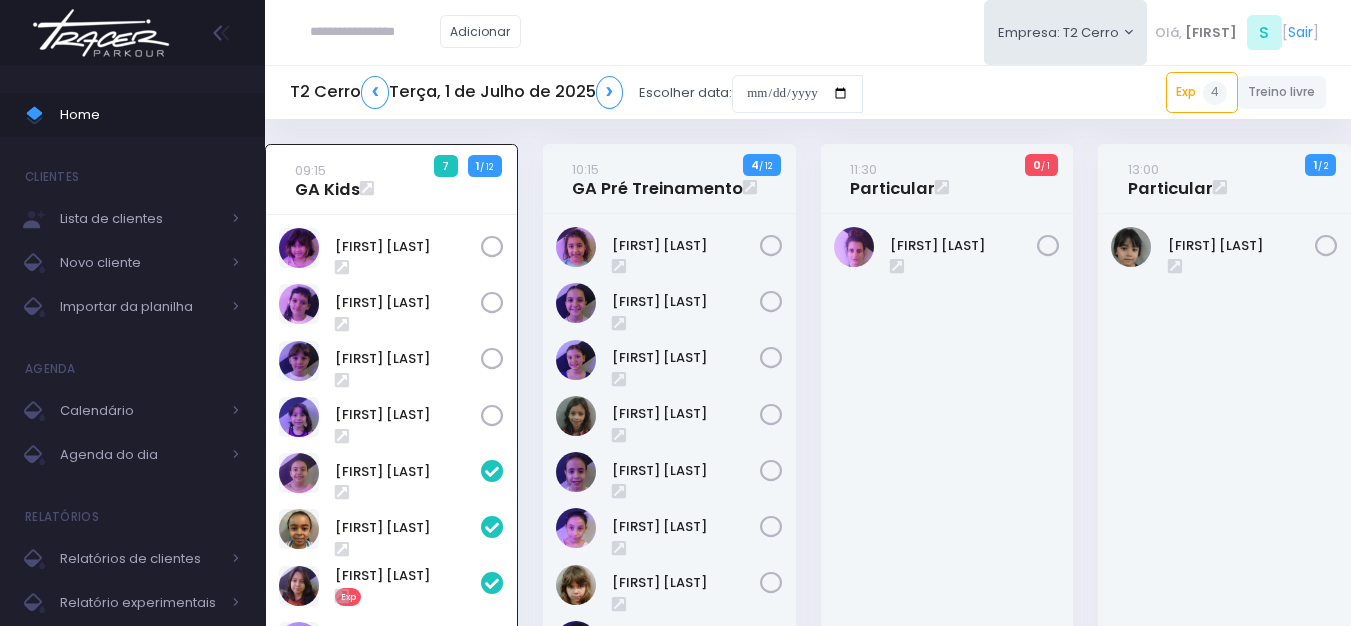 click at bounding box center [101, 33] 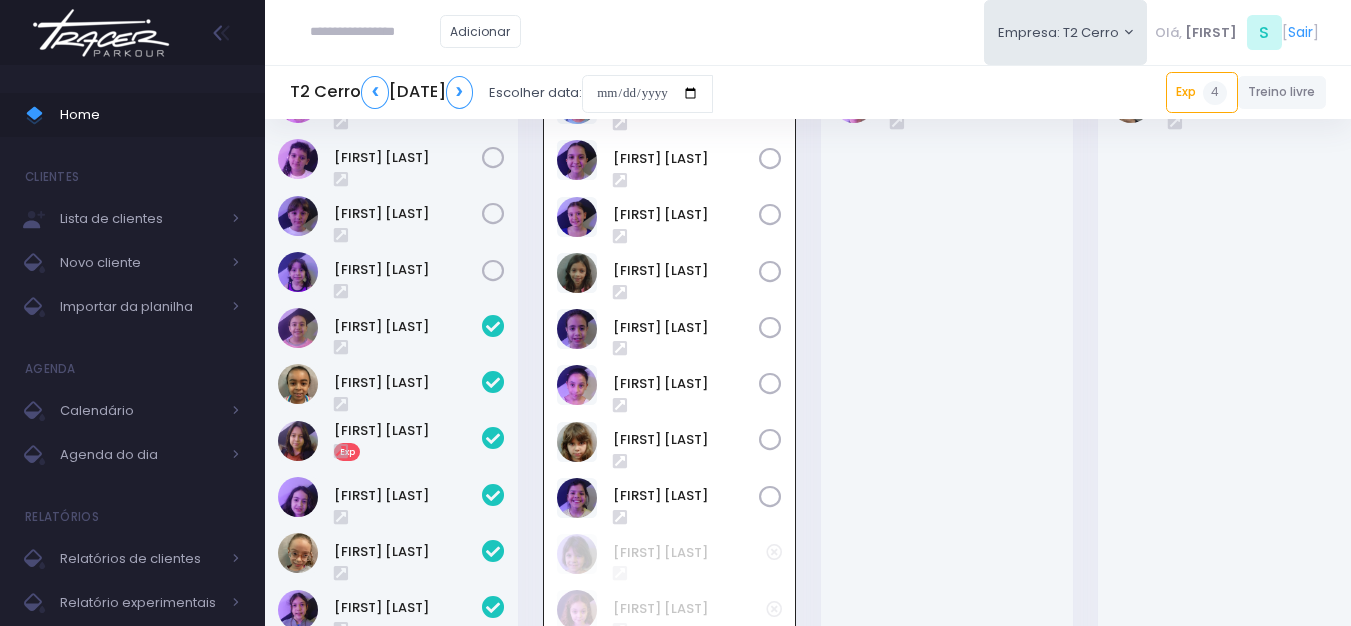 scroll, scrollTop: 144, scrollLeft: 0, axis: vertical 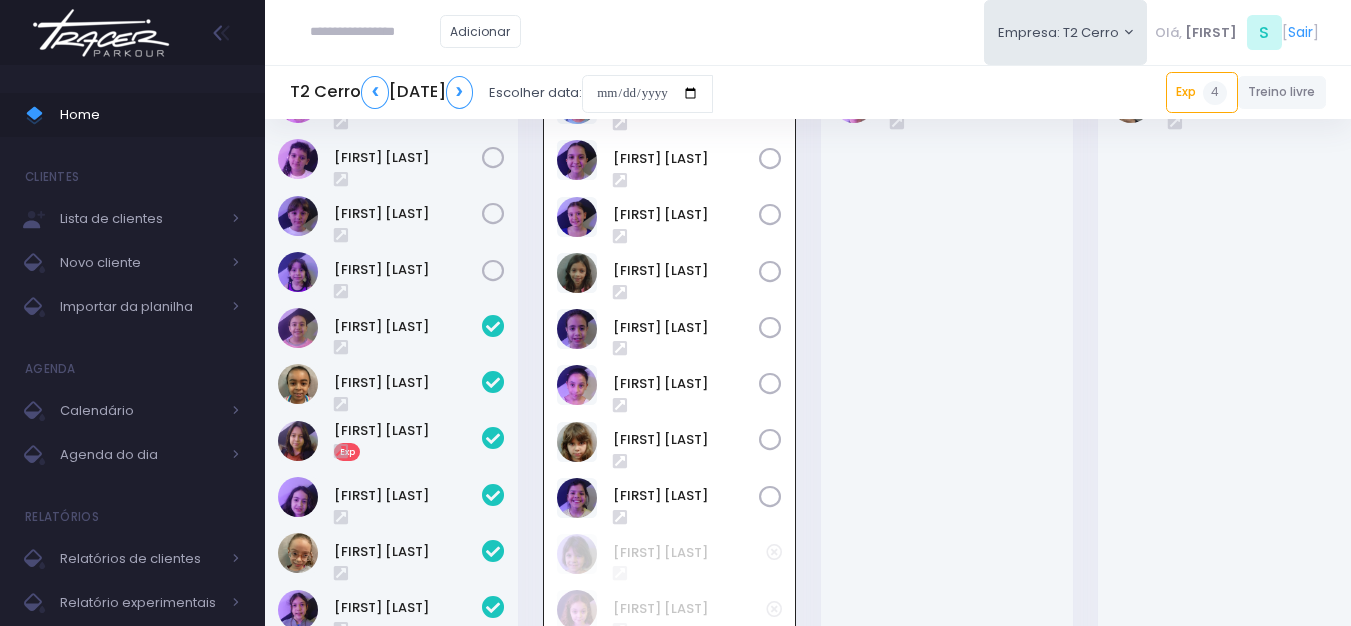 click on "Maria Laura" at bounding box center [391, 393] 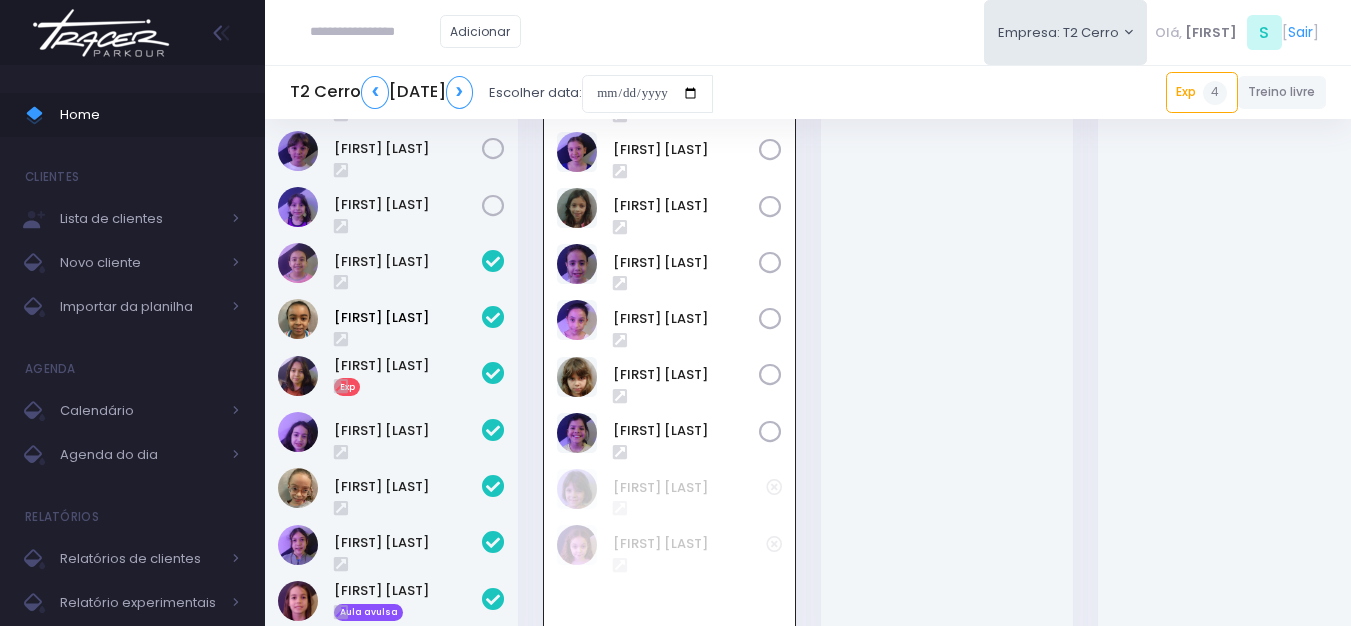 scroll, scrollTop: 244, scrollLeft: 0, axis: vertical 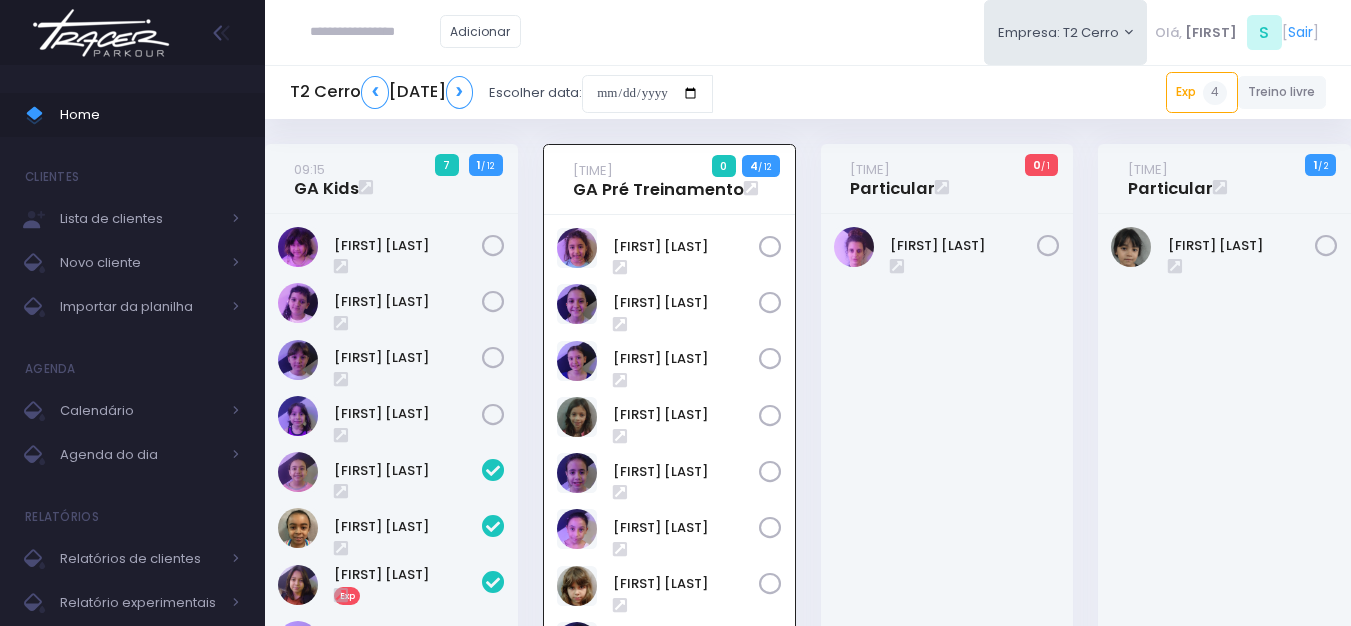click on "Adicionar
Empresa: T2 Cerro
T1 Faria T2 Cerro T3 Santana T4 Pompeia" at bounding box center [808, 32] 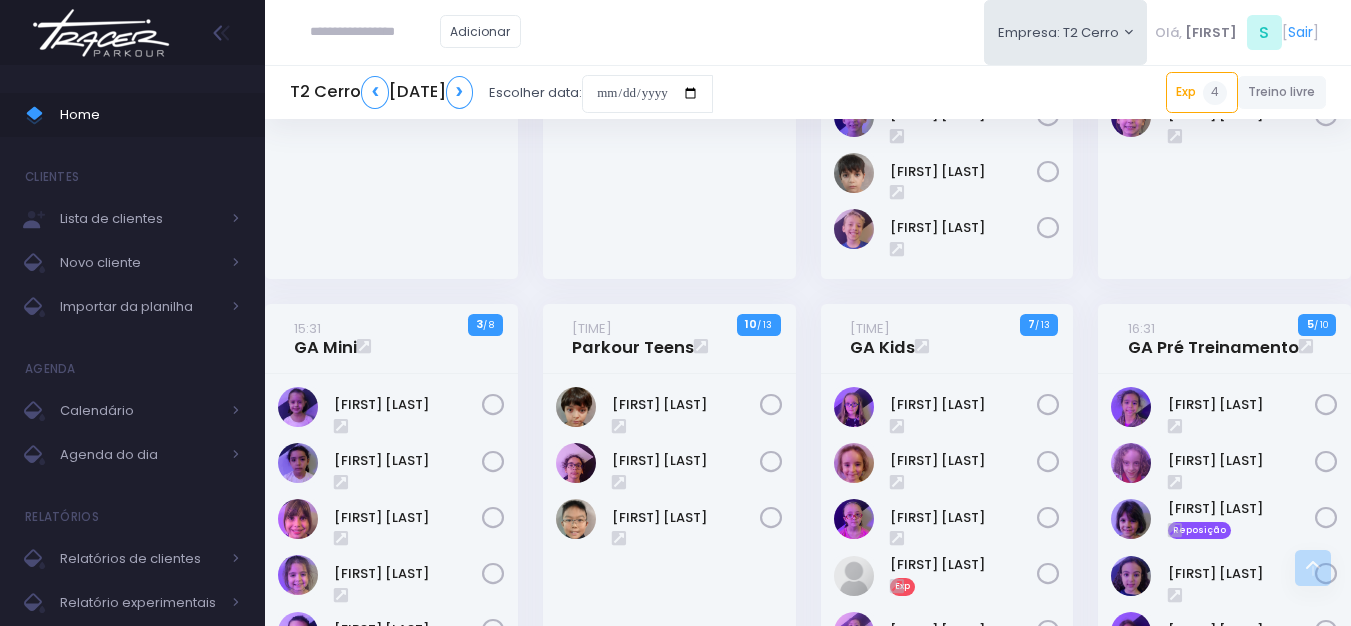 scroll, scrollTop: 1200, scrollLeft: 0, axis: vertical 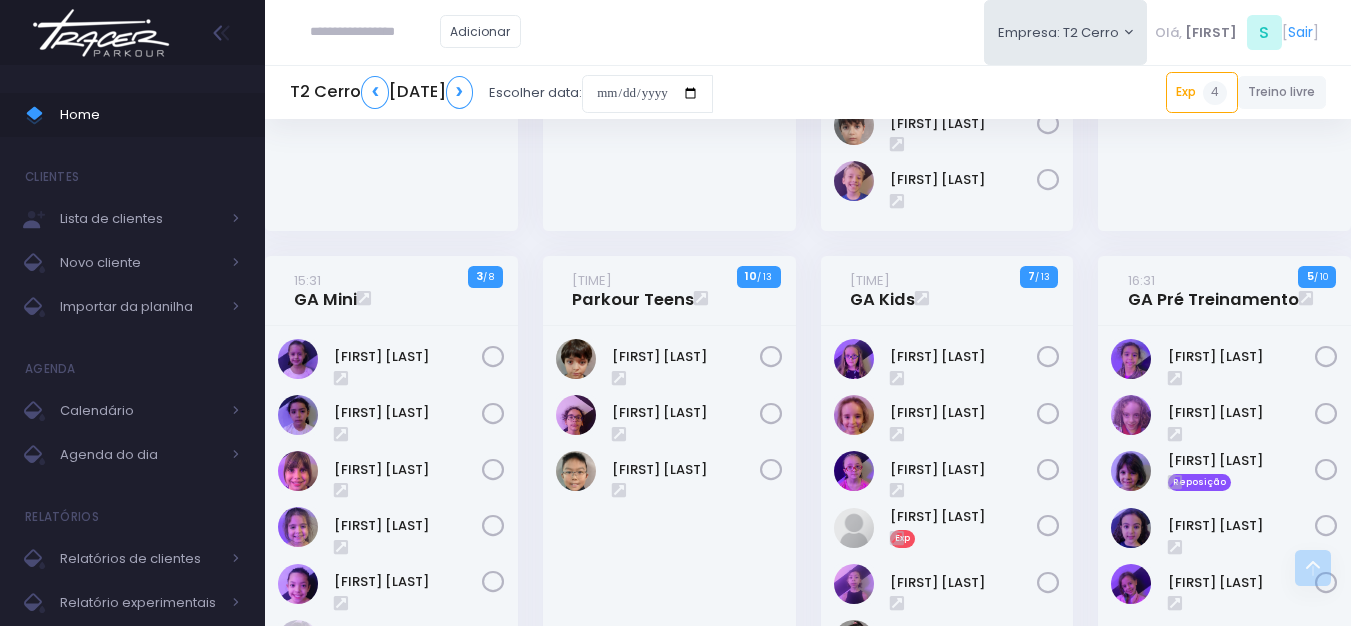 click at bounding box center [375, 32] 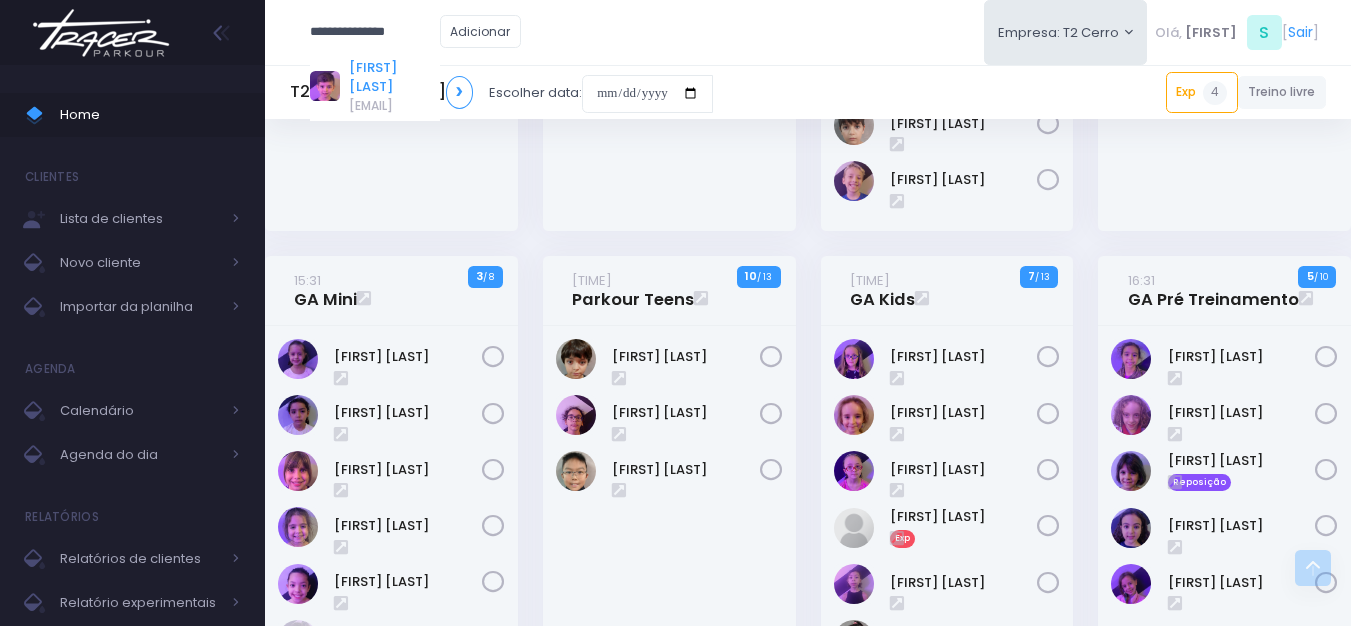 click on "[FIRST] [LAST]" at bounding box center (394, 77) 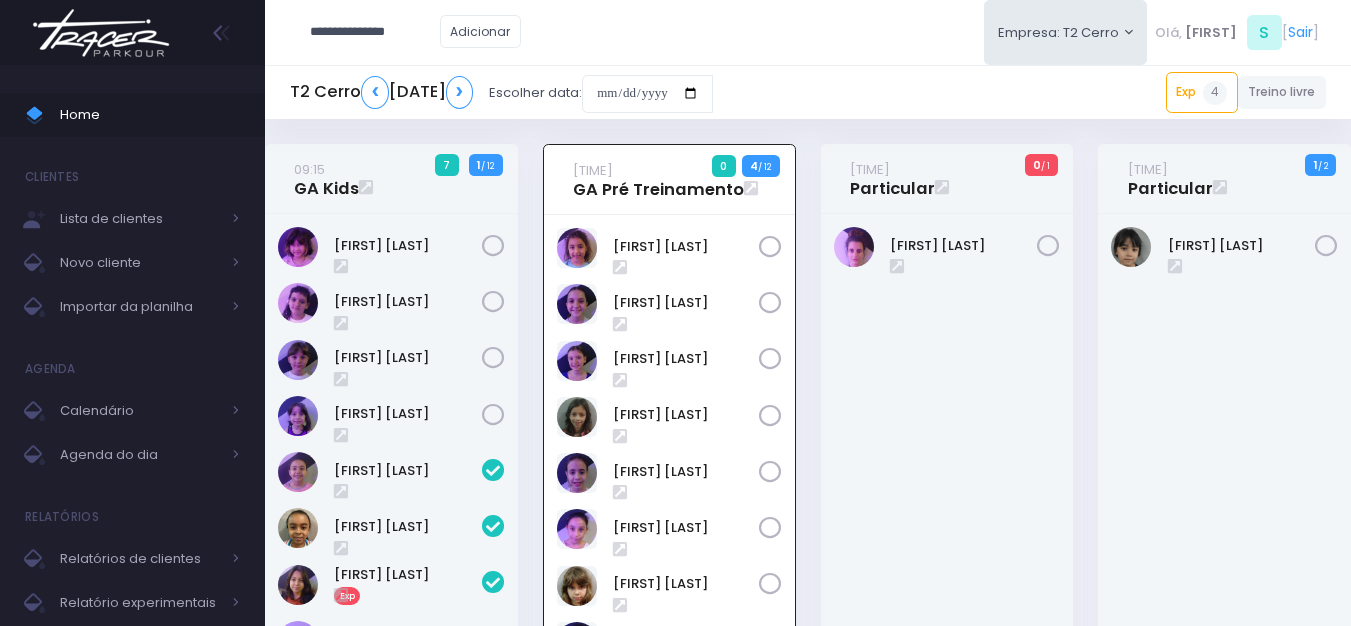 type on "**********" 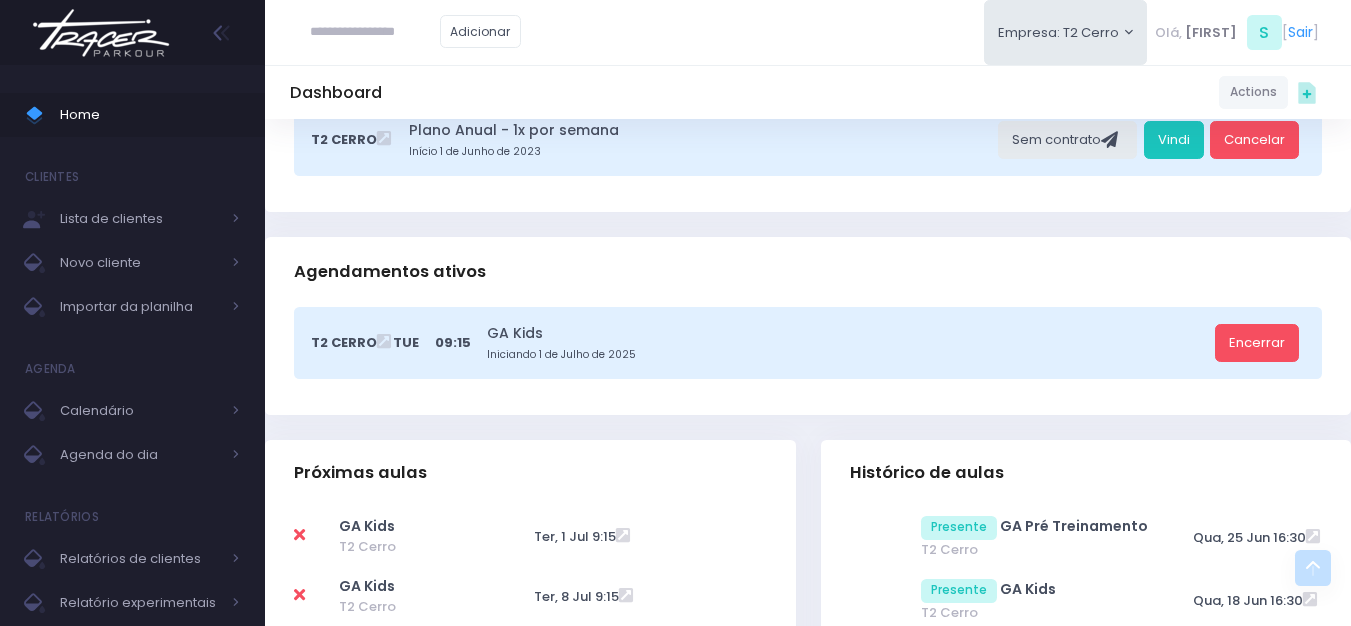 scroll, scrollTop: 0, scrollLeft: 0, axis: both 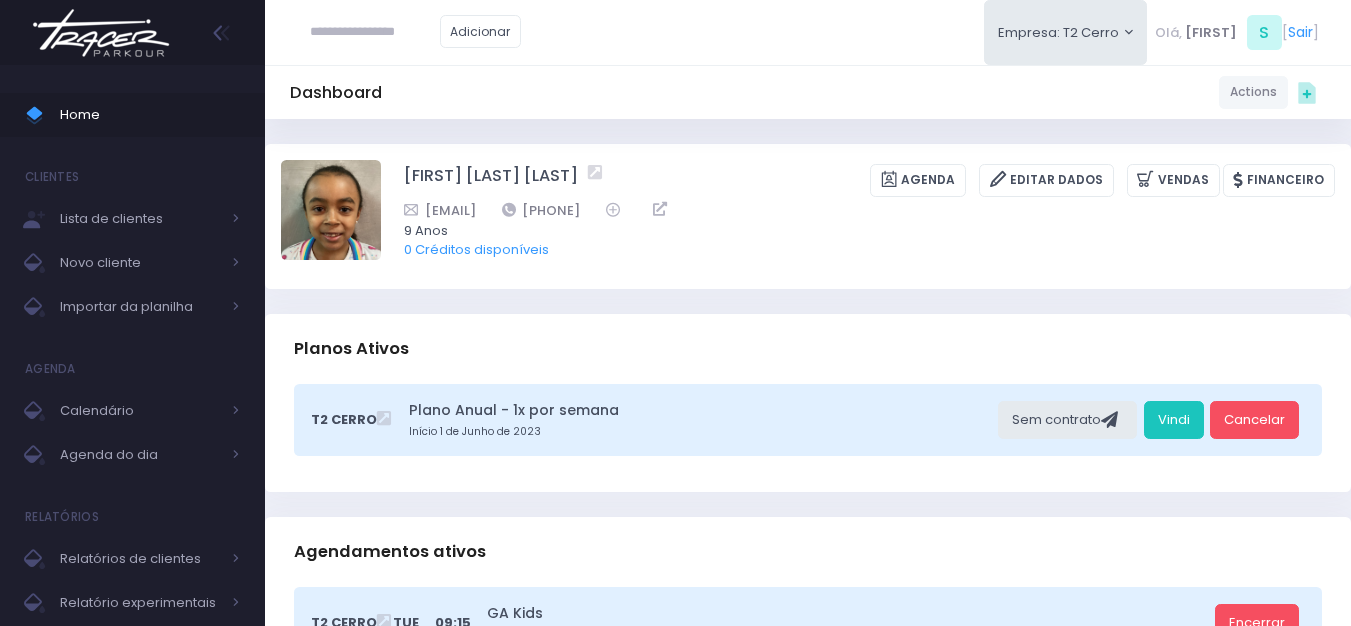 click on "Planos Ativos" at bounding box center [808, 349] 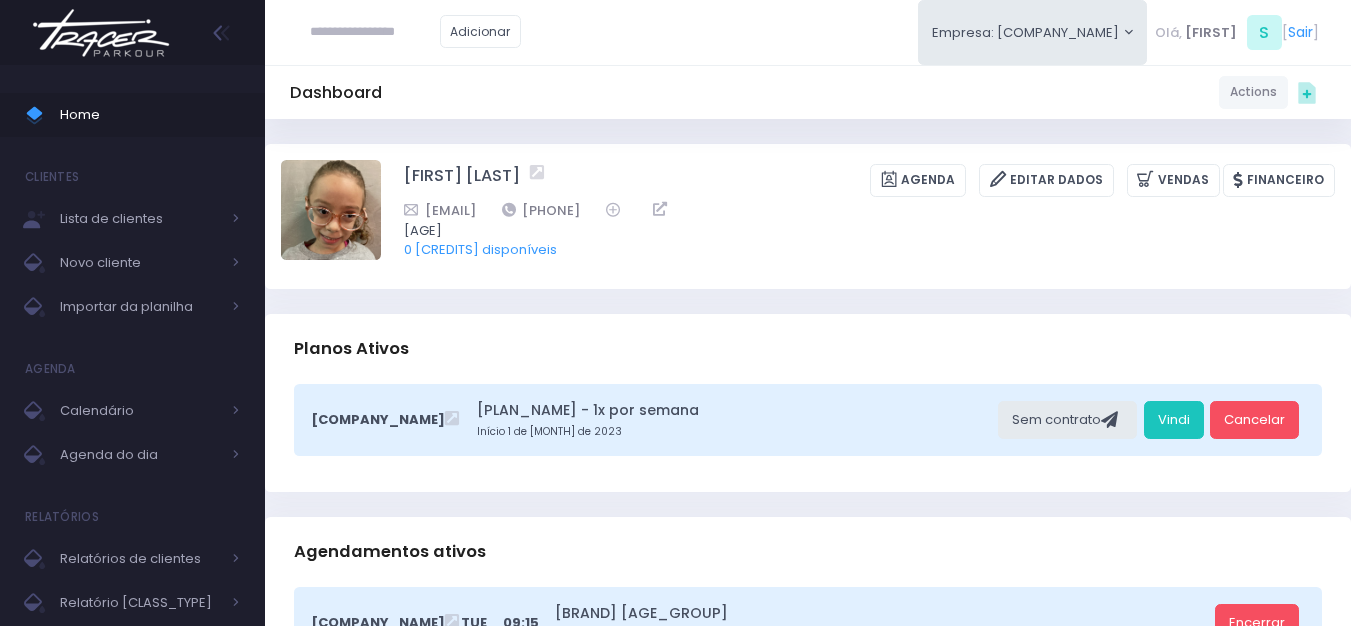 scroll, scrollTop: 0, scrollLeft: 0, axis: both 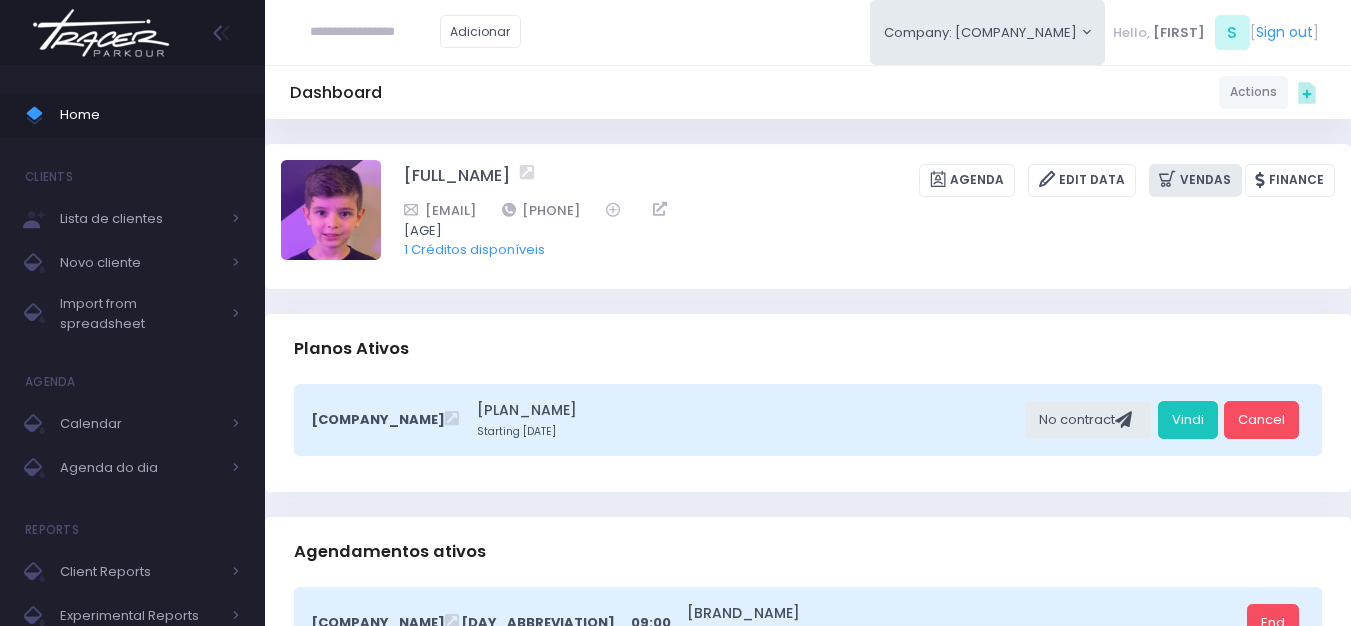 click on "Vendas" at bounding box center [1173, 180] 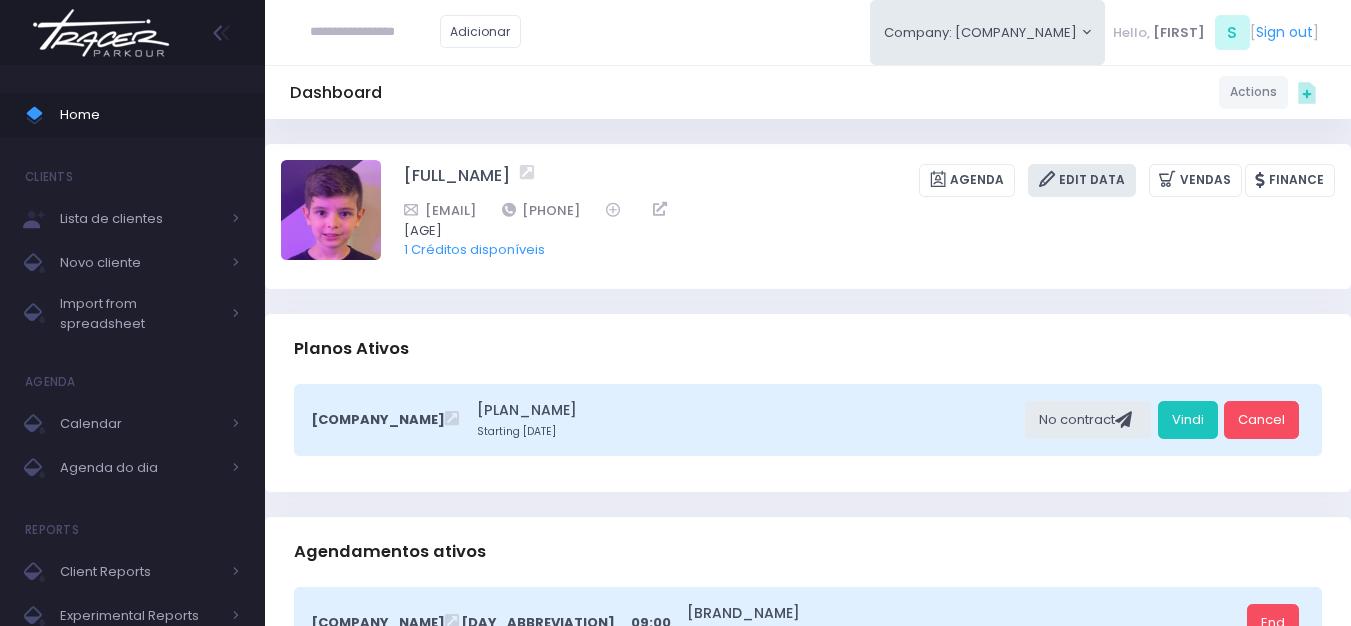 click on "Editar Dados" at bounding box center [1046, 180] 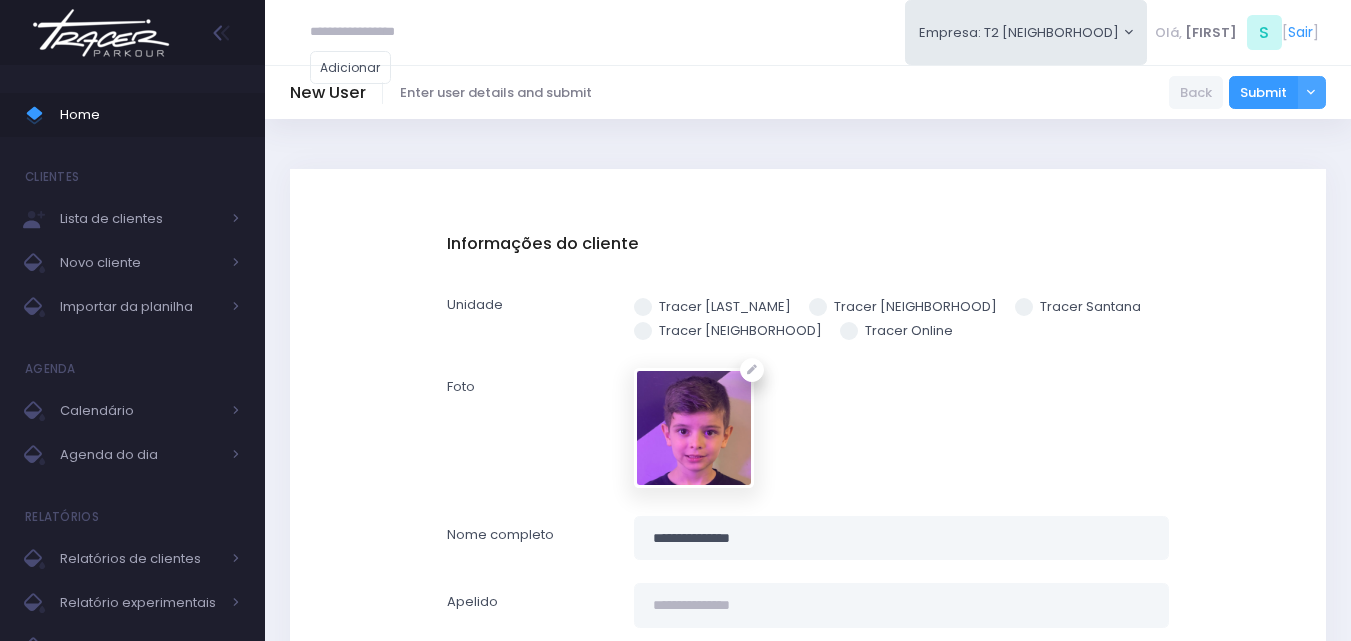 scroll, scrollTop: 0, scrollLeft: 0, axis: both 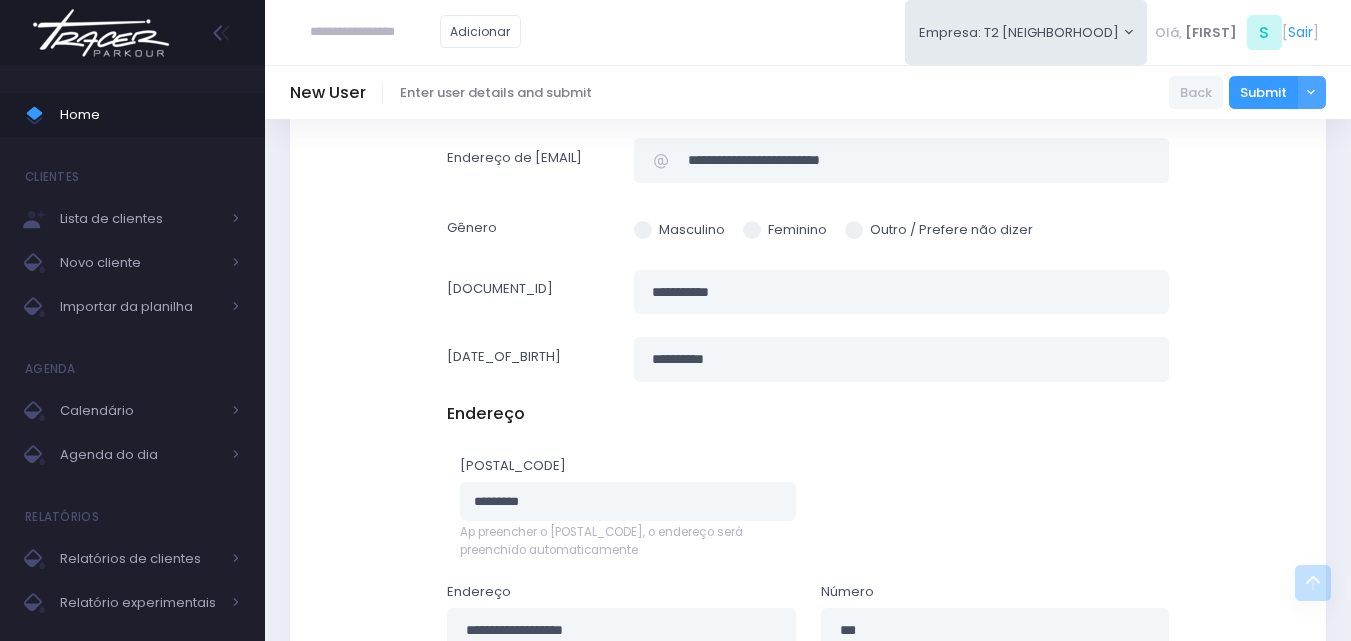 click at bounding box center (101, 33) 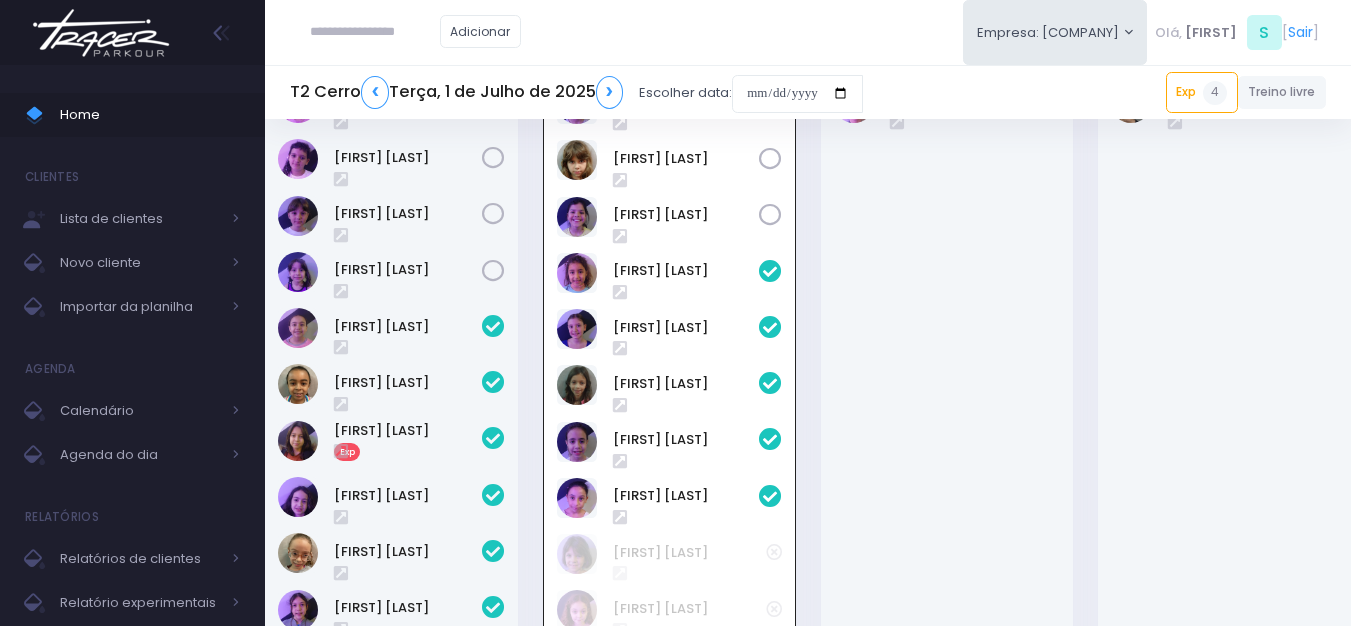 scroll, scrollTop: 144, scrollLeft: 0, axis: vertical 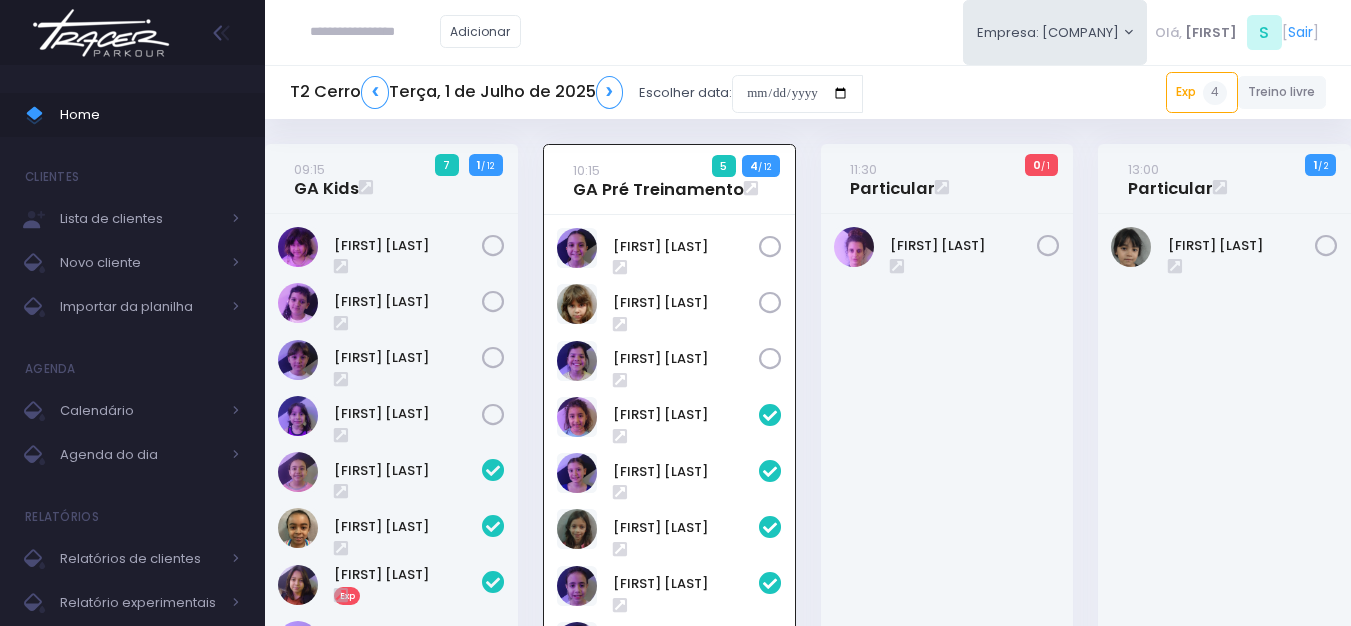 click at bounding box center (375, 32) 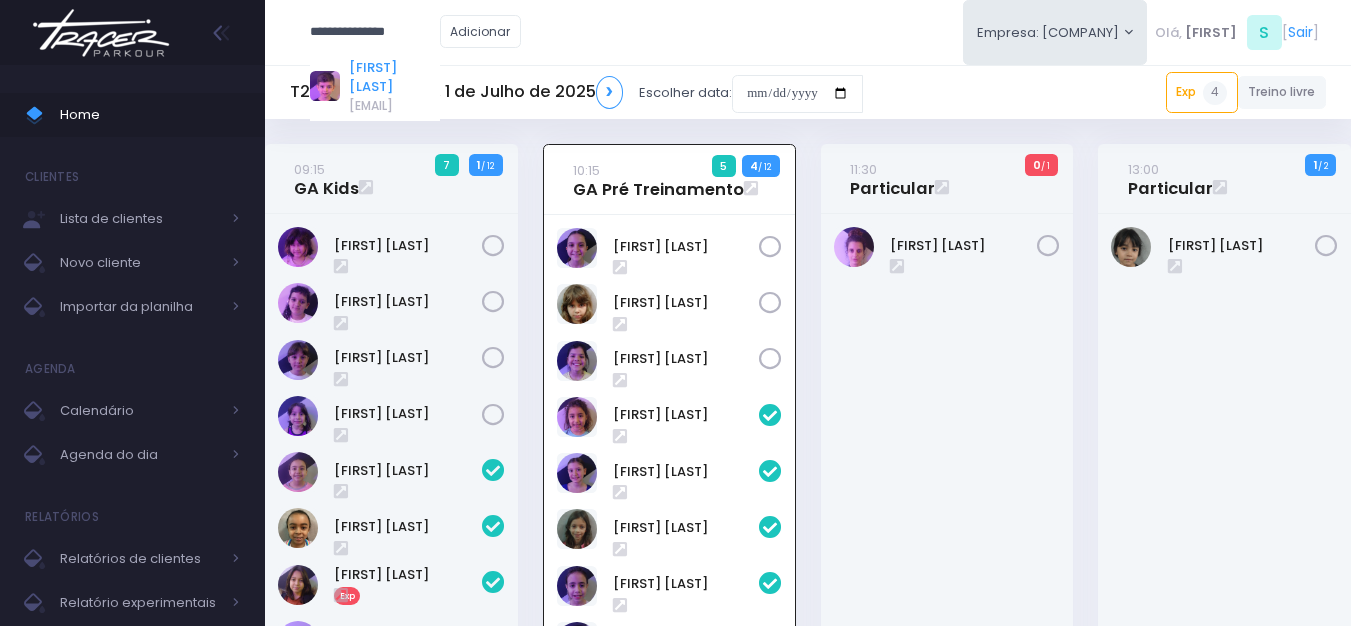 click on "[FIRST] [LAST]" at bounding box center [394, 77] 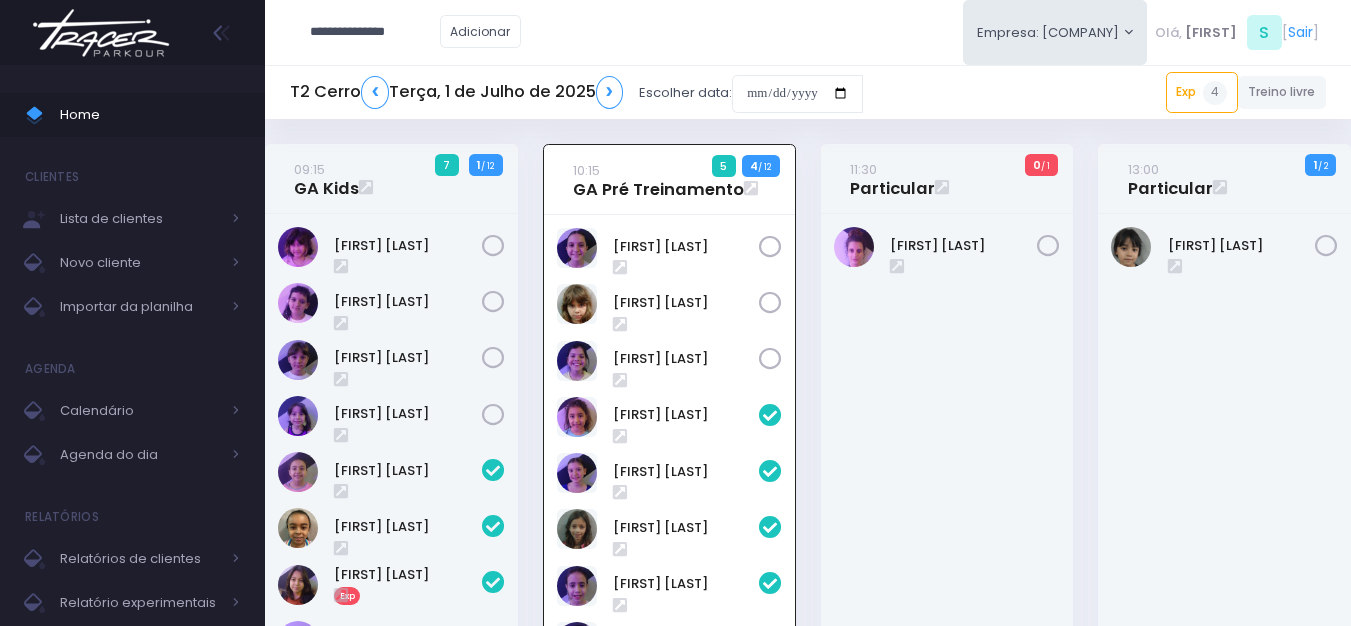 type on "**********" 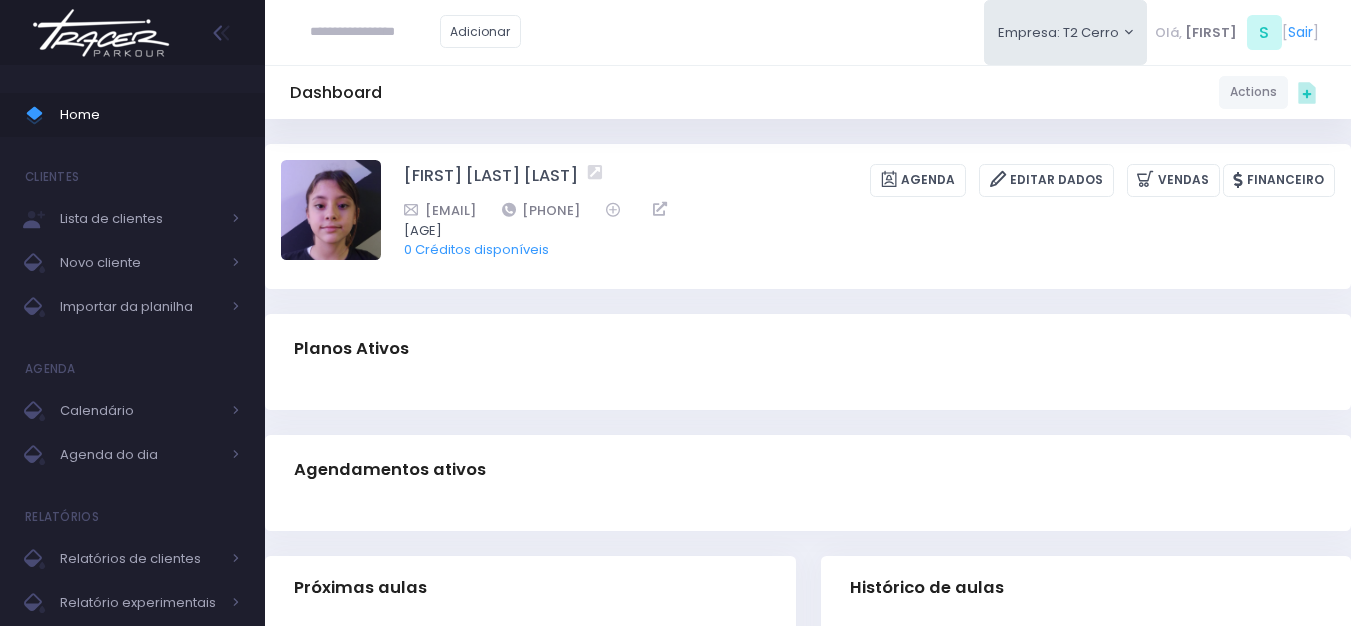 scroll, scrollTop: 0, scrollLeft: 0, axis: both 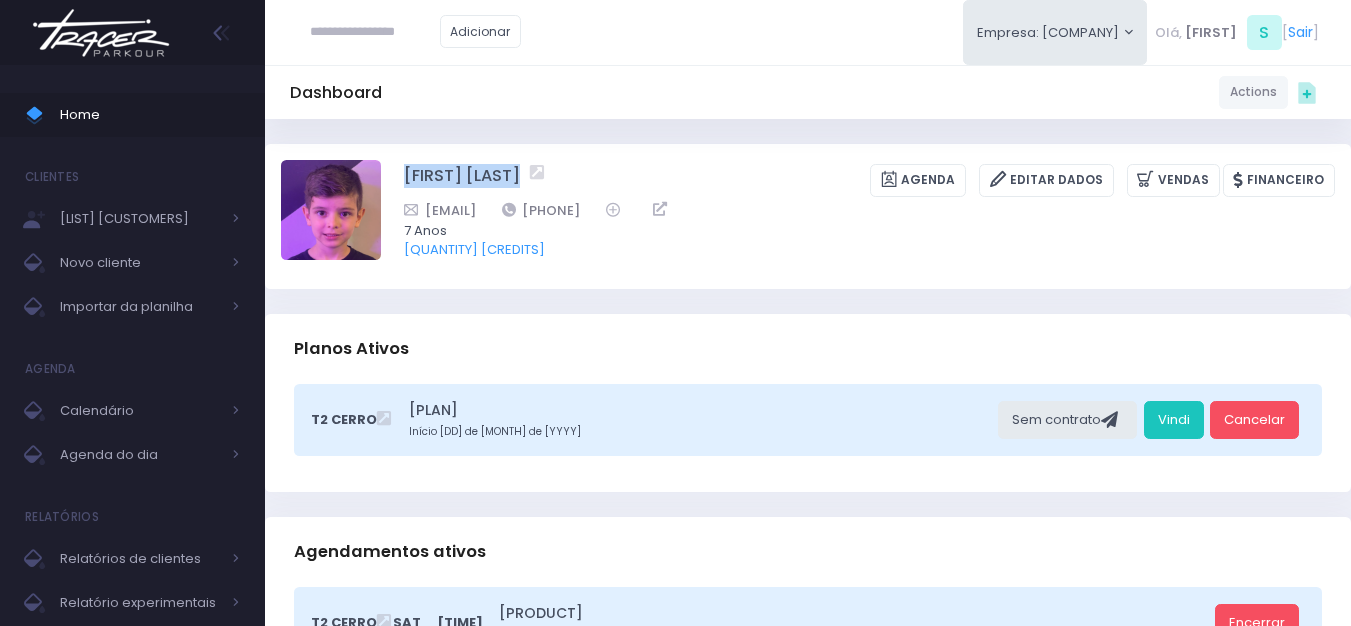 drag, startPoint x: 396, startPoint y: 169, endPoint x: 535, endPoint y: 170, distance: 139.0036 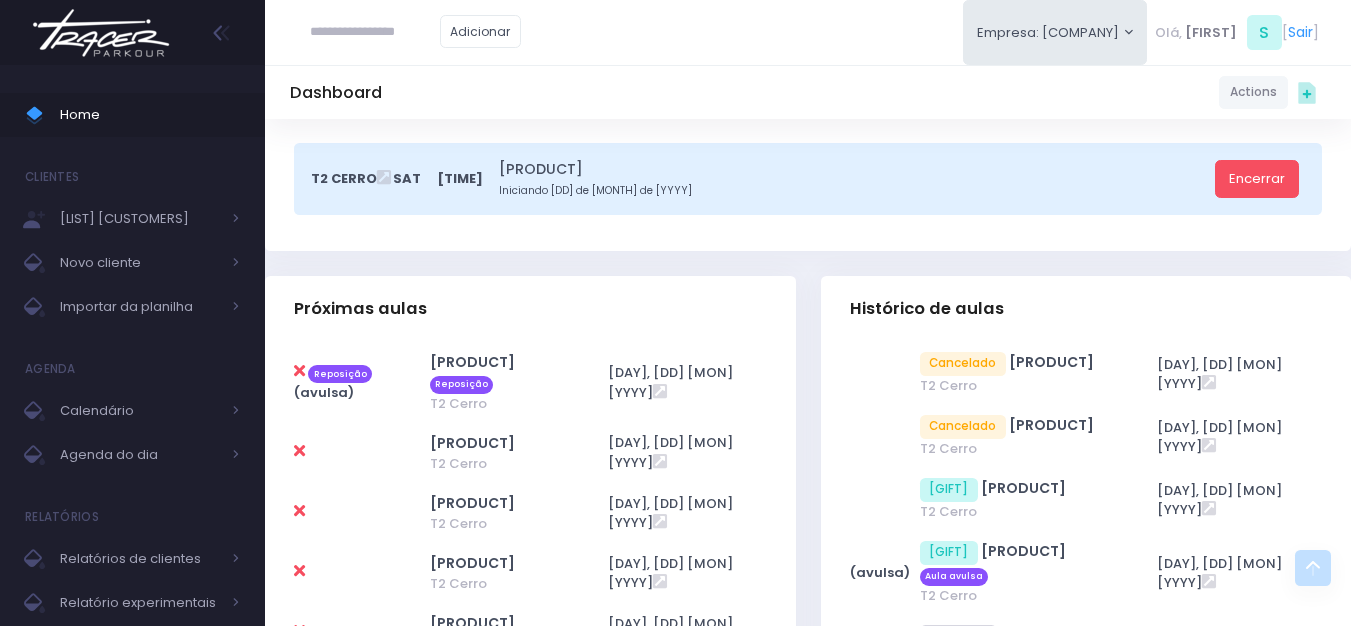 scroll, scrollTop: 500, scrollLeft: 0, axis: vertical 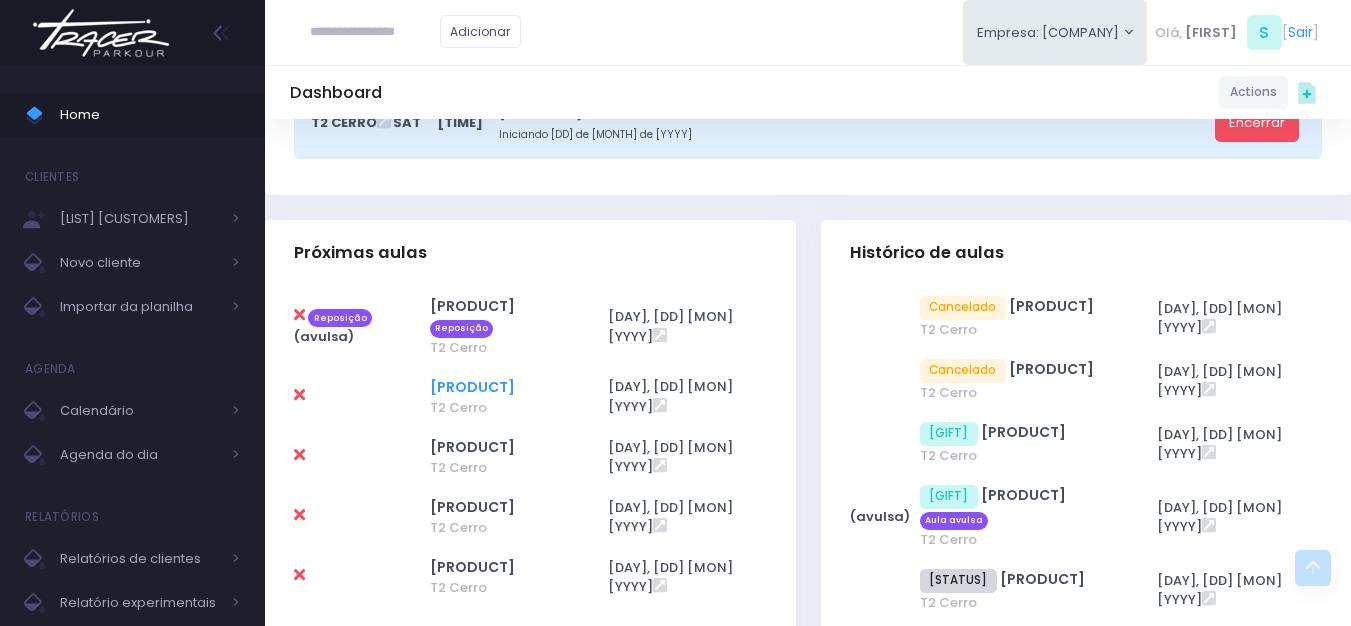click on "Parkour Mini" at bounding box center [488, 387] 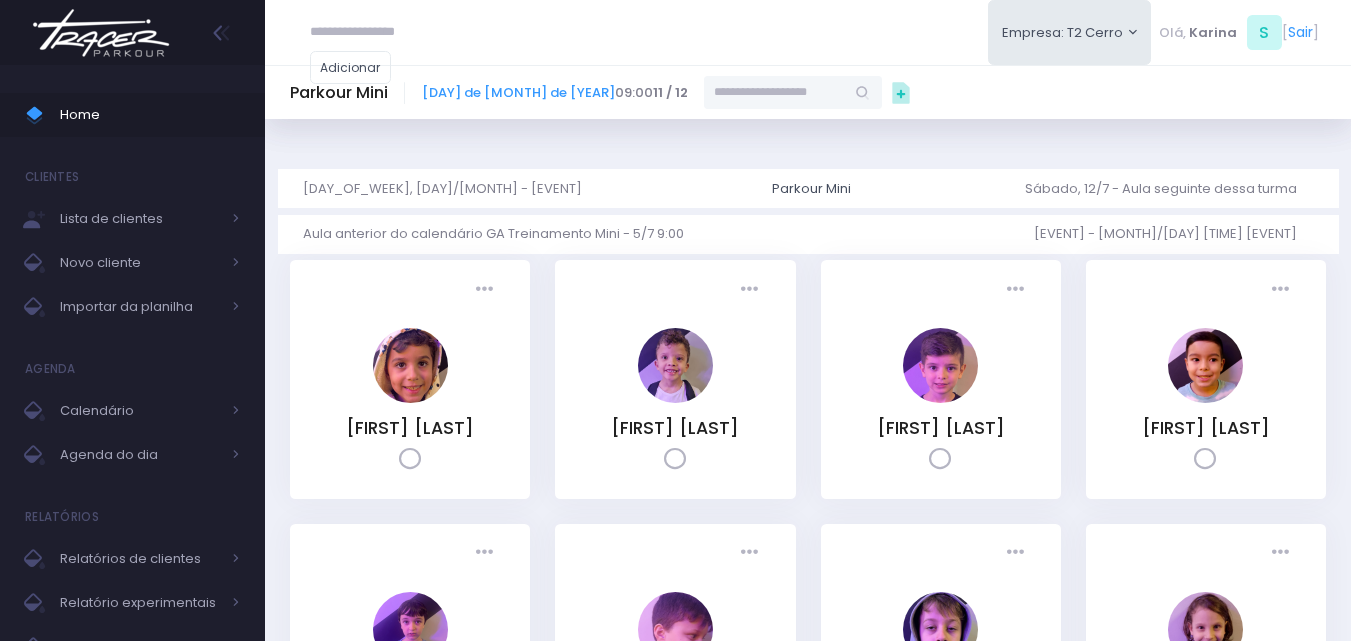 scroll, scrollTop: 0, scrollLeft: 0, axis: both 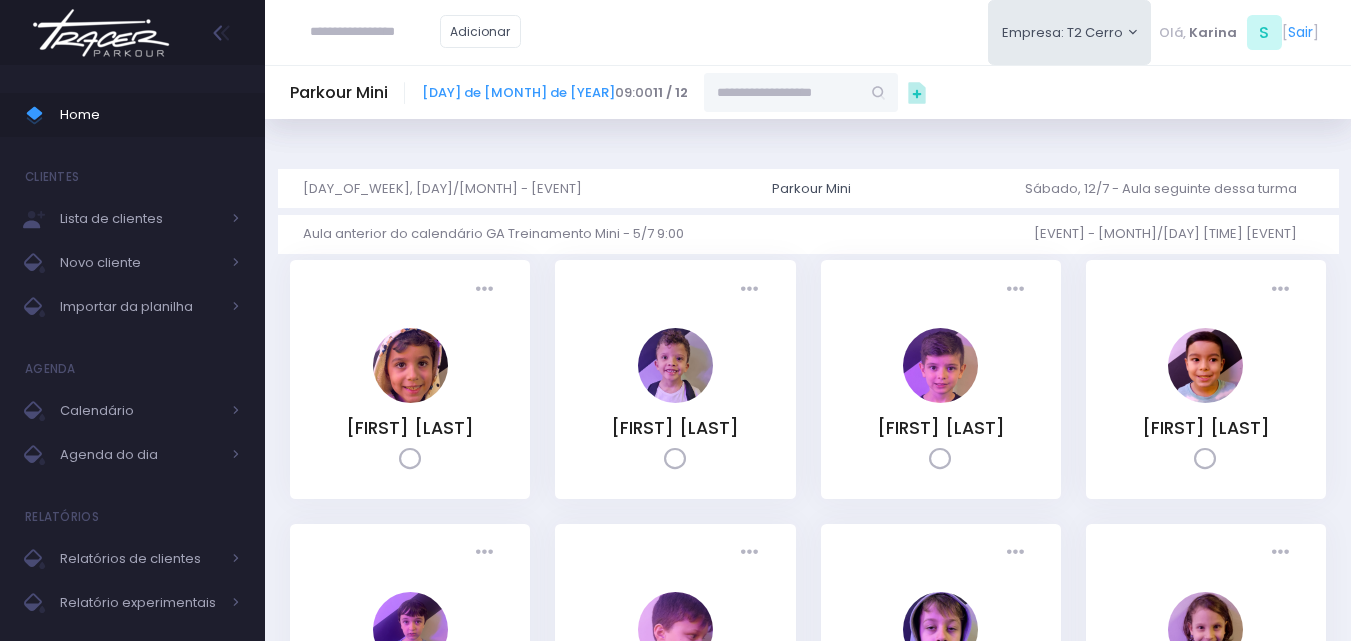 click at bounding box center [101, 33] 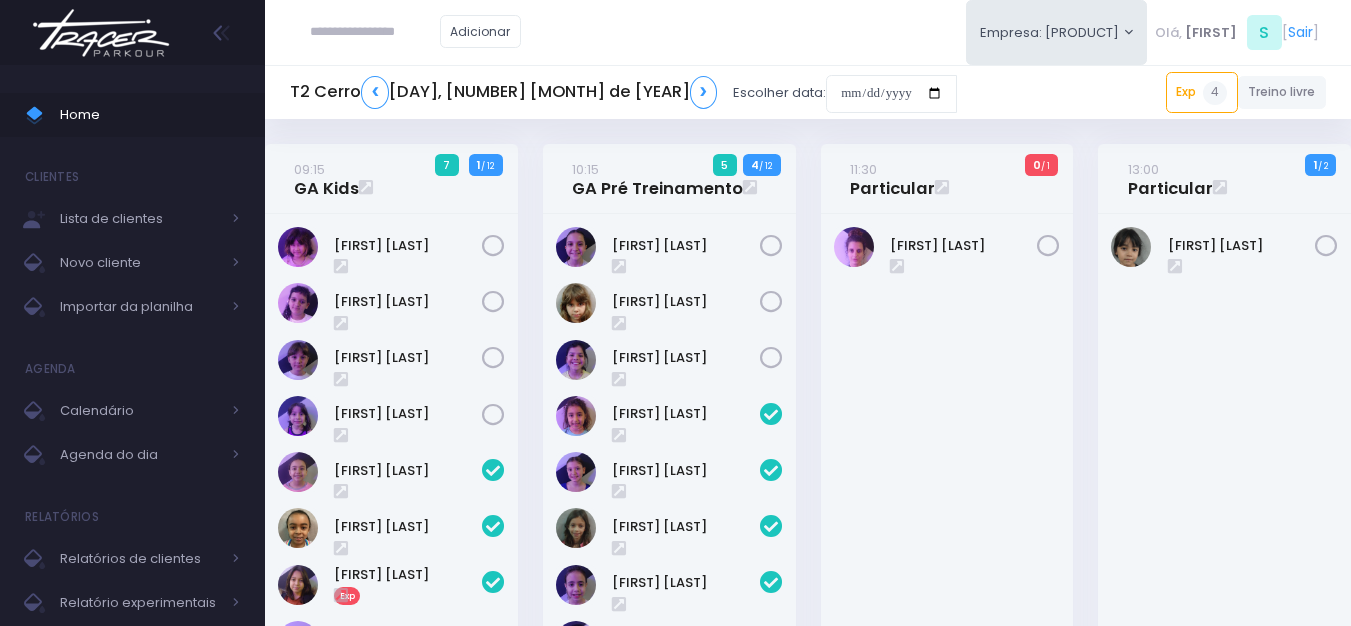 scroll, scrollTop: 0, scrollLeft: 0, axis: both 